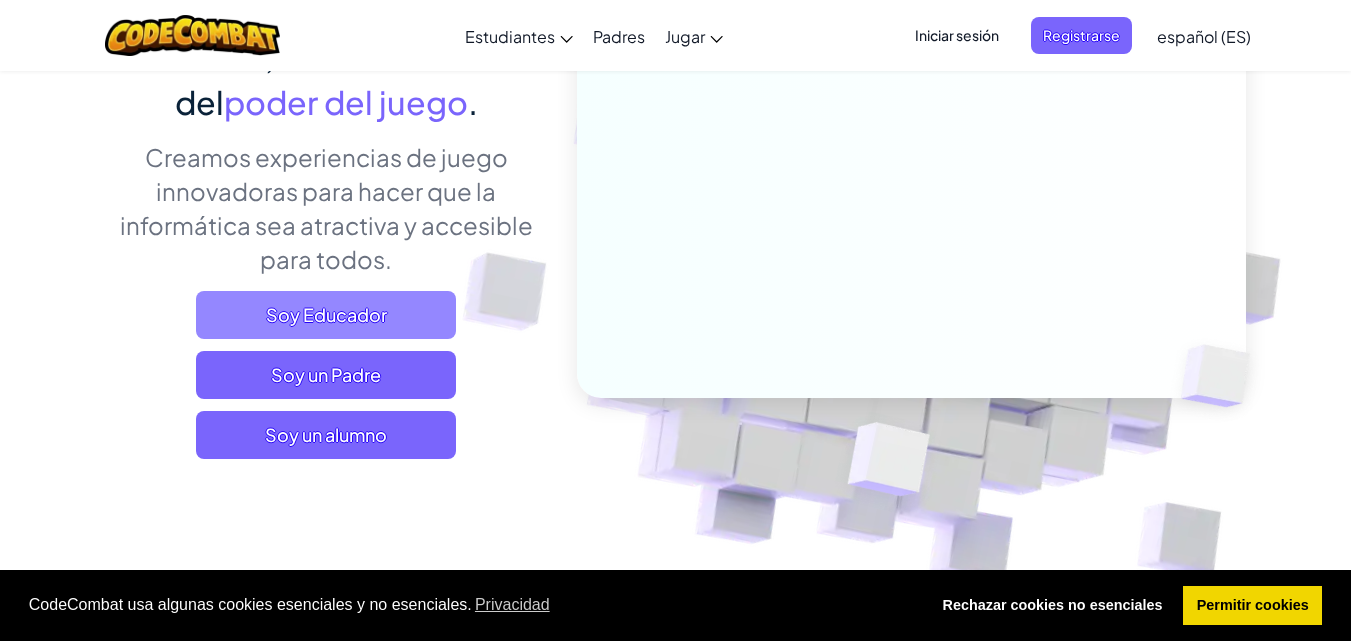 scroll, scrollTop: 400, scrollLeft: 0, axis: vertical 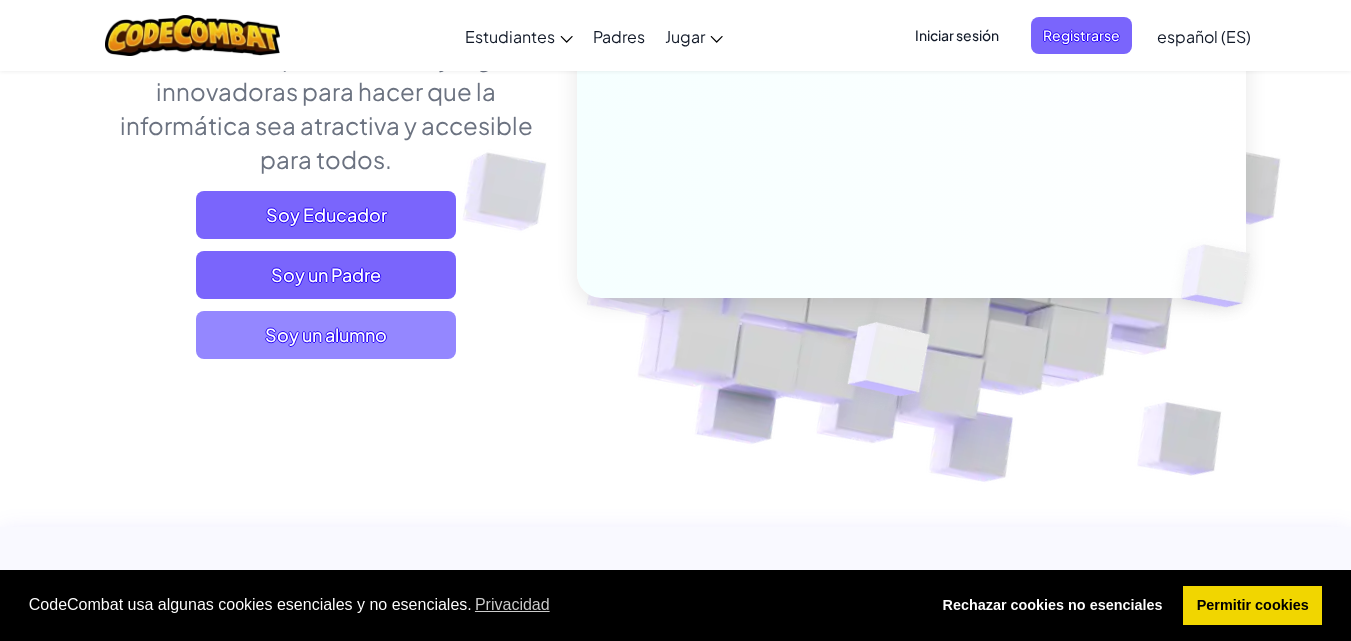 click on "Soy un alumno" at bounding box center [326, 335] 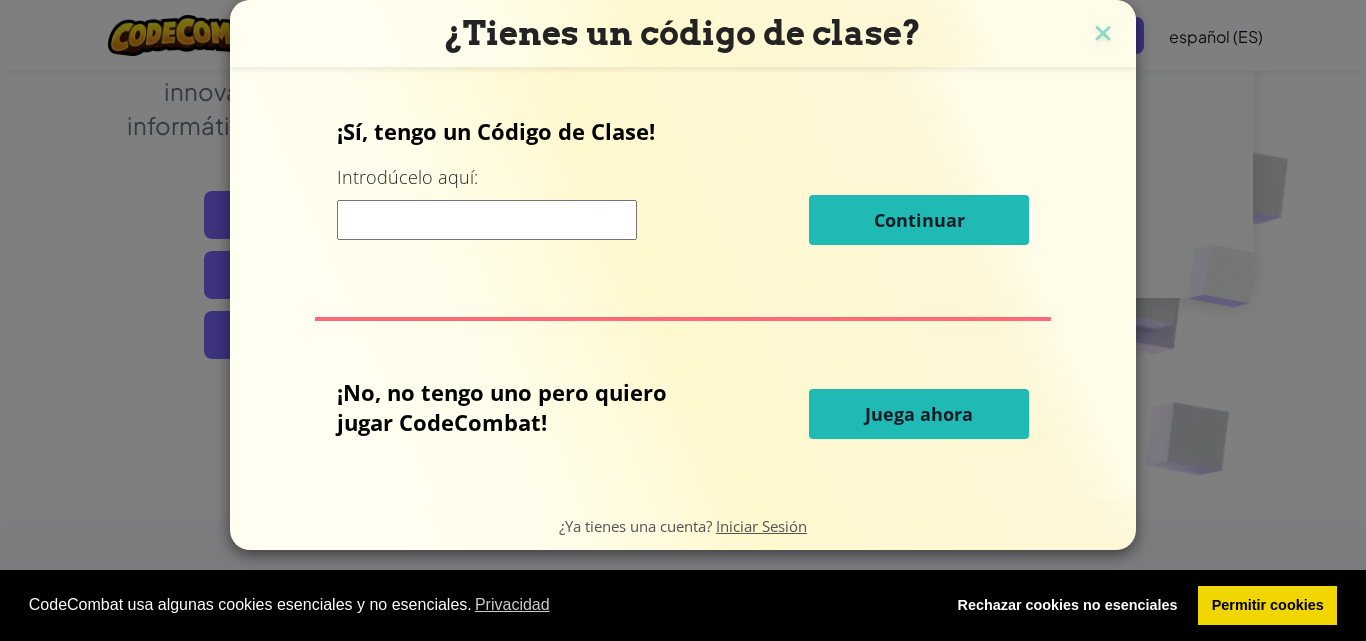 click on "¿Tienes un código de clase? ¡Sí, tengo un Código de Clase! Introdúcelo aquí: Continuar ¡No, no tengo uno pero quiero jugar CodeCombat! Juega ahora ¿Ya tienes una cuenta? Iniciar Sesión" at bounding box center [683, 320] 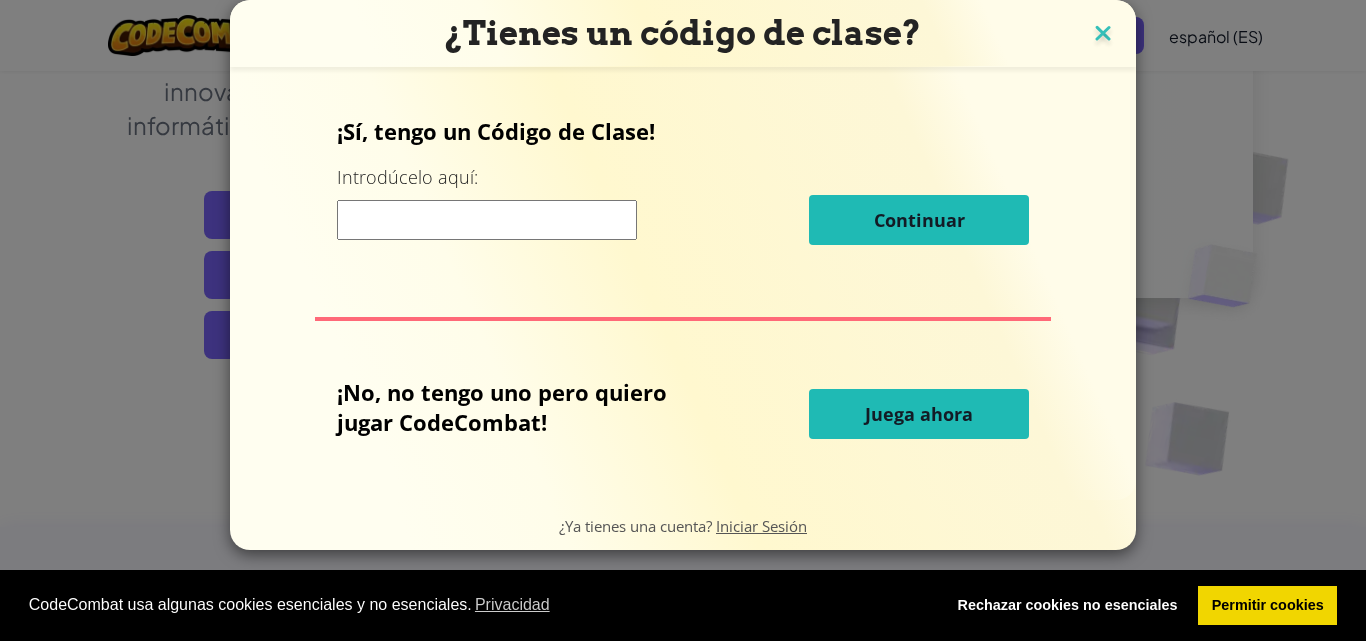 click at bounding box center (1103, 35) 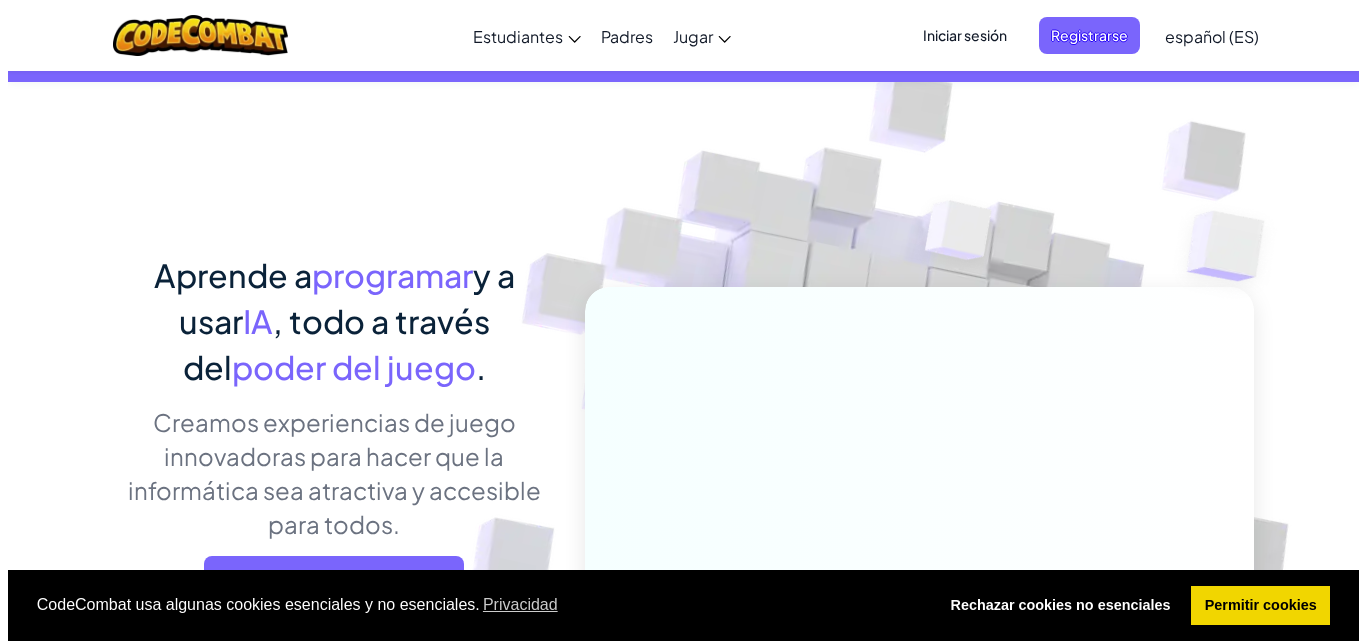 scroll, scrollTop: 0, scrollLeft: 0, axis: both 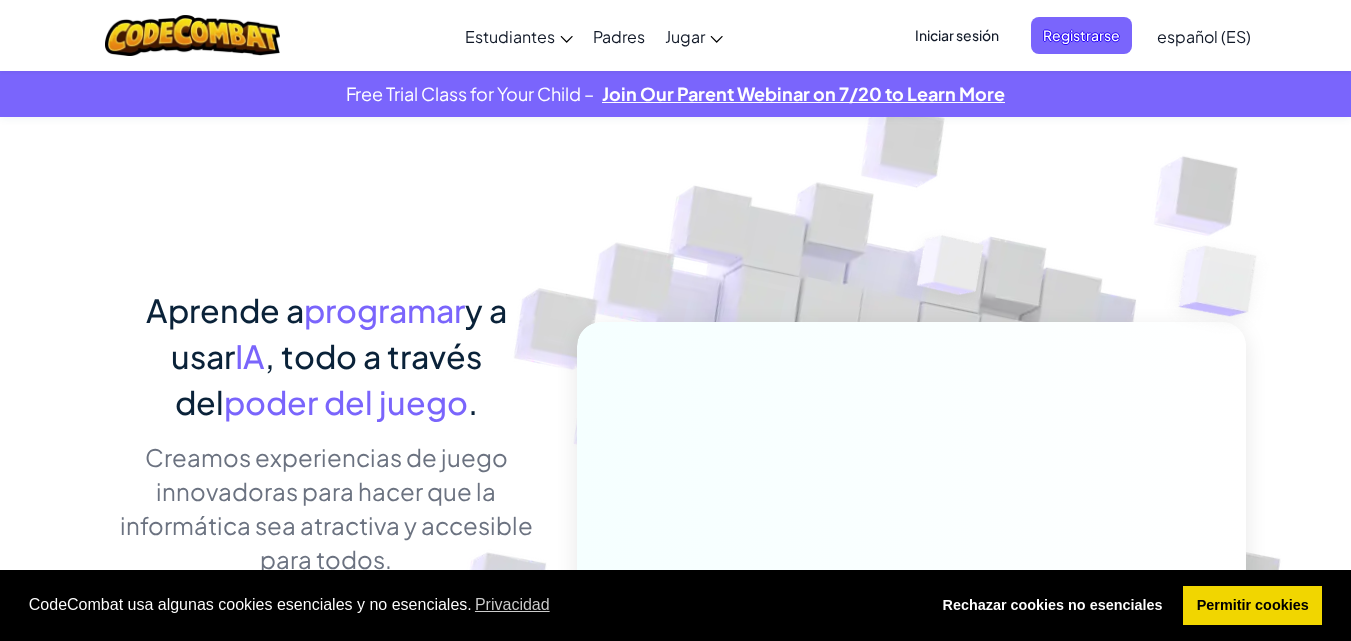 click on "Iniciar sesión" at bounding box center (957, 35) 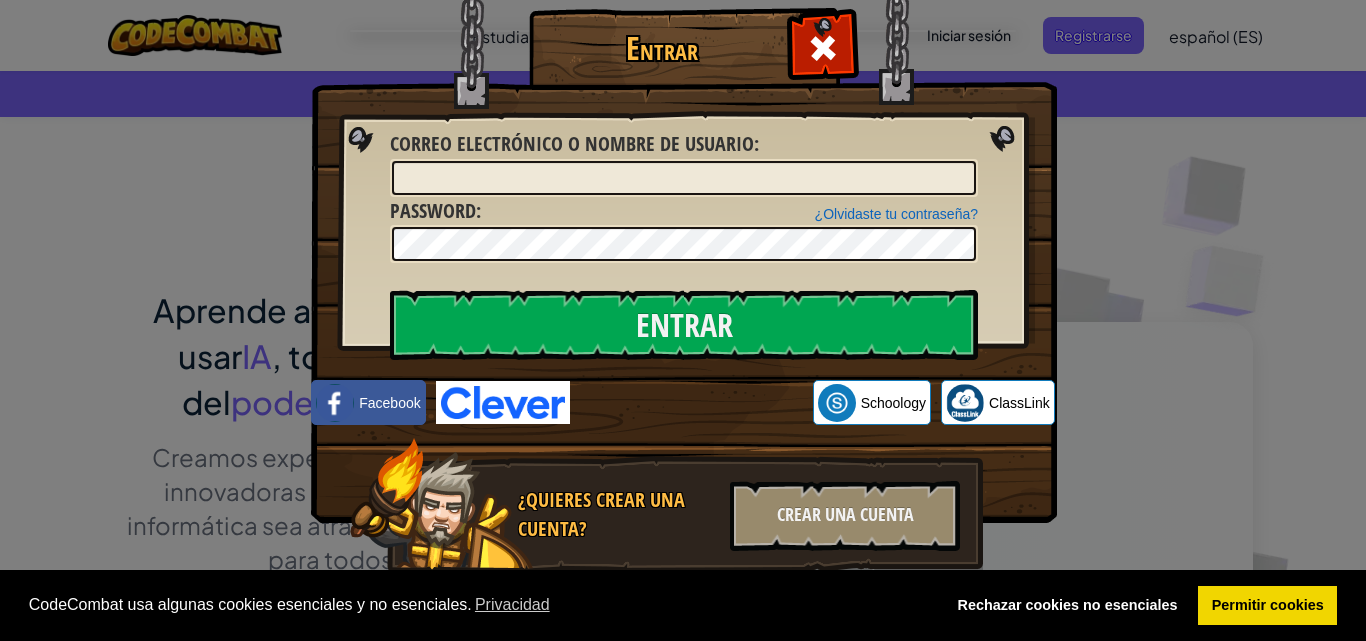 click on "¿Olvidaste tu contraseña? Password :" at bounding box center [684, 230] 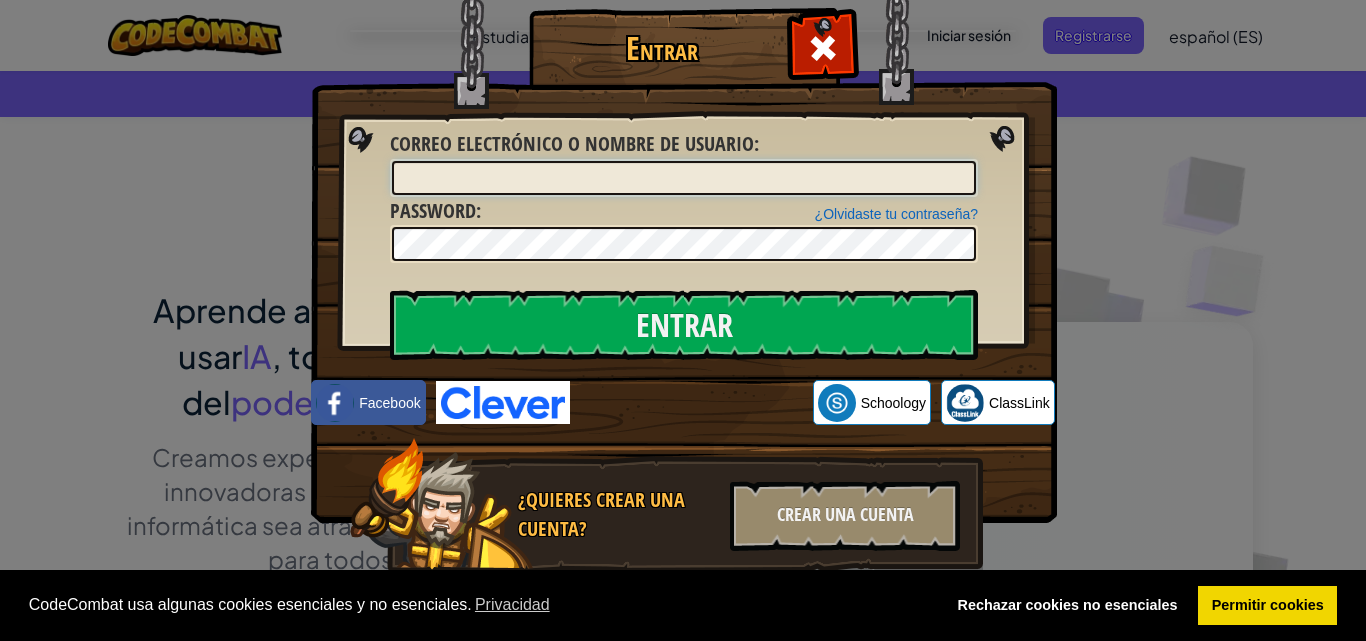click on "Correo electrónico o nombre de usuario :" at bounding box center (684, 178) 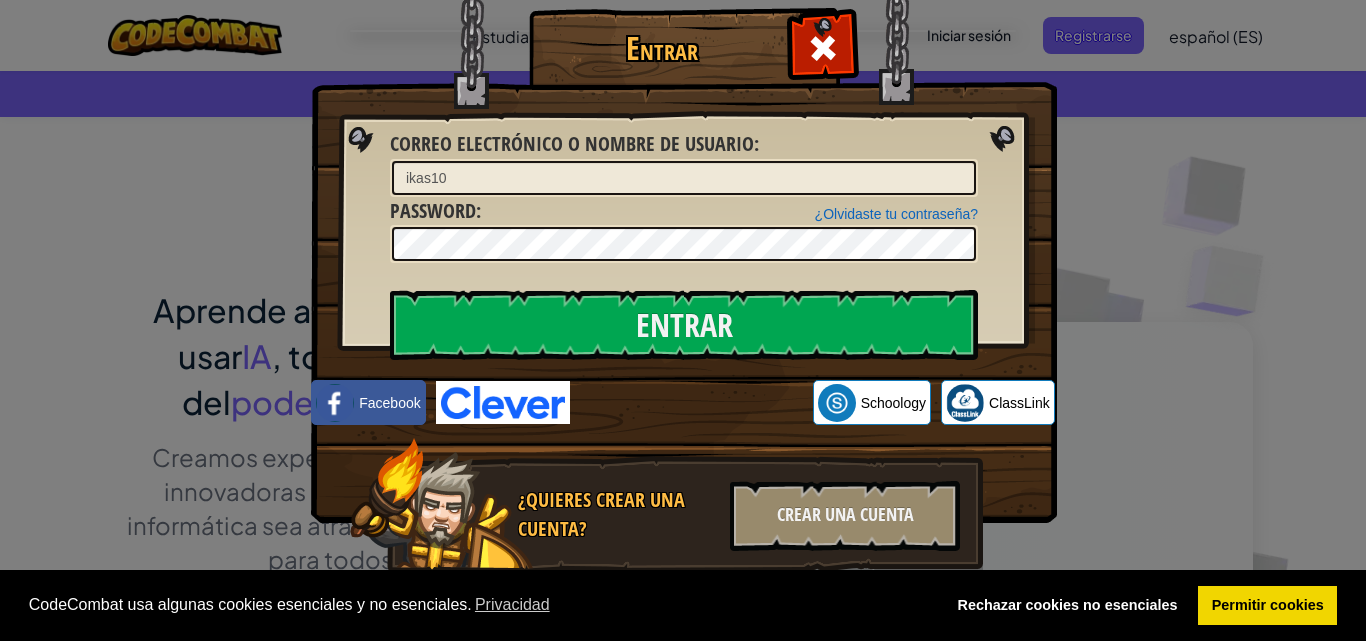 click at bounding box center [684, 244] 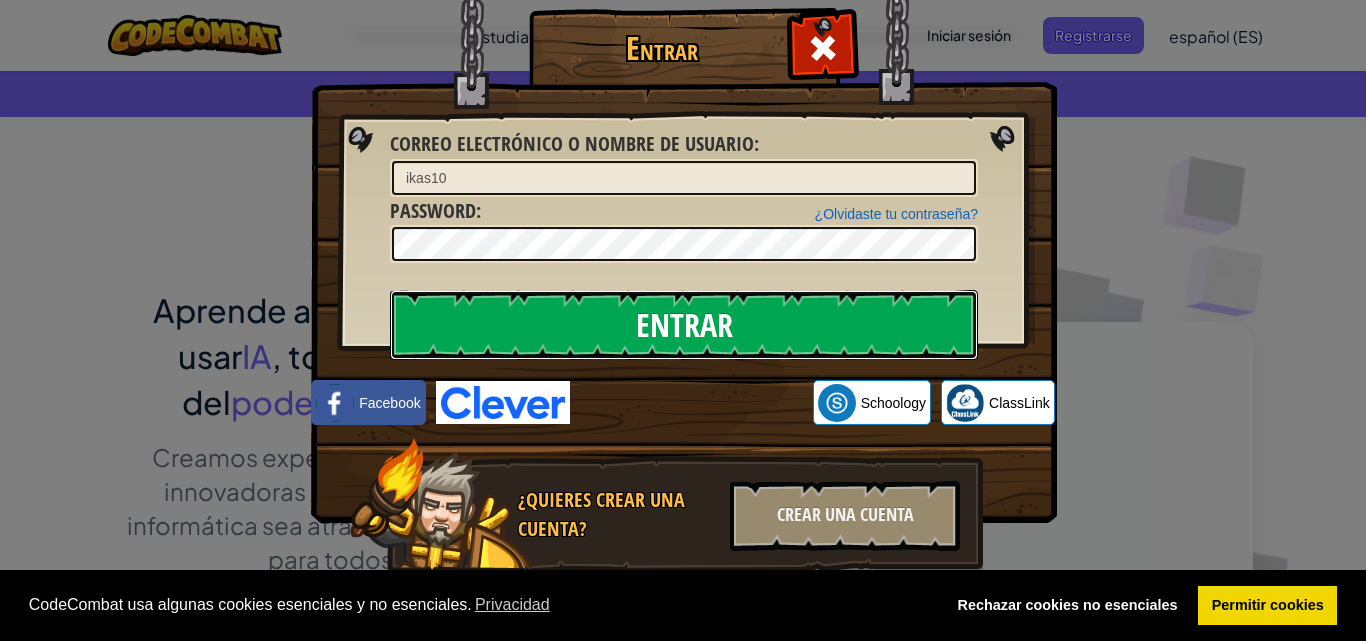 click on "Entrar" at bounding box center [684, 325] 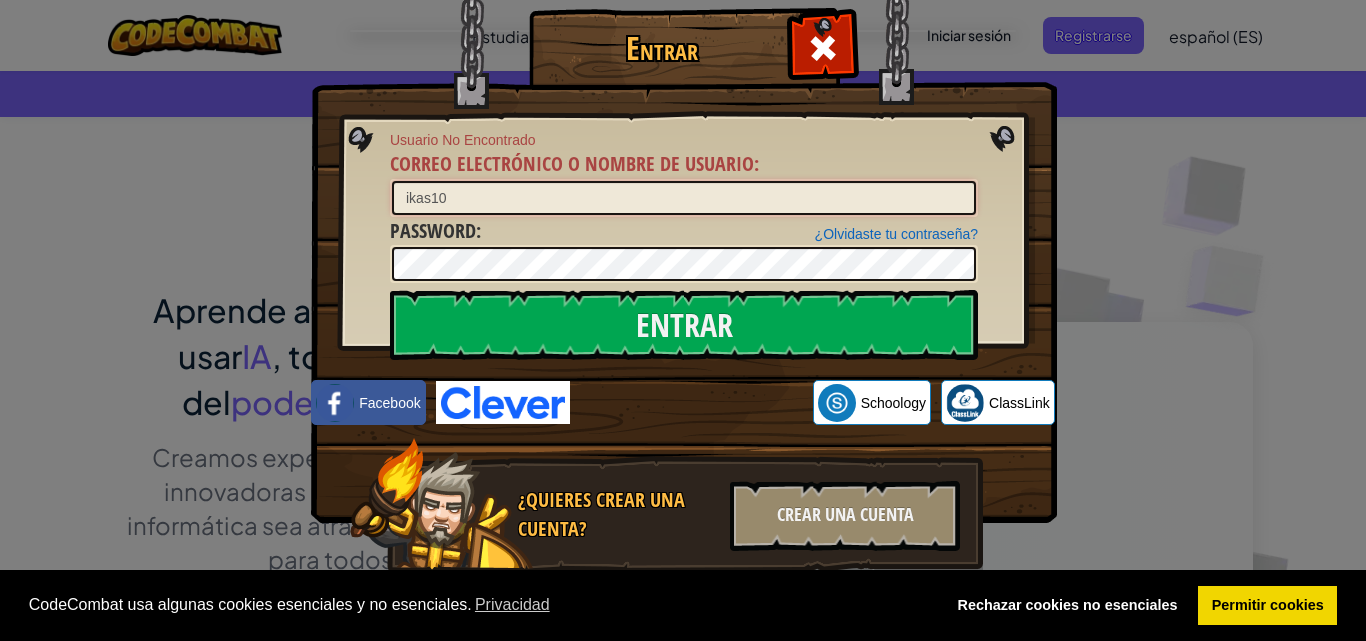 click on "ikas10" at bounding box center [684, 198] 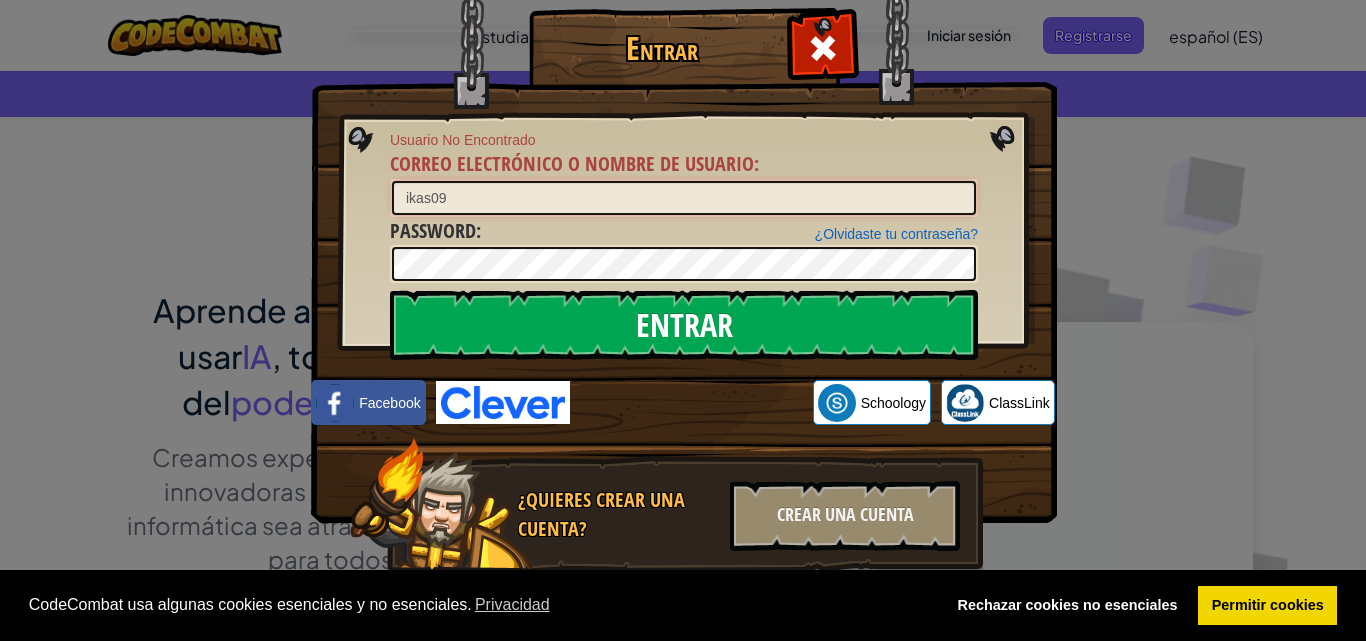 type on "ikas09" 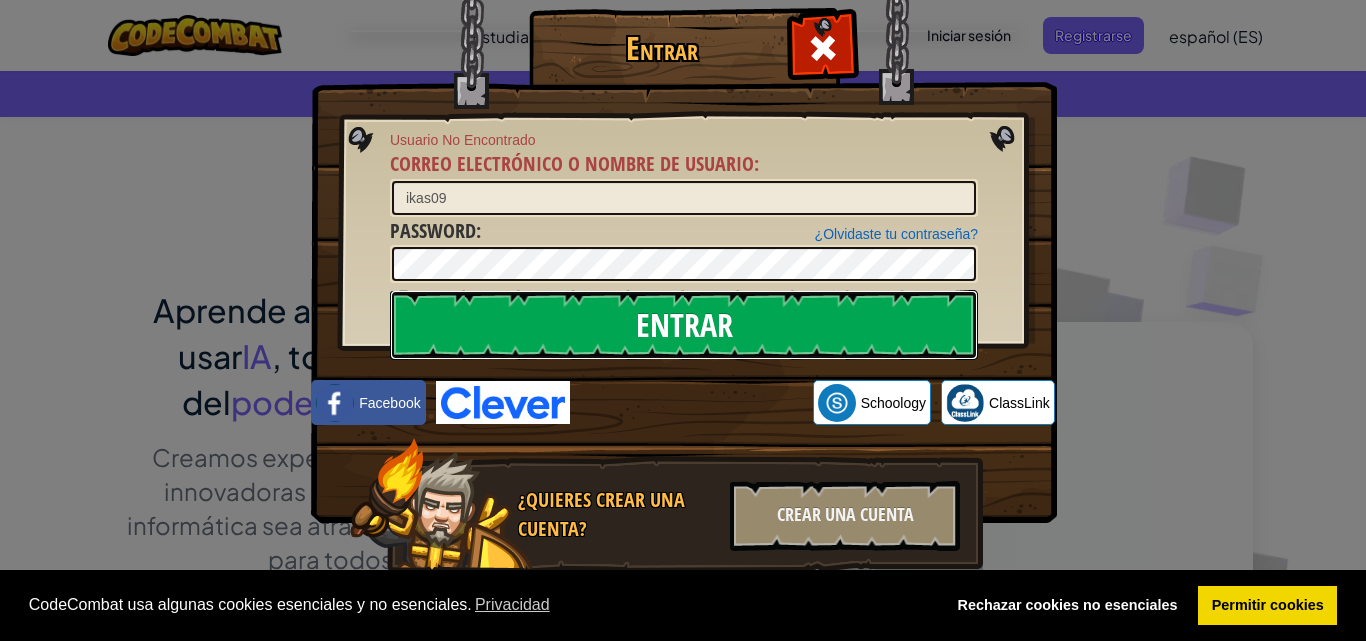 click on "Entrar" at bounding box center [684, 325] 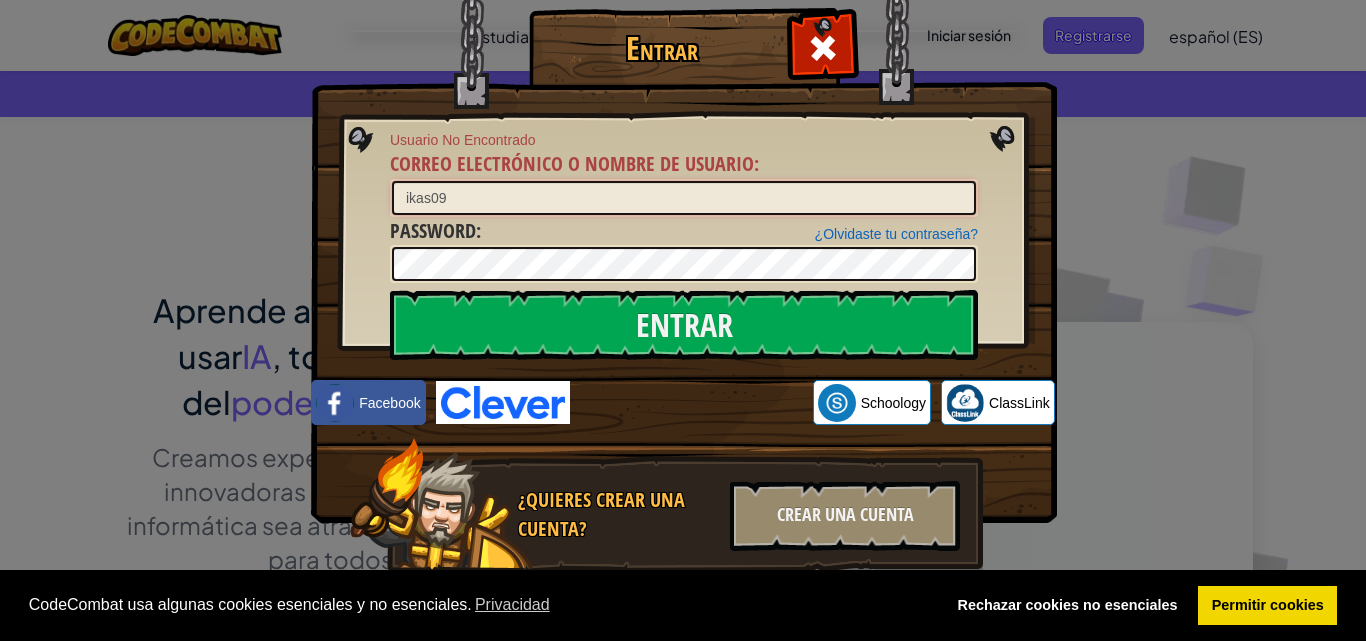 drag, startPoint x: 537, startPoint y: 197, endPoint x: 396, endPoint y: 195, distance: 141.01419 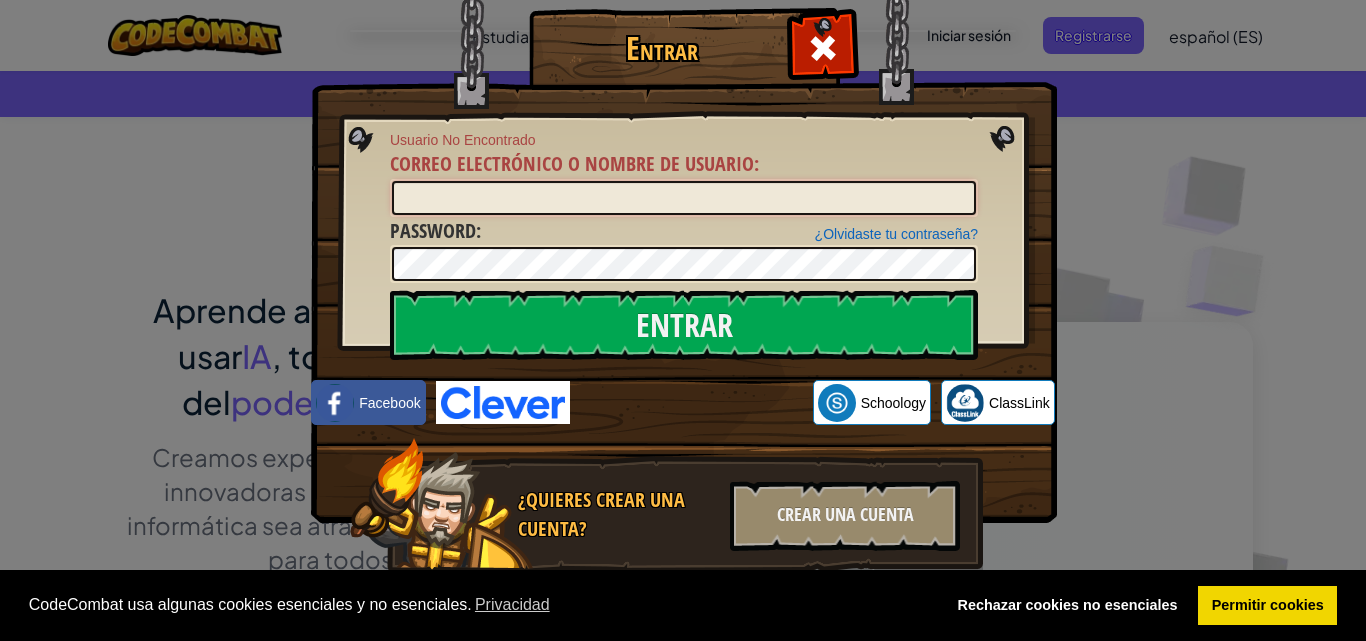 type 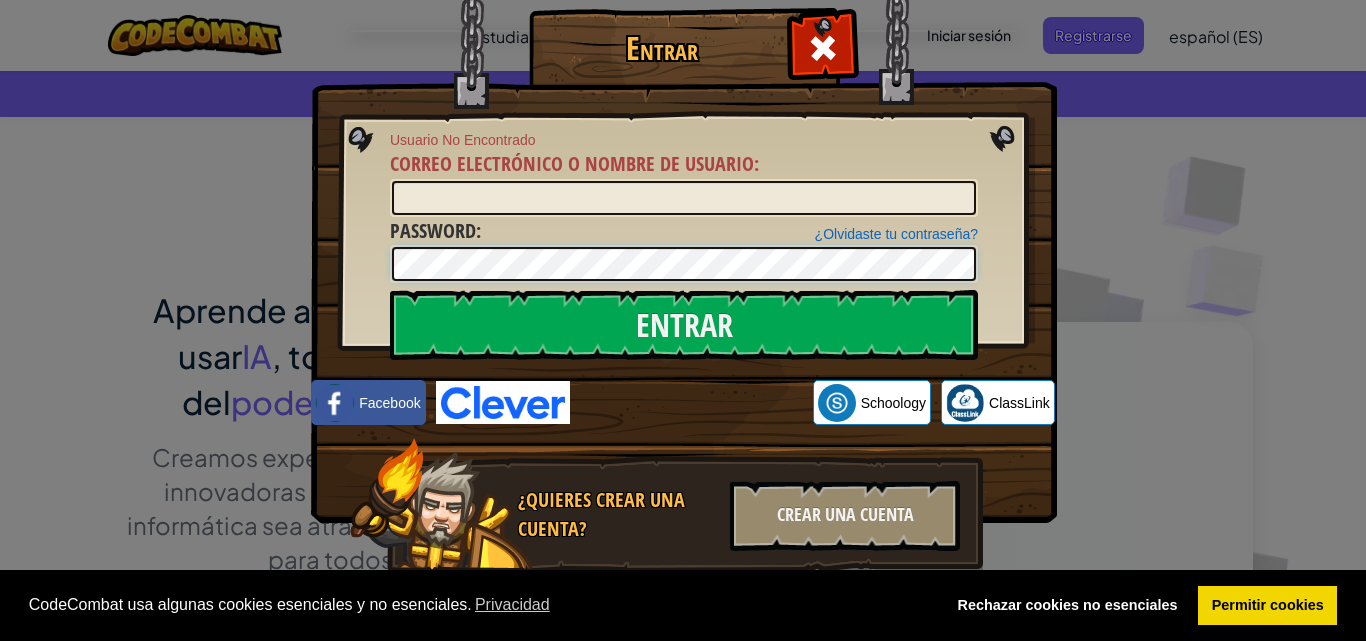 click on "Entrar Usuario No Encontrado Correo electrónico o nombre de usuario : ¿Olvidaste tu contraseña? Password : Entrar Entrando... Facebook Schoology ClassLink ¿Quieres crear una cuenta? Crear una cuenta" at bounding box center (683, 320) 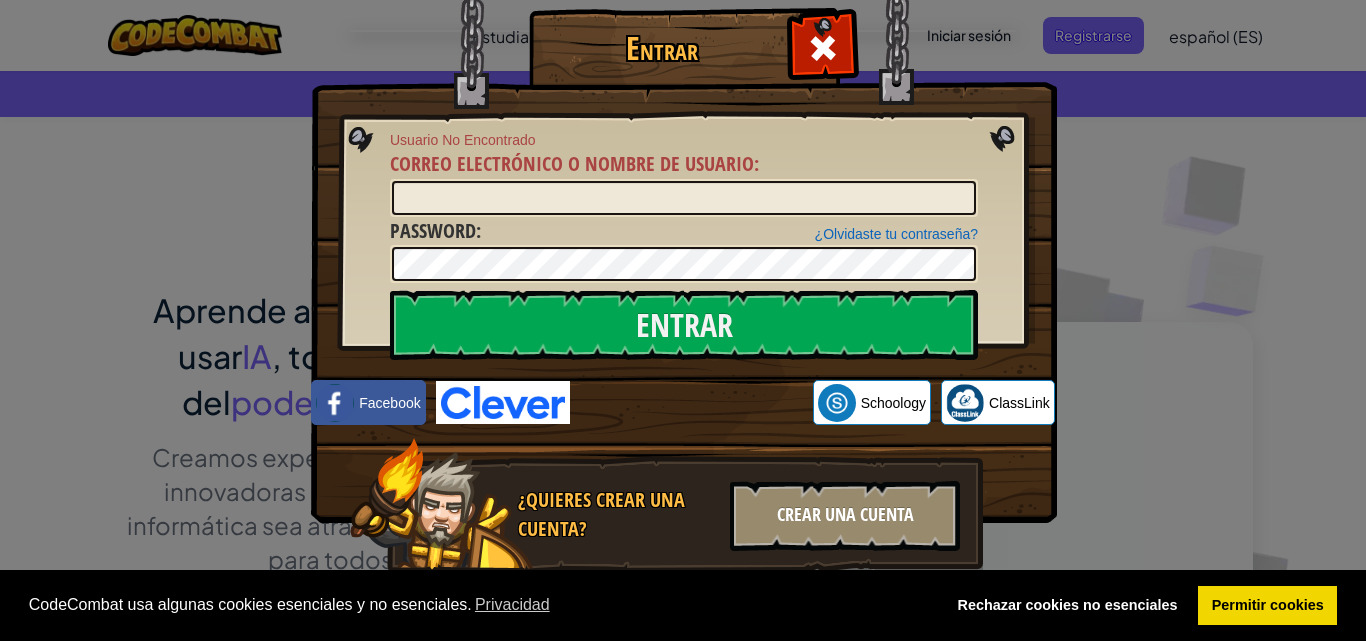 click on "Crear una cuenta" at bounding box center [845, 516] 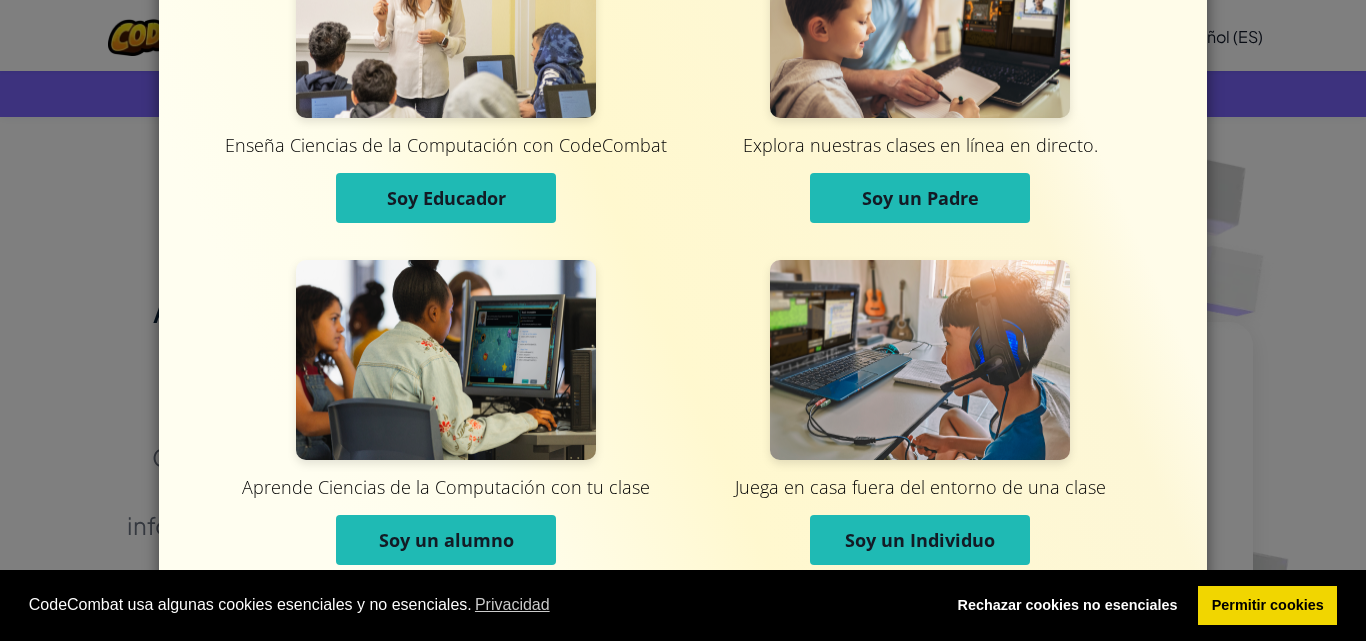 scroll, scrollTop: 151, scrollLeft: 0, axis: vertical 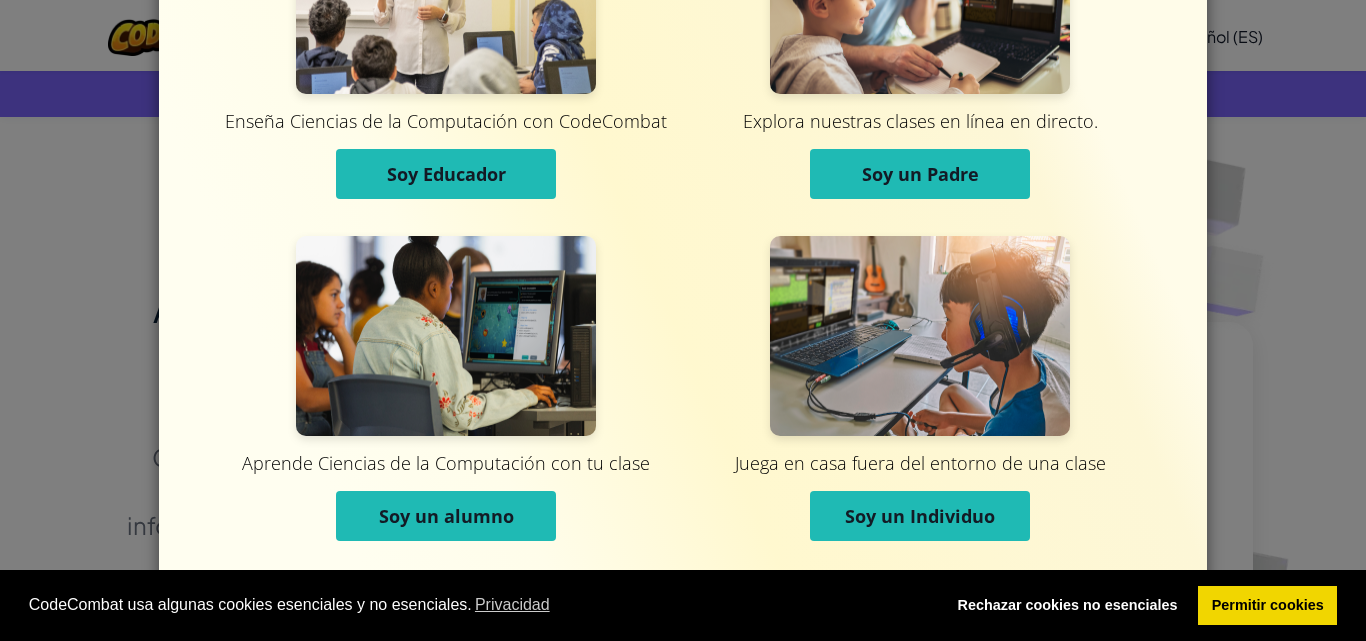 click on "Soy un Individuo" at bounding box center [920, 516] 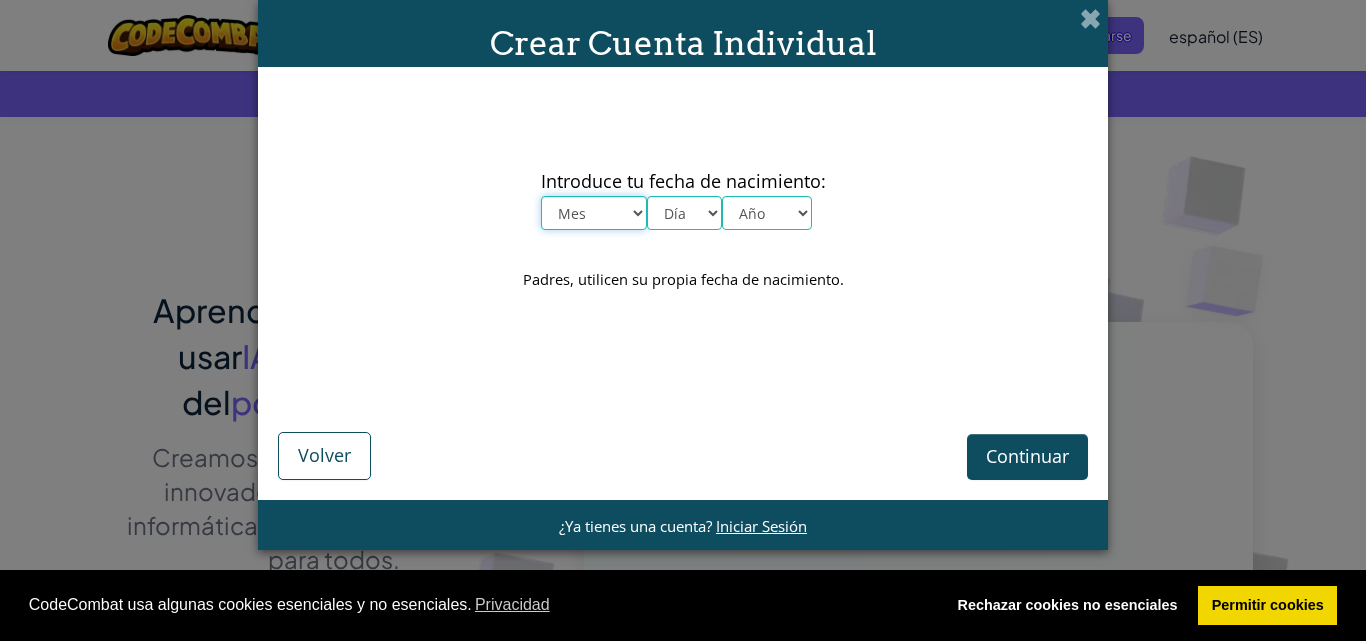 scroll, scrollTop: 0, scrollLeft: 0, axis: both 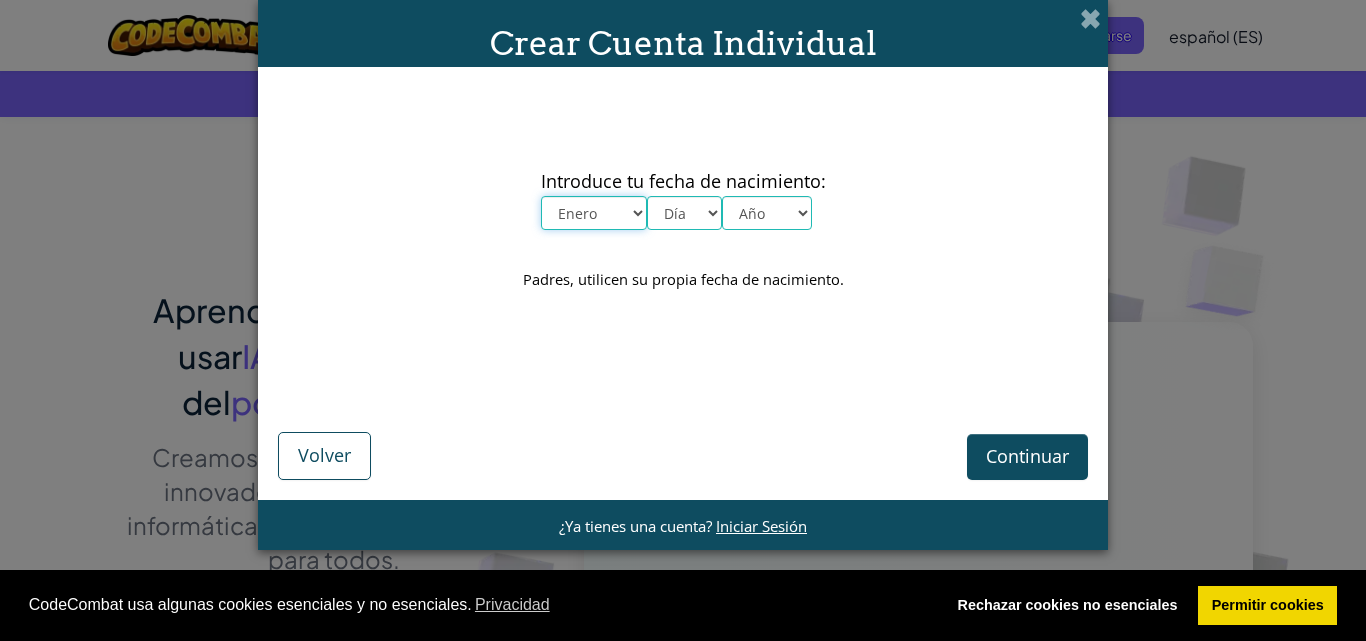 click on "Mes Enero Febrero Órdenes de marcha Abril Mayo Junio Julio Agosto Septiembre Octubre Noviembre Diciembre" at bounding box center [594, 213] 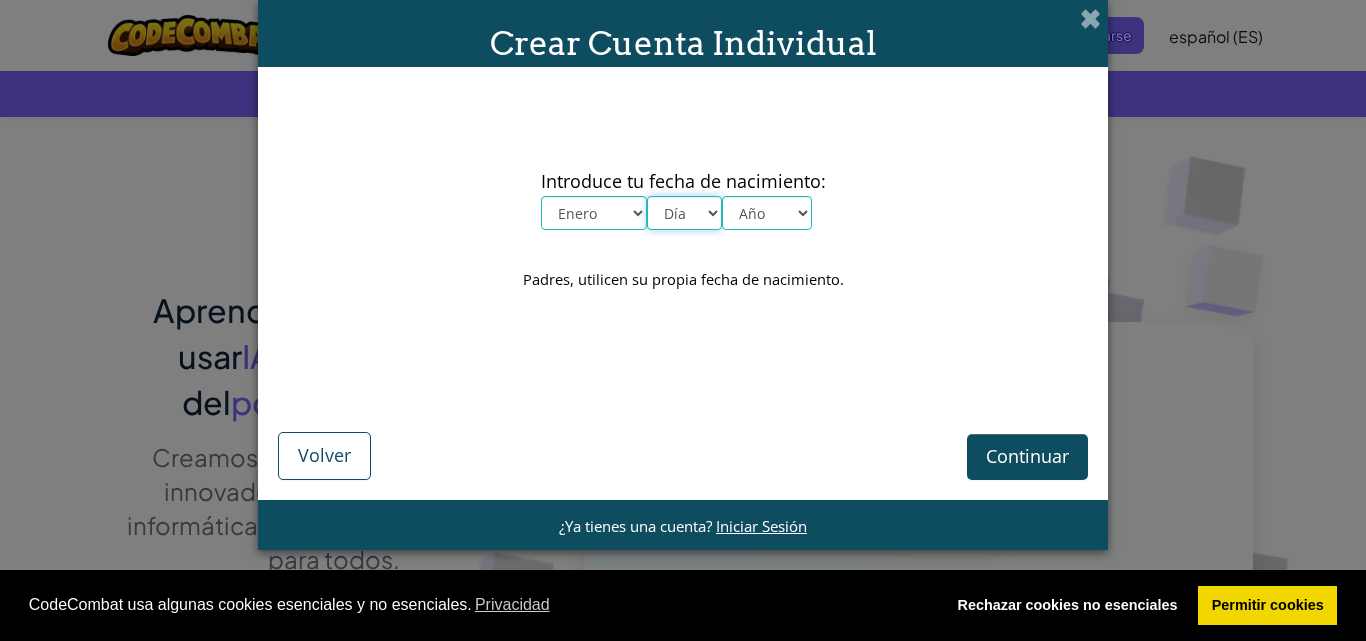 click on "Día 1 2 3 4 5 6 7 8 9 10 11 12 13 14 15 16 17 18 19 20 21 22 23 24 25 26 27 28 29 30 31" at bounding box center [684, 213] 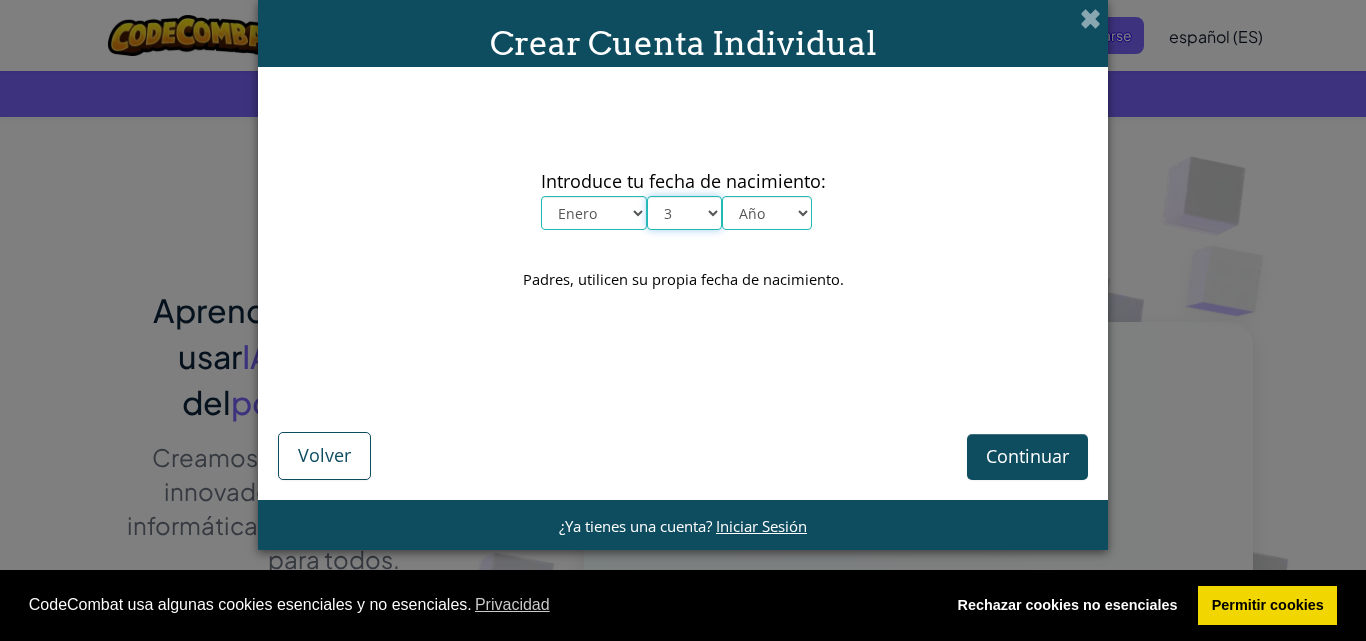 click on "Día 1 2 3 4 5 6 7 8 9 10 11 12 13 14 15 16 17 18 19 20 21 22 23 24 25 26 27 28 29 30 31" at bounding box center (684, 213) 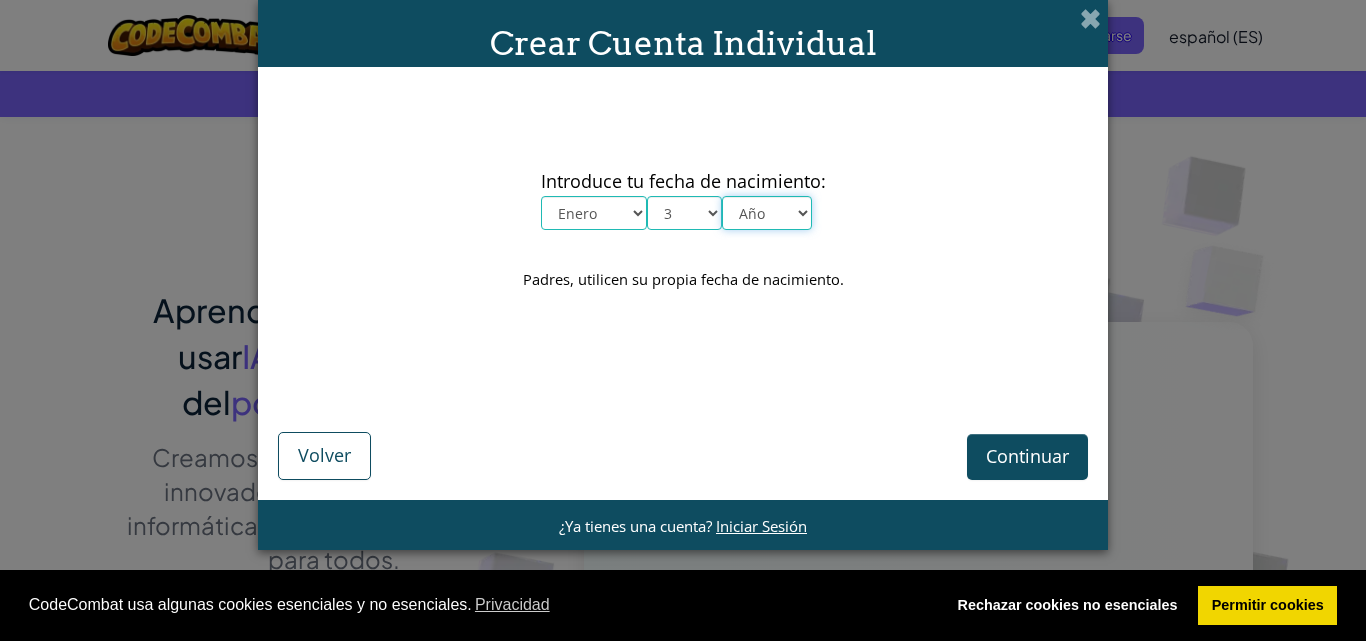 click on "Año 2025 2024 2023 2022 2021 2020 2019 2018 2017 2016 2015 2014 2013 2012 2011 2010 2009 2008 2007 2006 2005 2004 2003 2002 2001 2000 1999 1998 1997 1996 1995 1994 1993 1992 1991 1990 1989 1988 1987 1986 1985 1984 1983 1982 1981 1980 1979 1978 1977 1976 1975 1974 1973 1972 1971 1970 1969 1968 1967 1966 1965 1964 1963 1962 1961 1960 1959 1958 1957 1956 1955 1954 1953 1952 1951 1950 1949 1948 1947 1946 1945 1944 1943 1942 1941 1940 1939 1938 1937 1936 1935 1934 1933 1932 1931 1930 1929 1928 1927 1926" at bounding box center (767, 213) 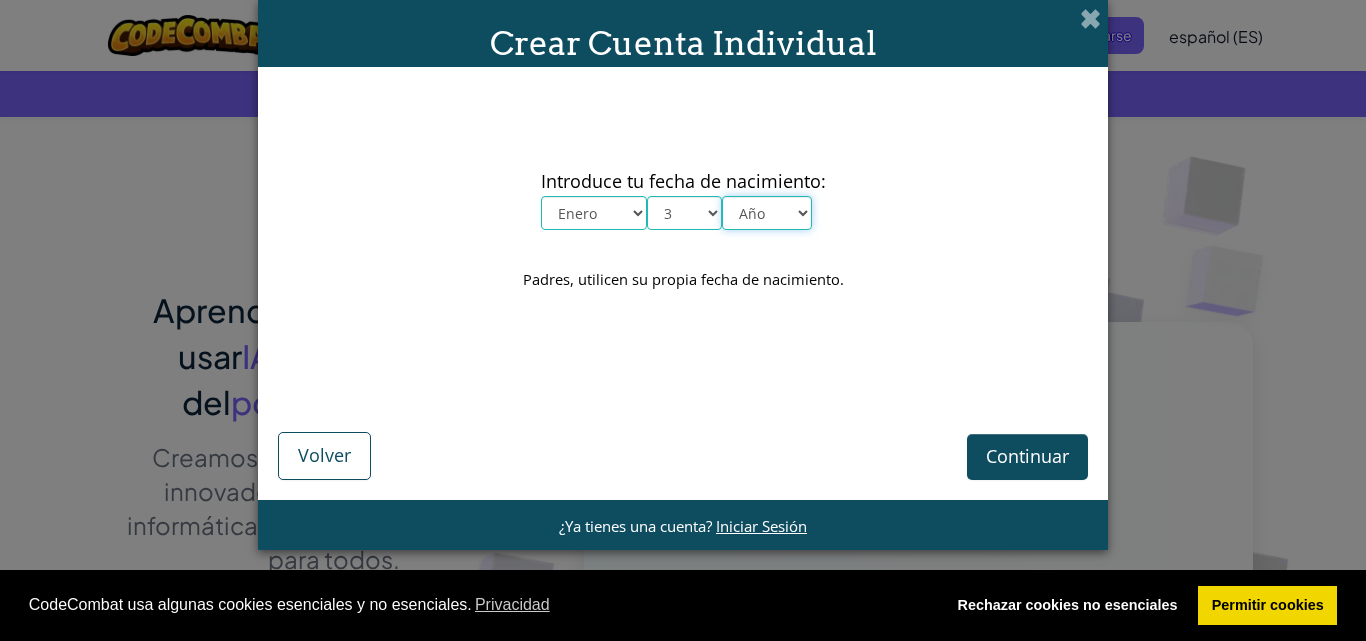 select on "1975" 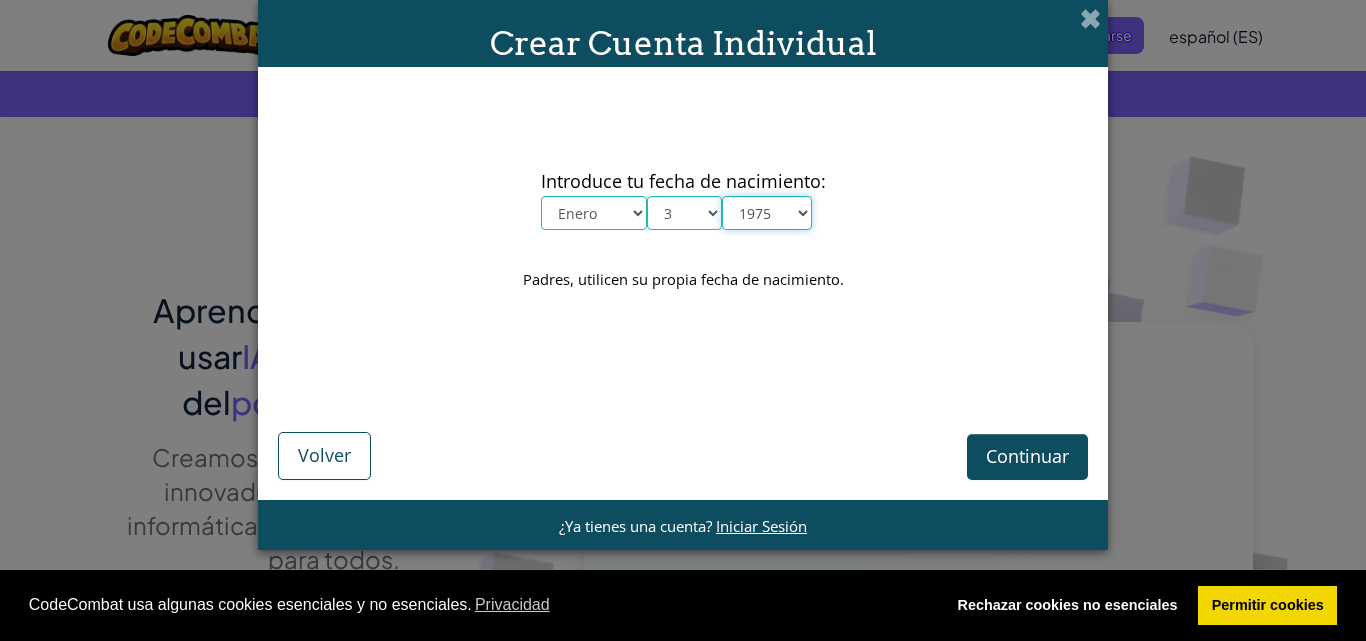click on "Año 2025 2024 2023 2022 2021 2020 2019 2018 2017 2016 2015 2014 2013 2012 2011 2010 2009 2008 2007 2006 2005 2004 2003 2002 2001 2000 1999 1998 1997 1996 1995 1994 1993 1992 1991 1990 1989 1988 1987 1986 1985 1984 1983 1982 1981 1980 1979 1978 1977 1976 1975 1974 1973 1972 1971 1970 1969 1968 1967 1966 1965 1964 1963 1962 1961 1960 1959 1958 1957 1956 1955 1954 1953 1952 1951 1950 1949 1948 1947 1946 1945 1944 1943 1942 1941 1940 1939 1938 1937 1936 1935 1934 1933 1932 1931 1930 1929 1928 1927 1926" at bounding box center (767, 213) 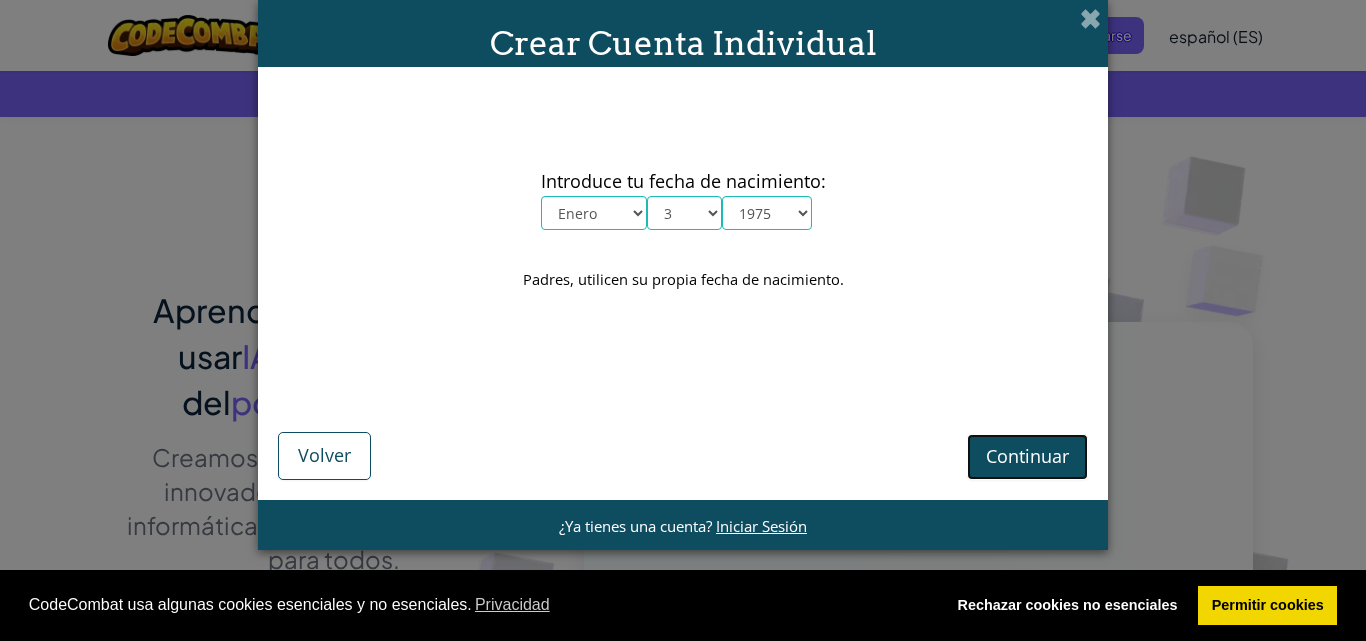 click on "Continuar" at bounding box center [1027, 456] 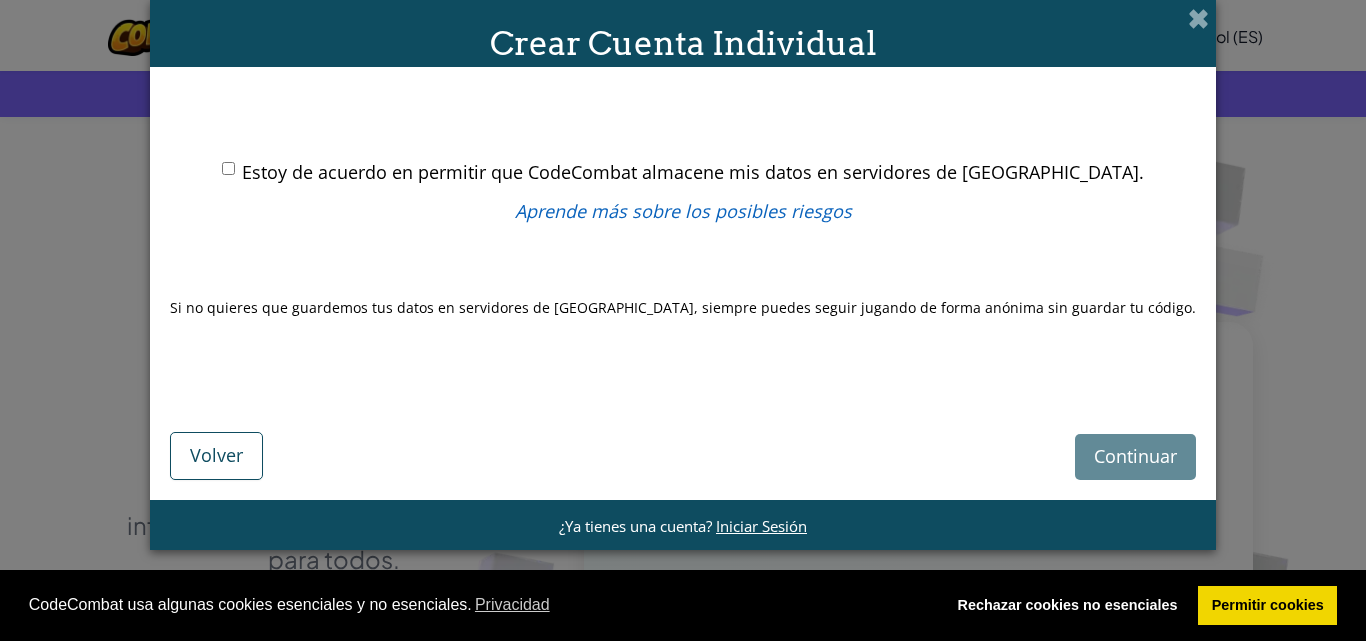 click on "Estoy de acuerdo en permitir que CodeCombat almacene mis datos en servidores de EE.UU." at bounding box center [683, 172] 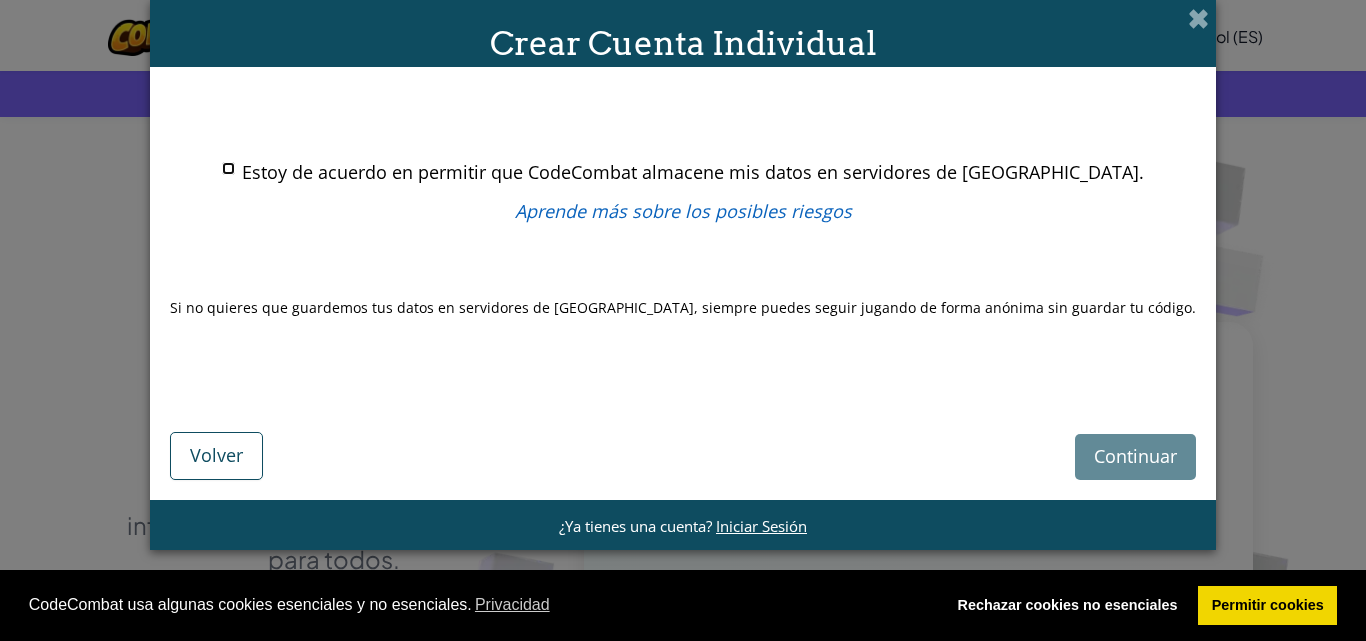 click on "Estoy de acuerdo en permitir que CodeCombat almacene mis datos en servidores de EE.UU." at bounding box center (228, 168) 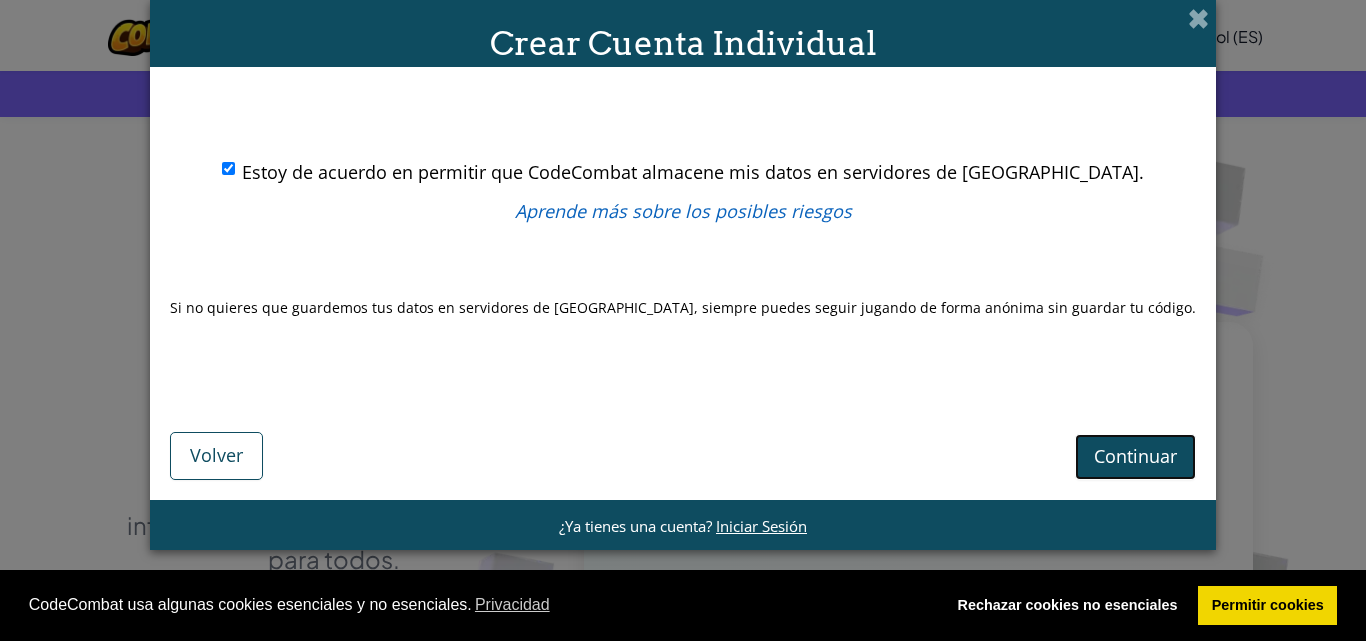 click on "Continuar" at bounding box center [1135, 456] 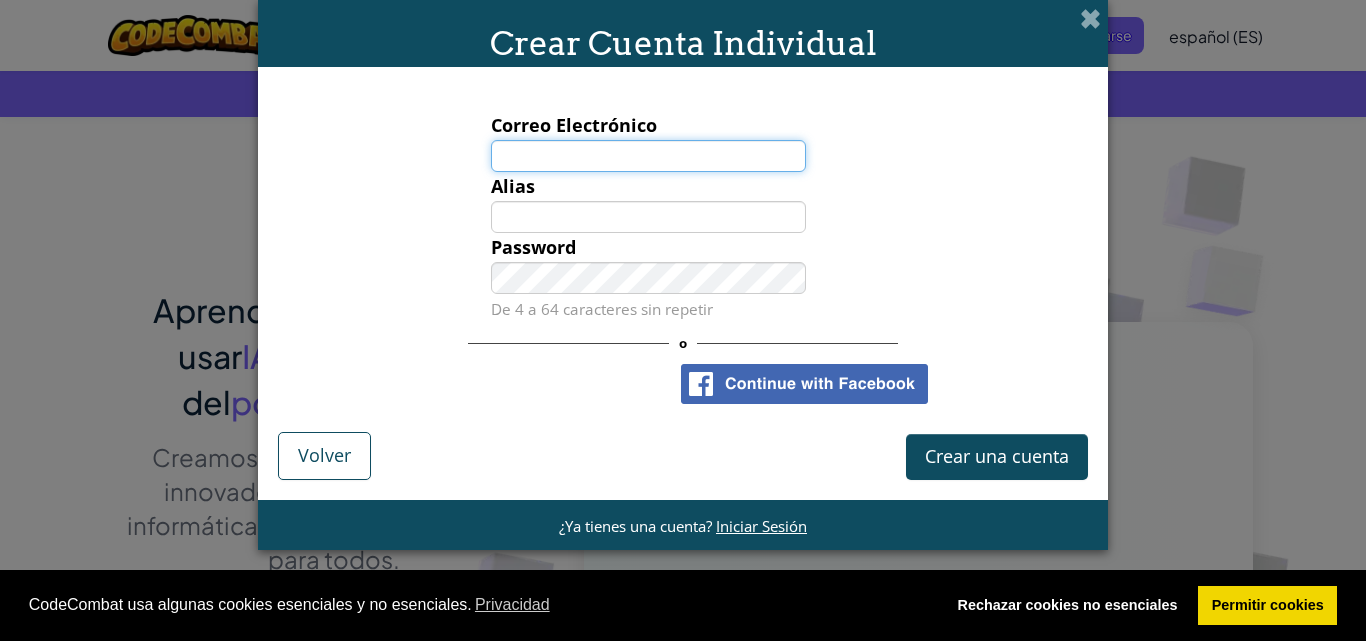 click on "Correo Electrónico" at bounding box center (649, 156) 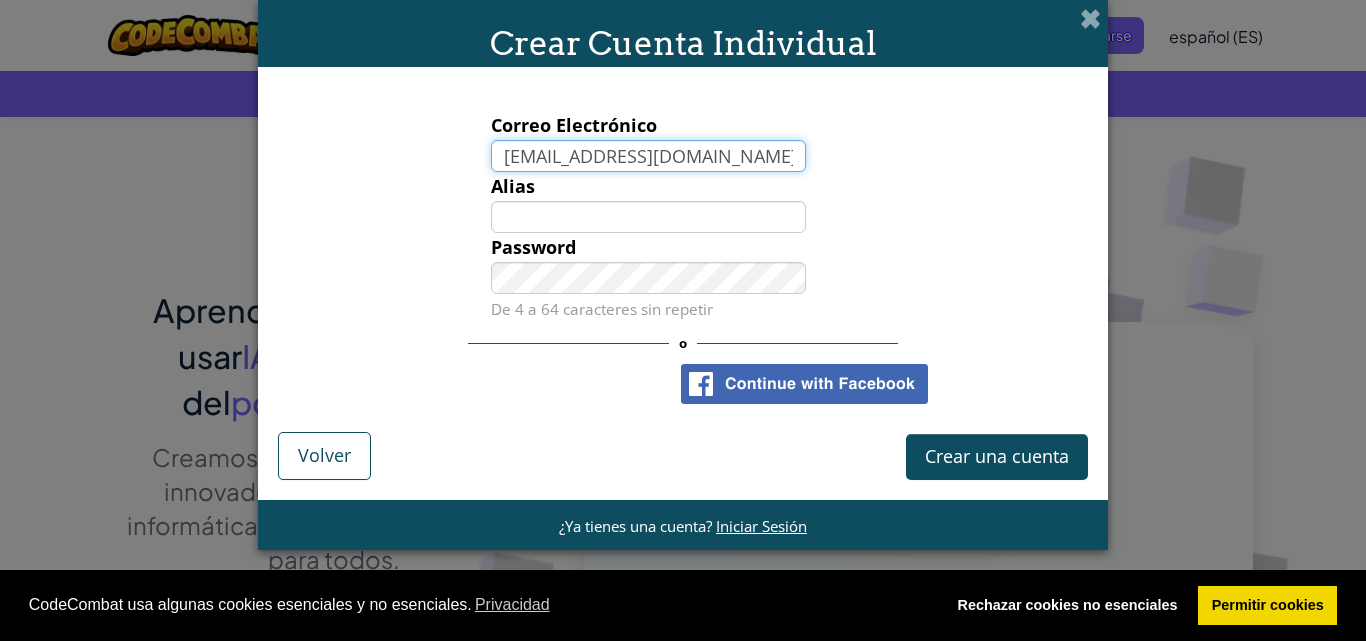 type on "izeisantxez@gmail.com" 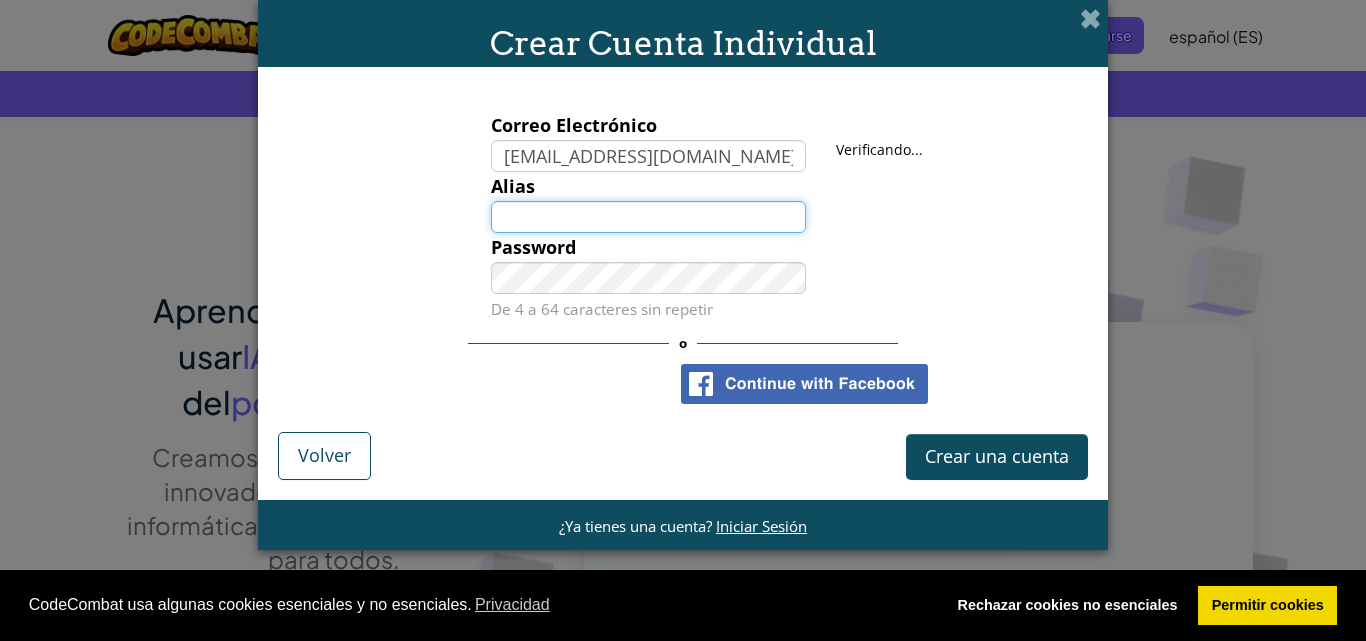click on "Alias" at bounding box center (649, 217) 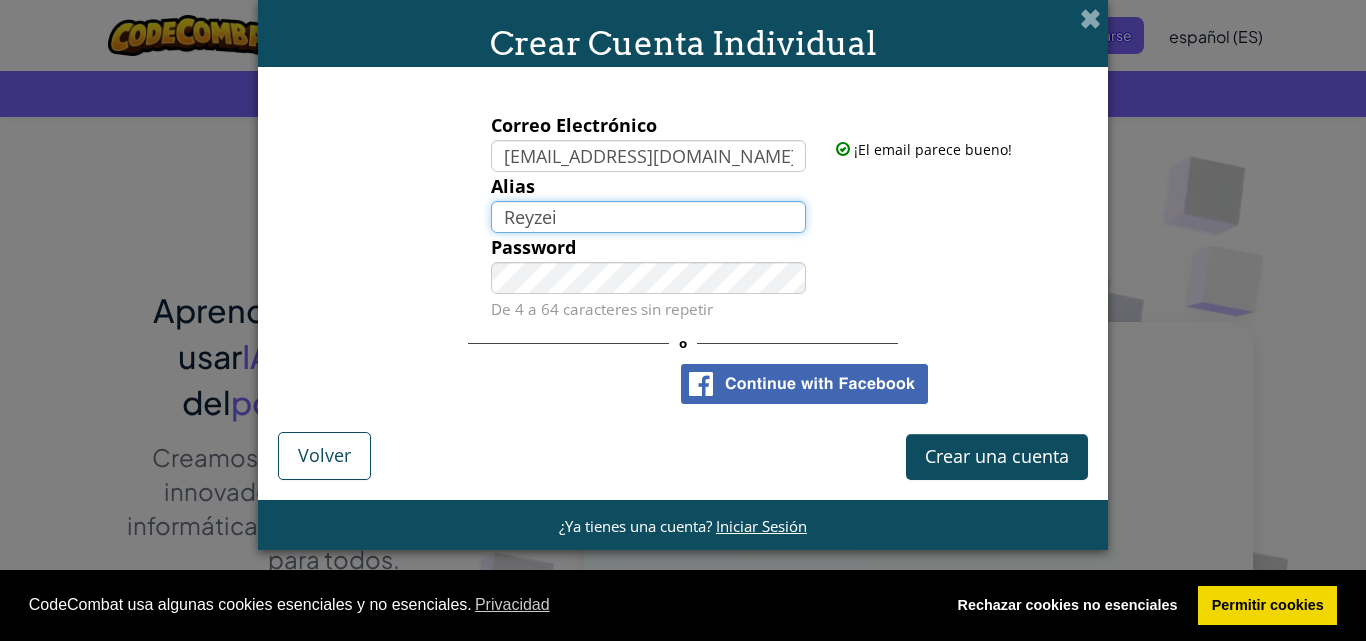 type on "Reyzei" 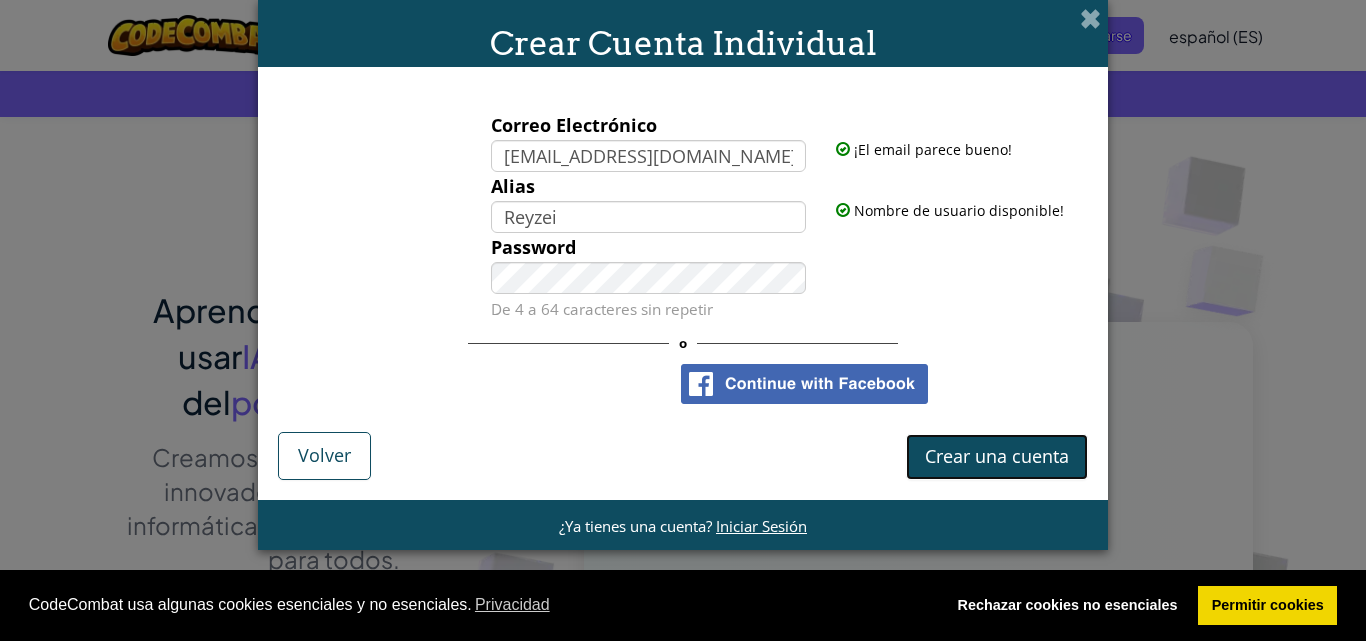 click on "Crear una cuenta" at bounding box center (997, 456) 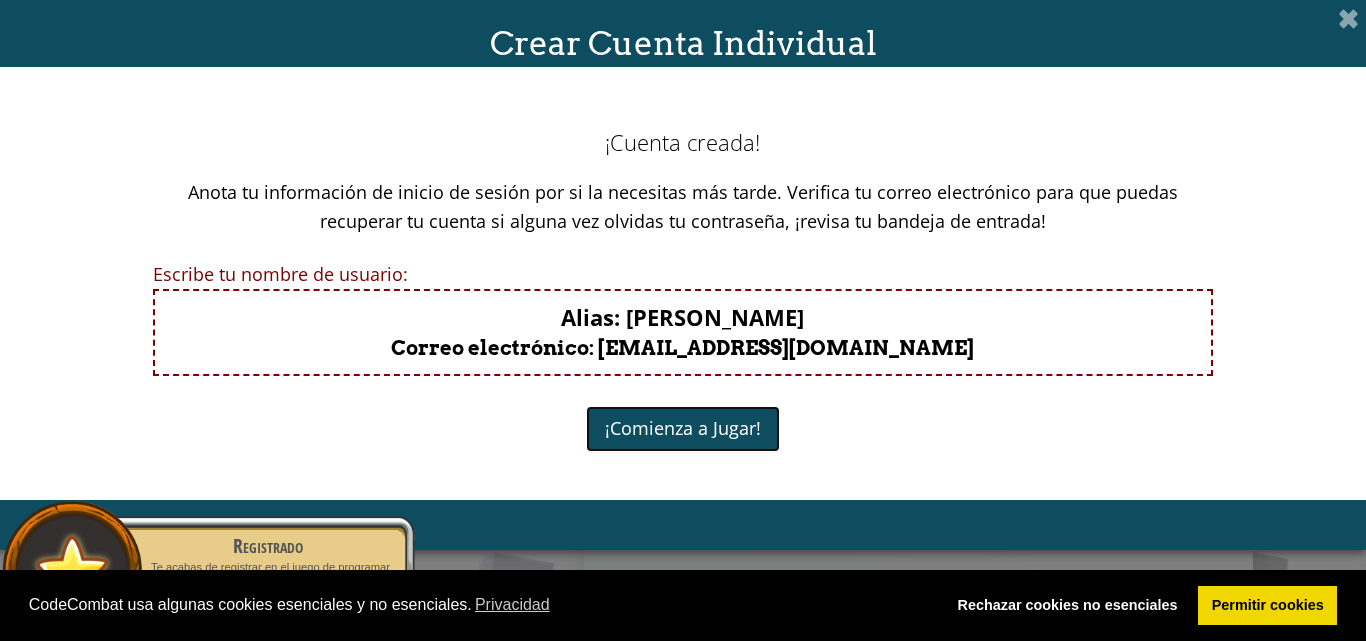 click on "¡Comienza a Jugar!" at bounding box center (683, 429) 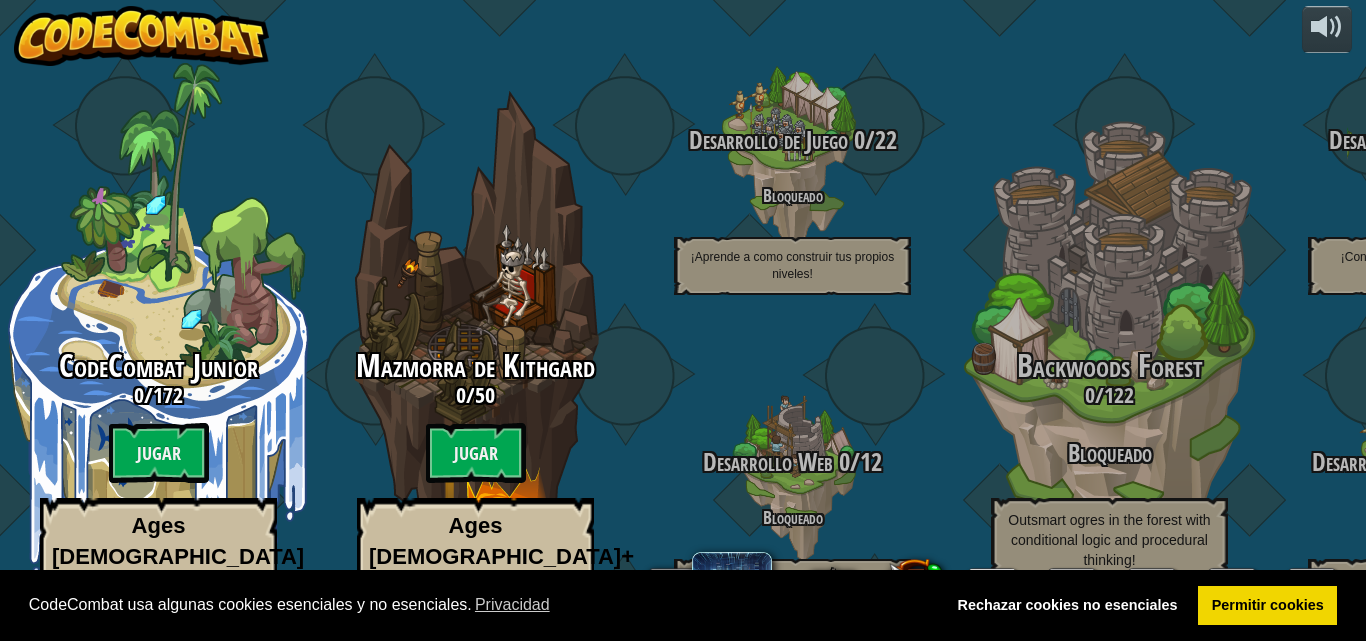 select on "es-ES" 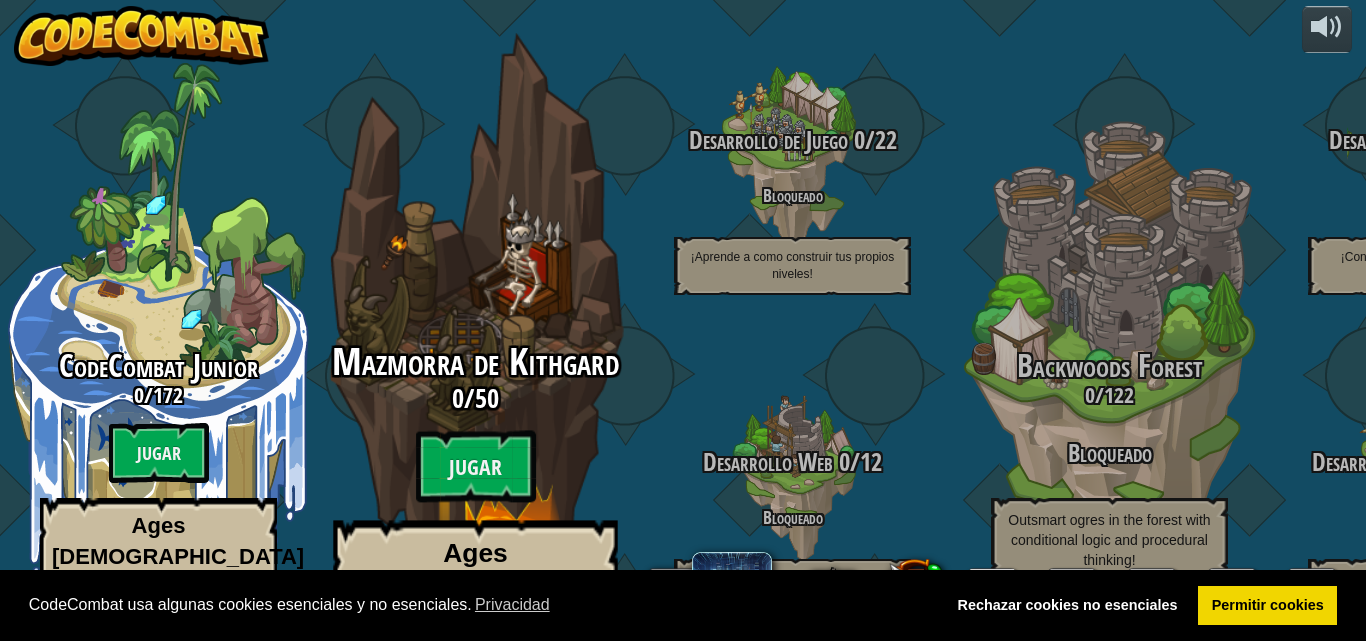 scroll, scrollTop: 0, scrollLeft: 0, axis: both 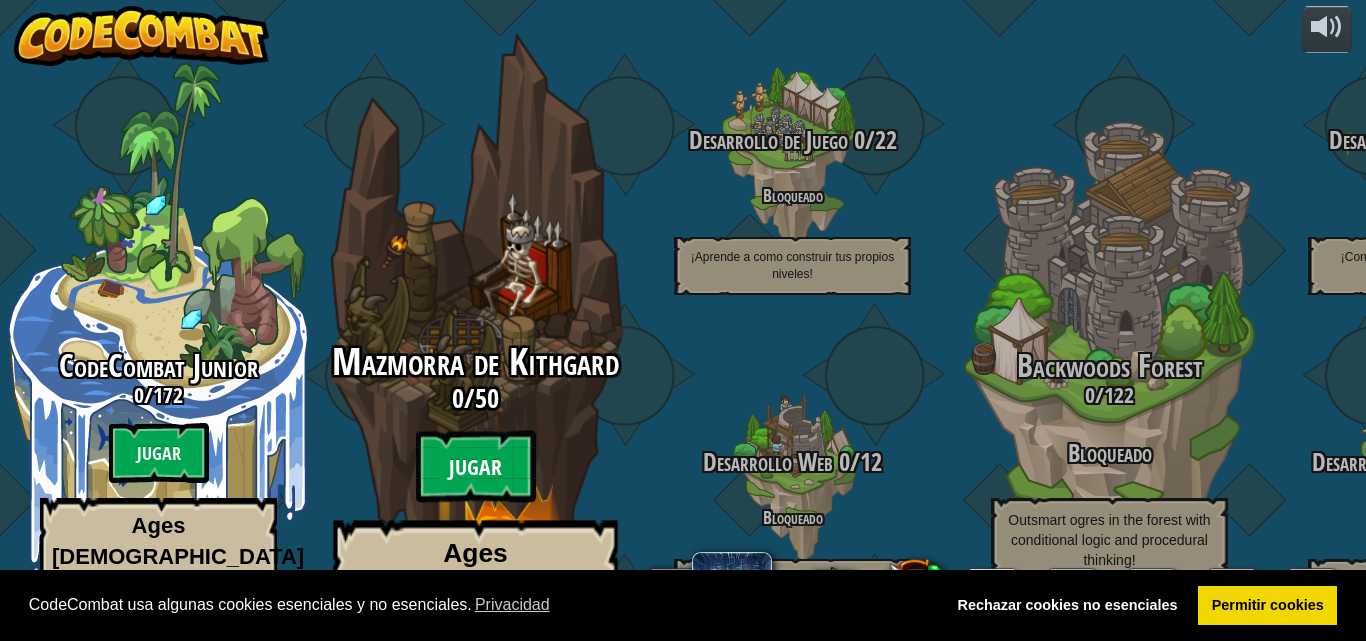 click on "Jugar" at bounding box center [476, 467] 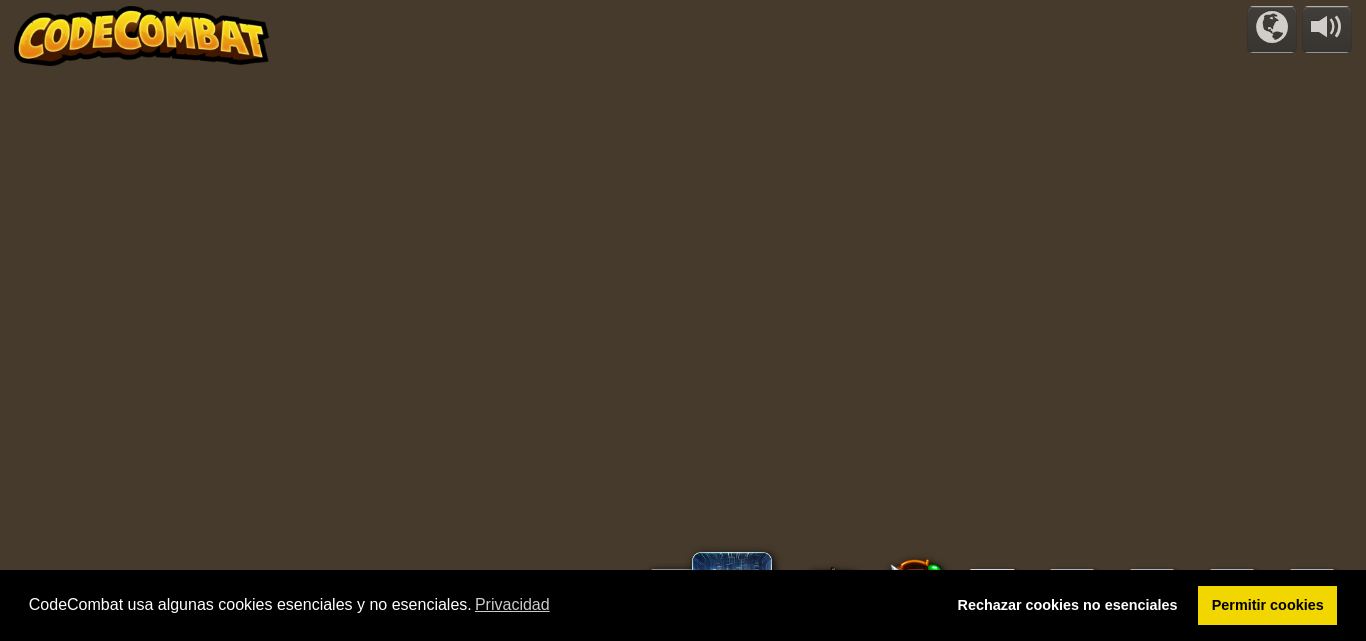 select on "es-ES" 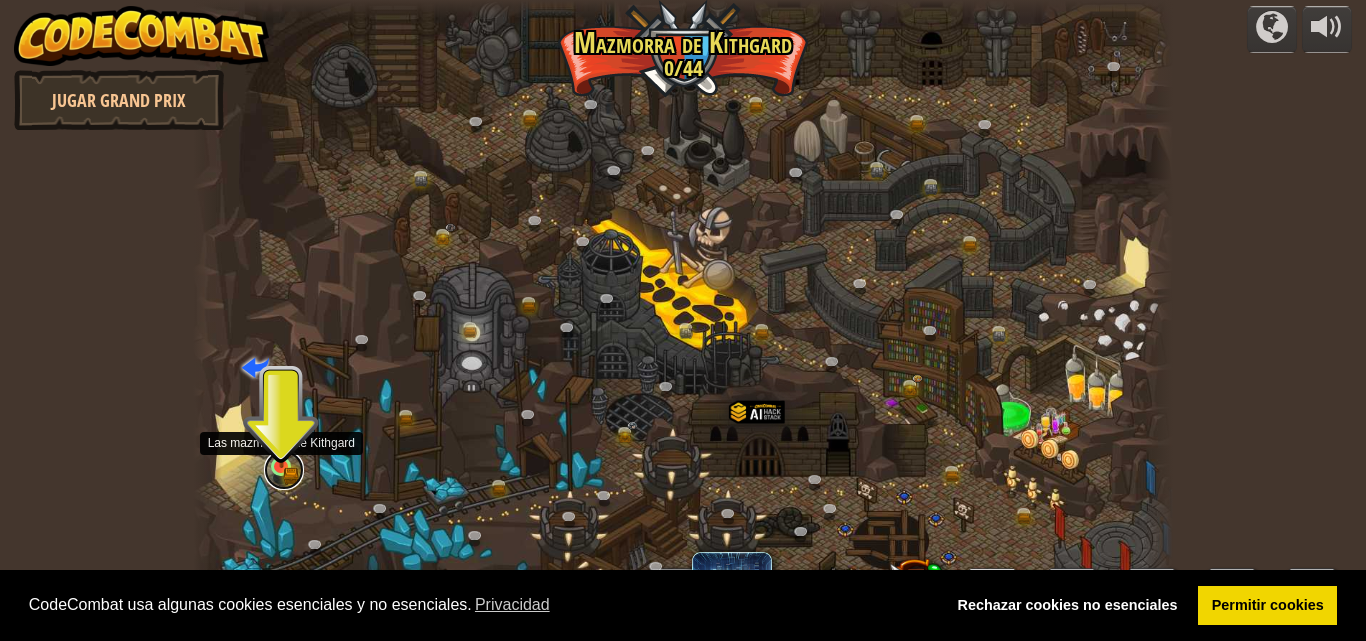click at bounding box center [284, 470] 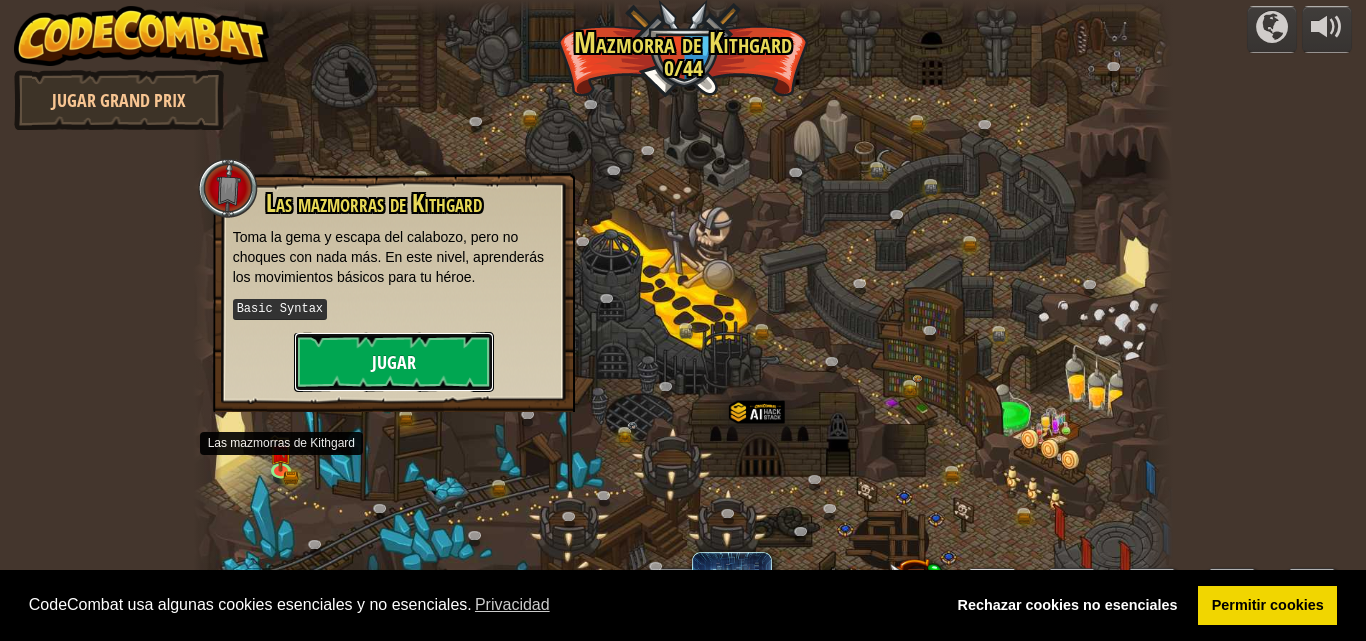 click on "Jugar" at bounding box center (394, 362) 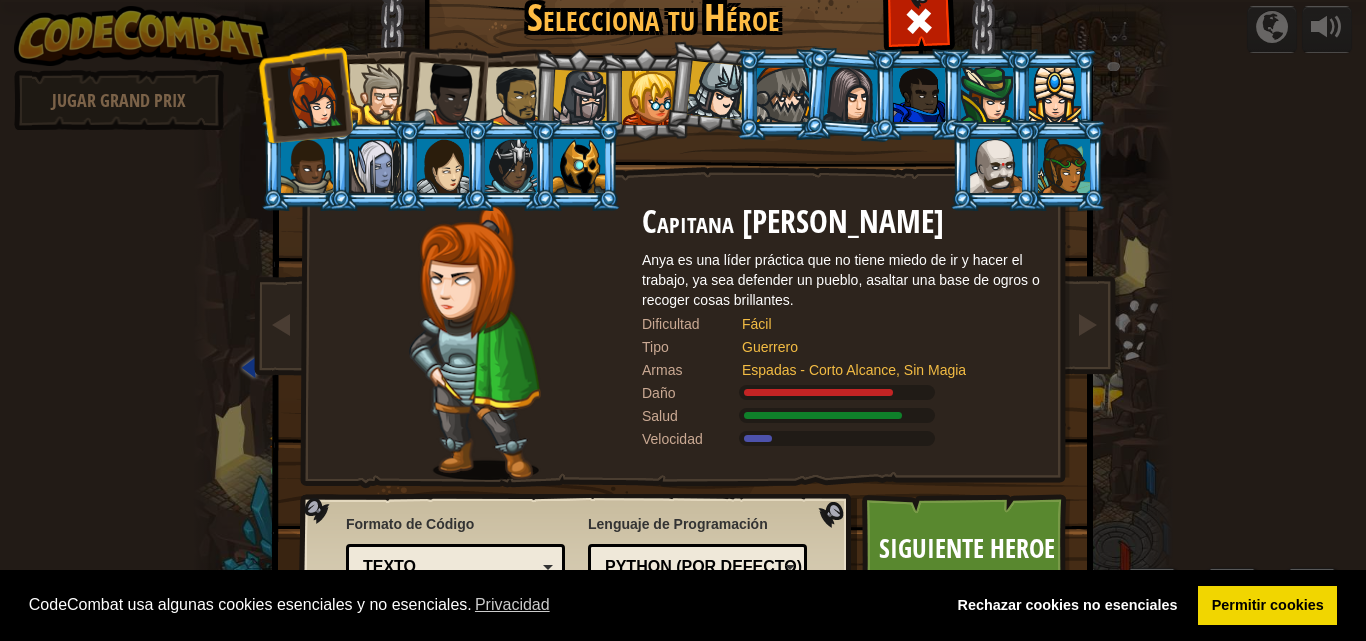 click at bounding box center [516, 97] 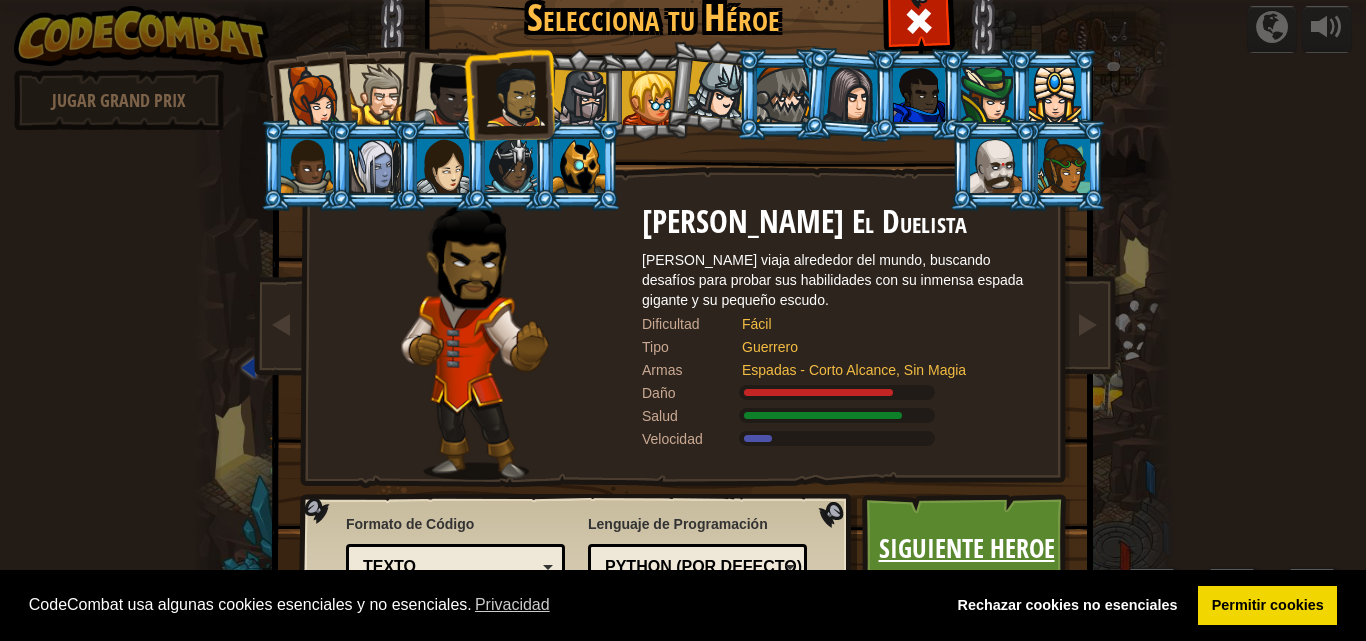 click on "Siguiente Heroe" at bounding box center (966, 549) 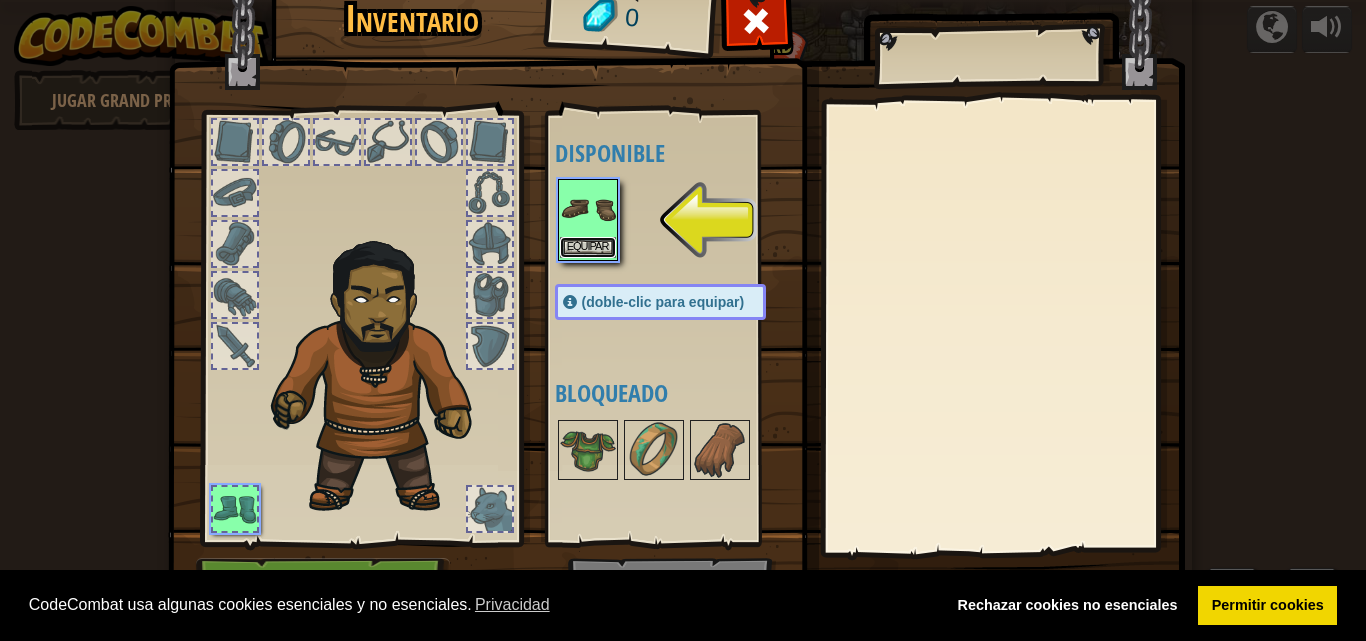 click on "Equipar" at bounding box center (588, 247) 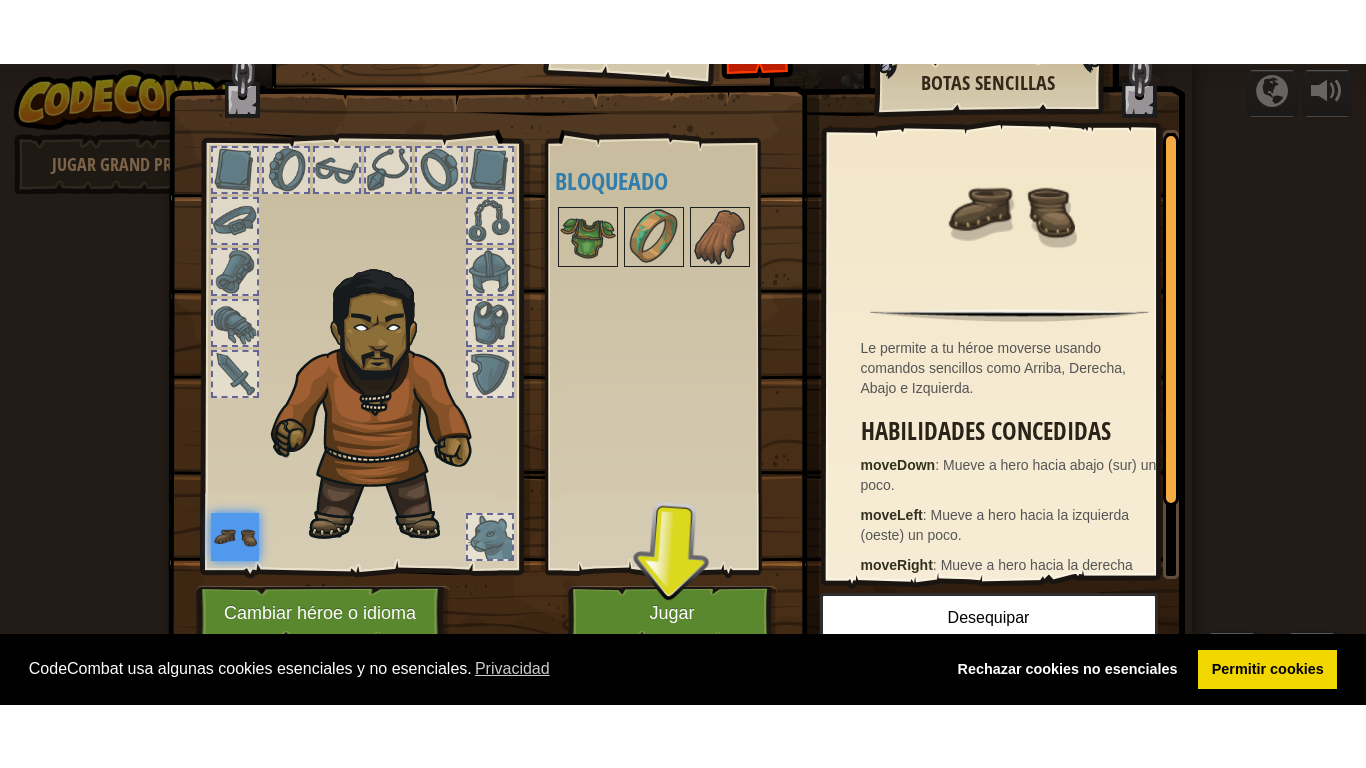 scroll, scrollTop: 49, scrollLeft: 0, axis: vertical 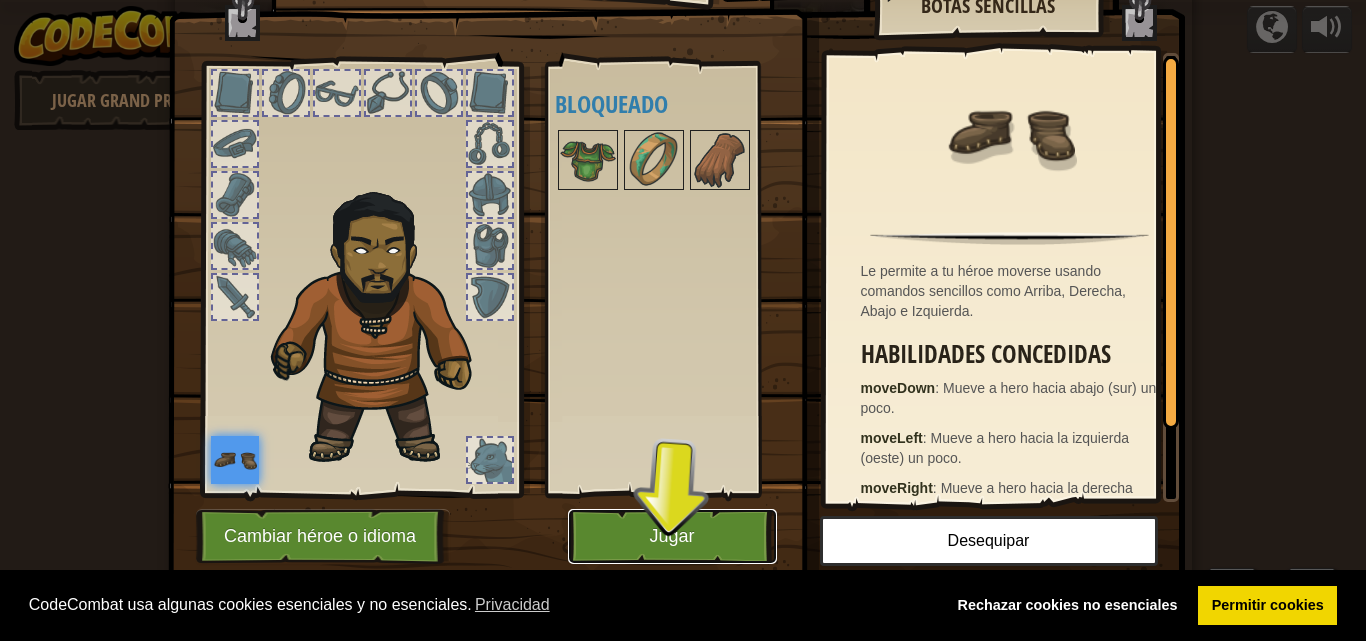 click on "Jugar" at bounding box center (672, 536) 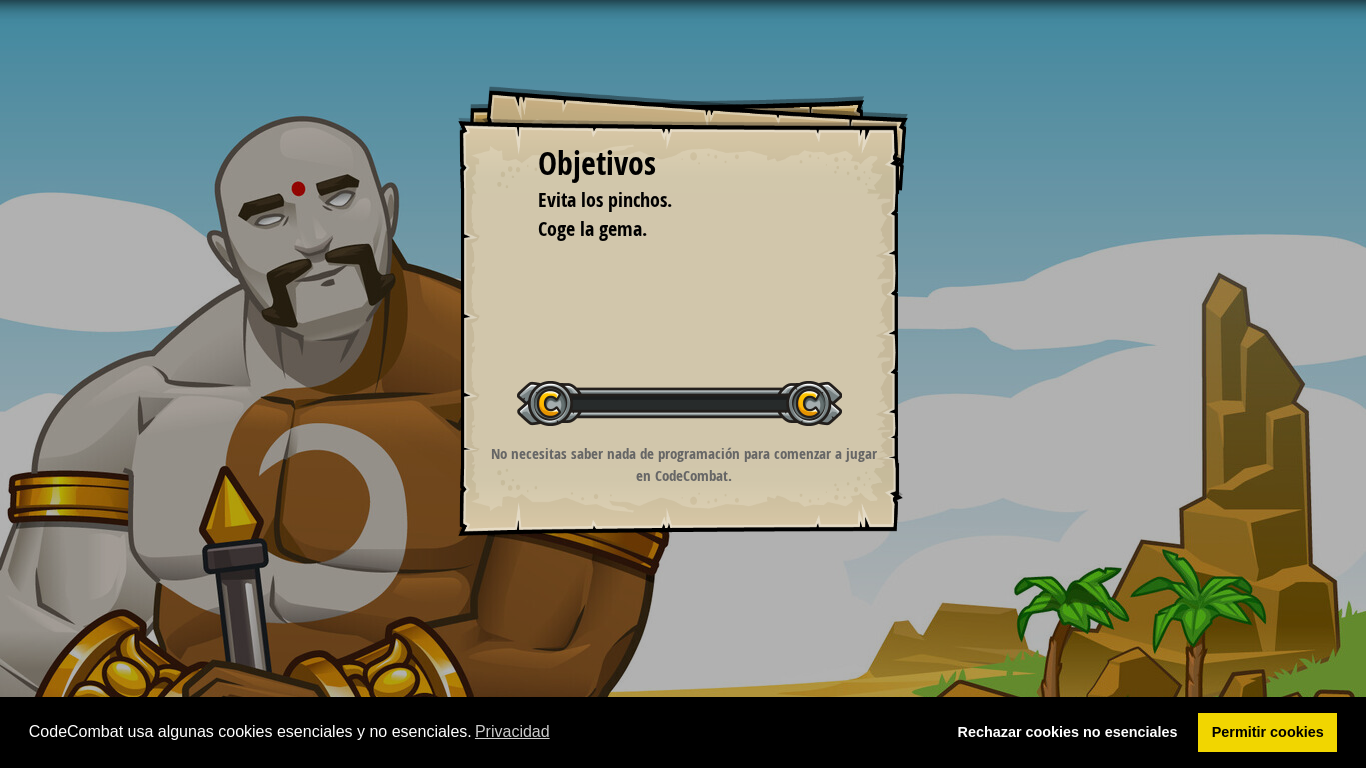 scroll, scrollTop: 0, scrollLeft: 0, axis: both 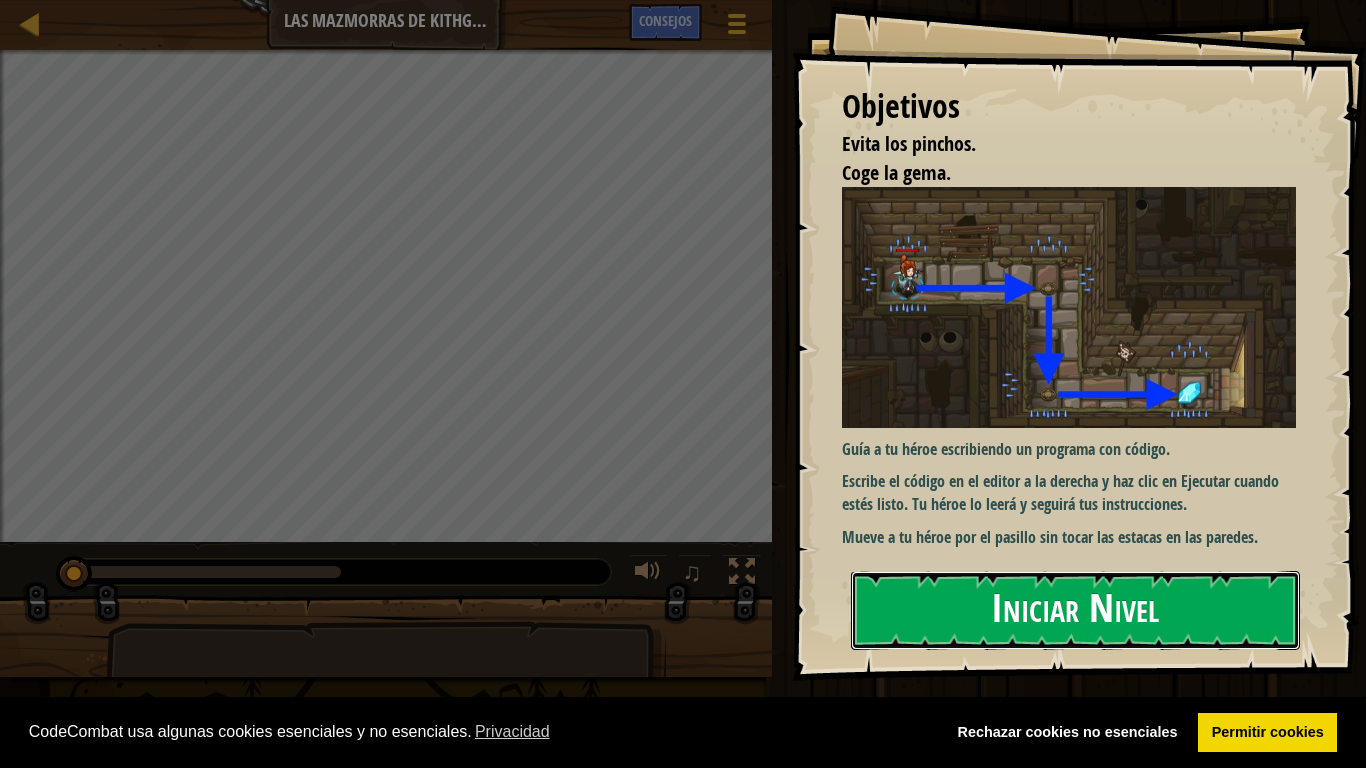 click on "Iniciar Nivel" at bounding box center [1075, 610] 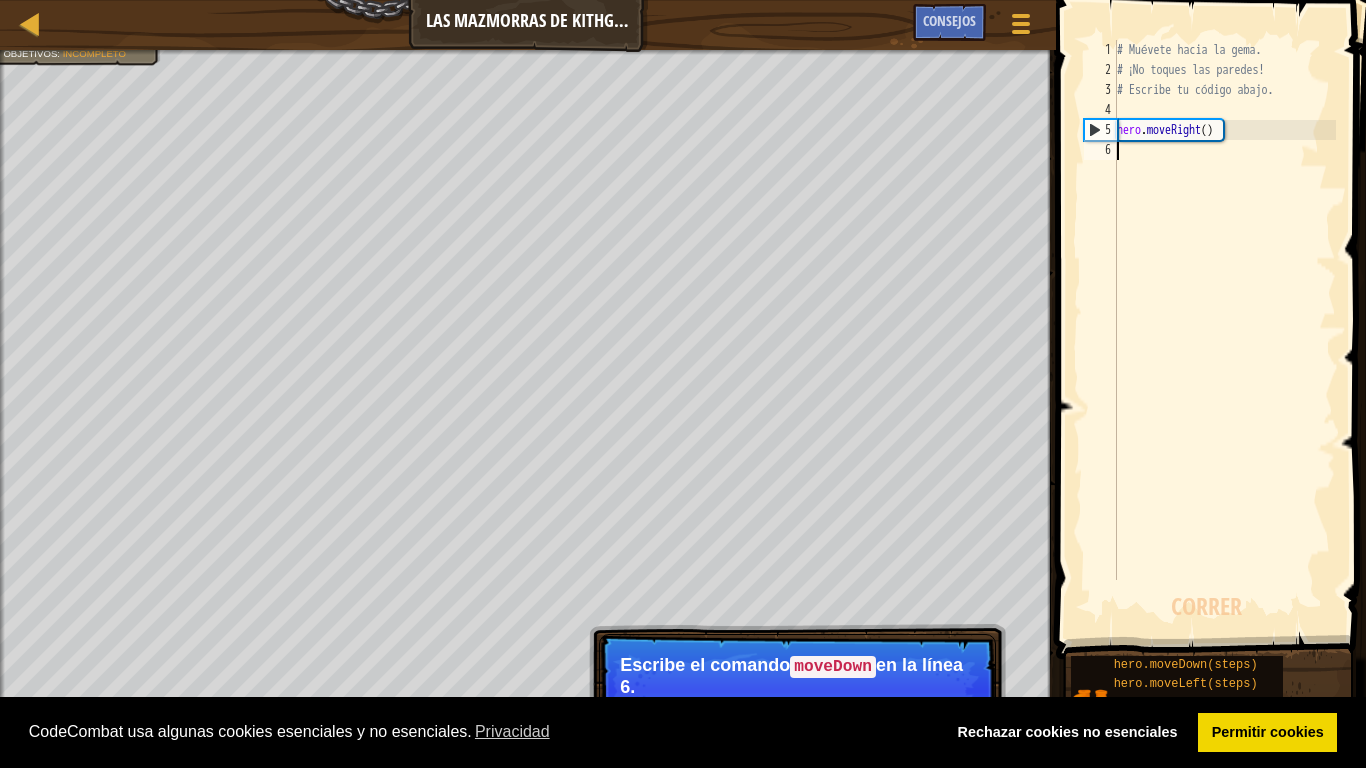 type on "h" 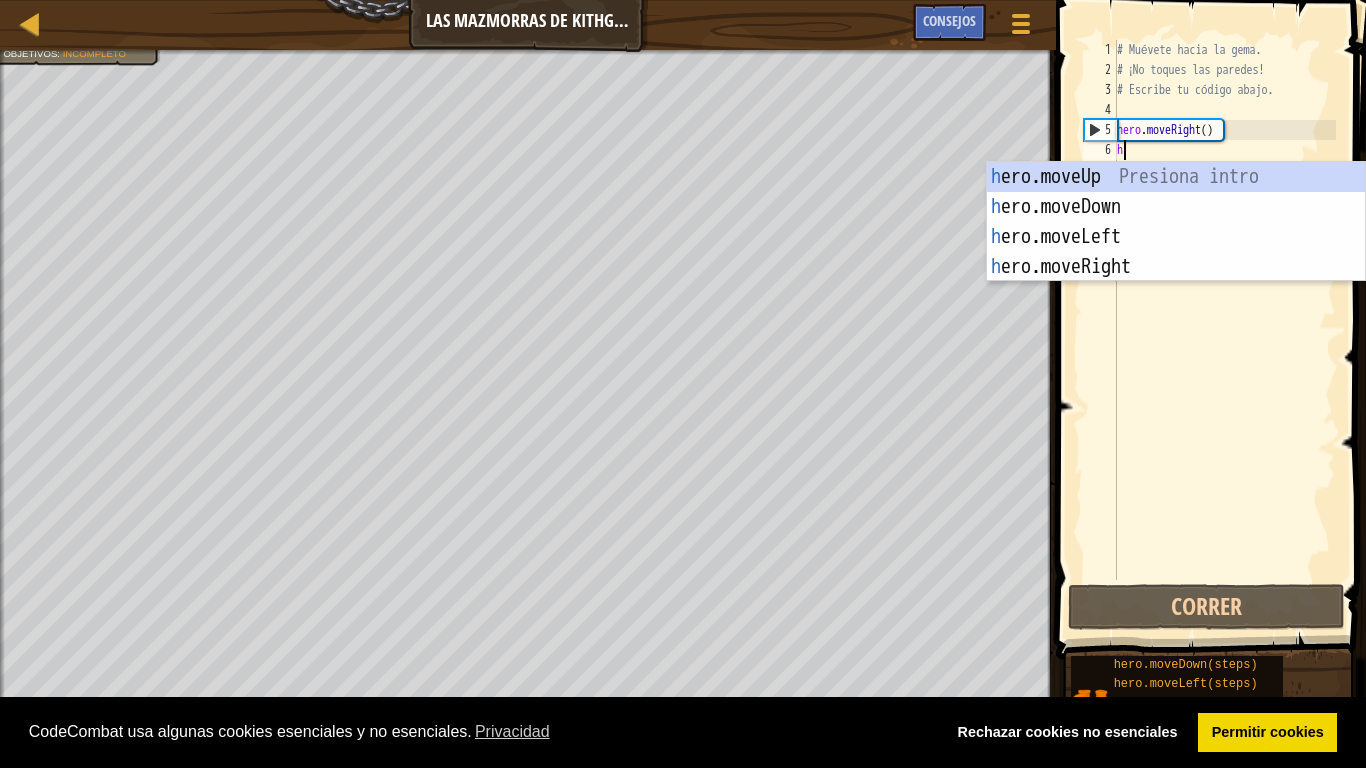 scroll, scrollTop: 6, scrollLeft: 2, axis: both 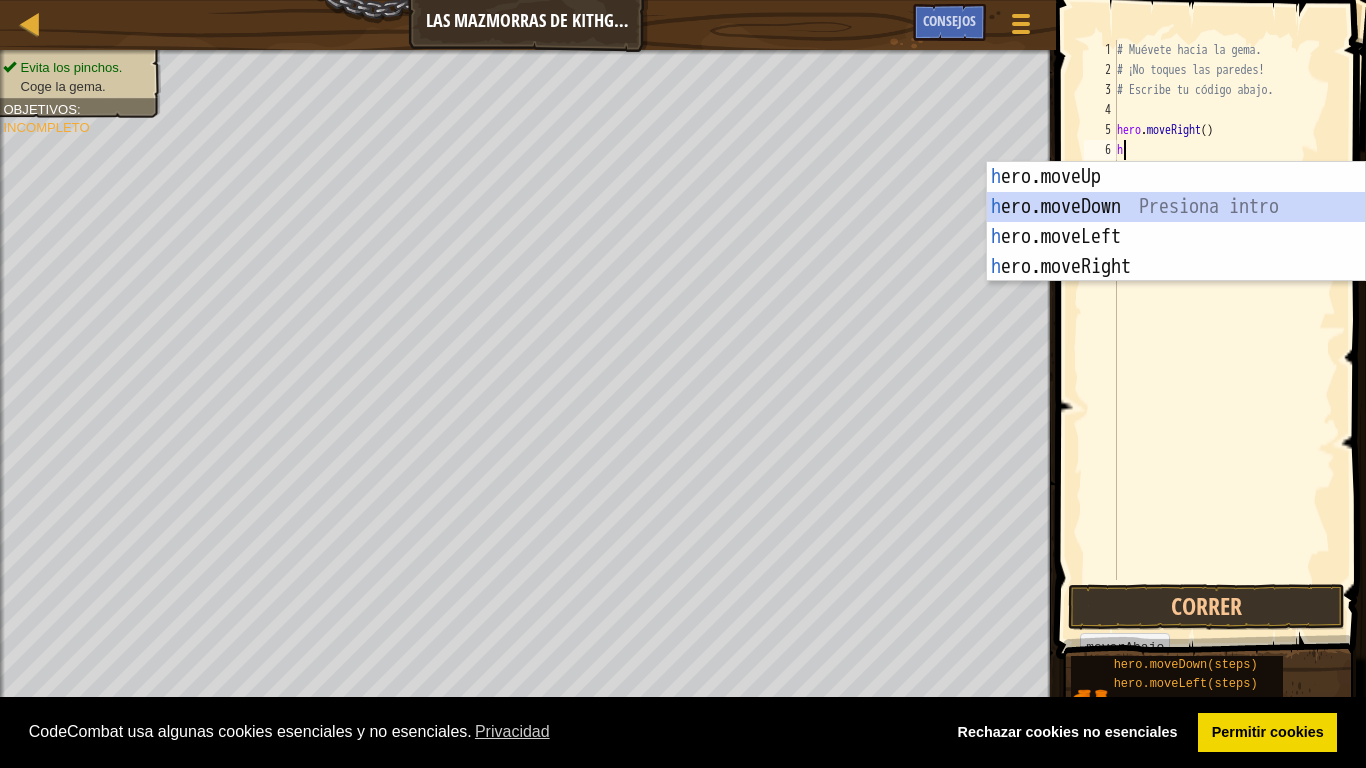 click on "h ero.moveUp Presiona intro h ero.moveDown Presiona intro h ero.moveLeft Presiona intro h ero.moveRight Presiona intro" at bounding box center (1176, 252) 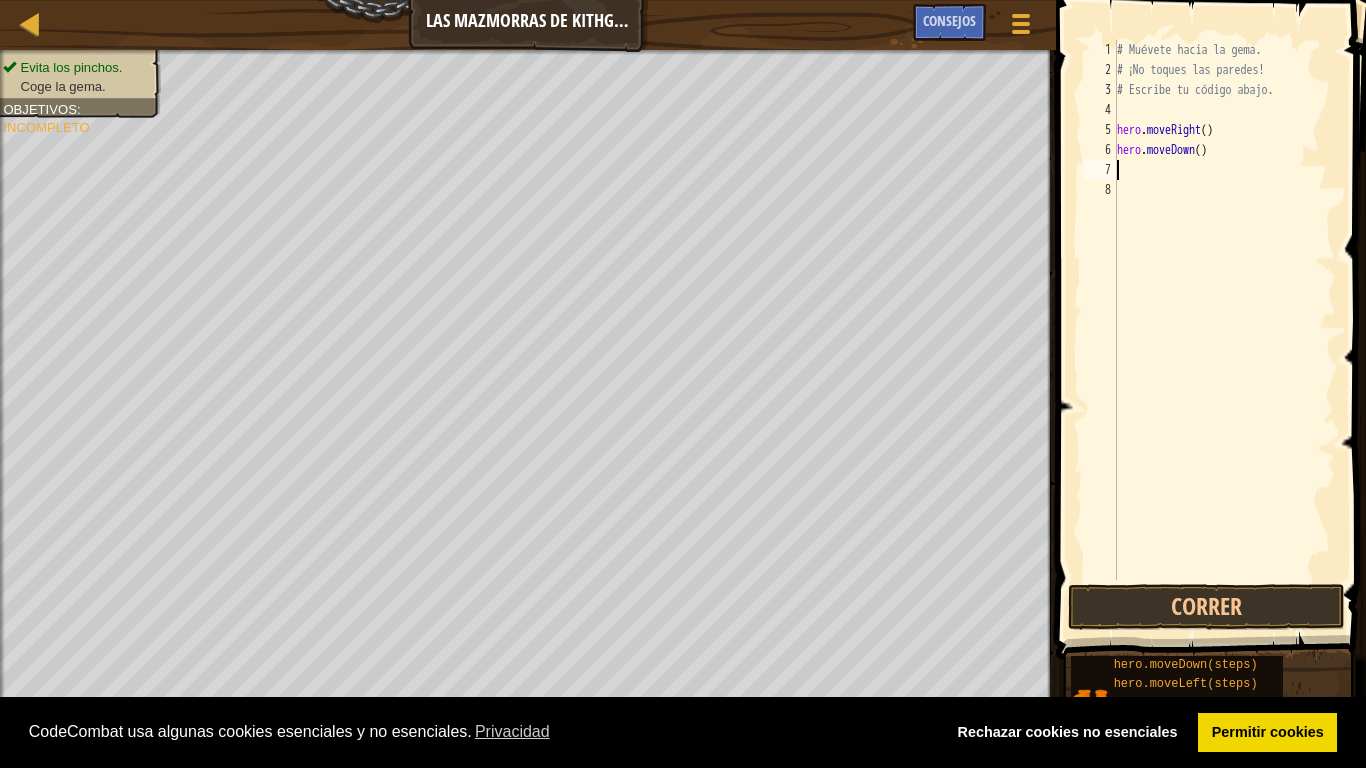 type on "h" 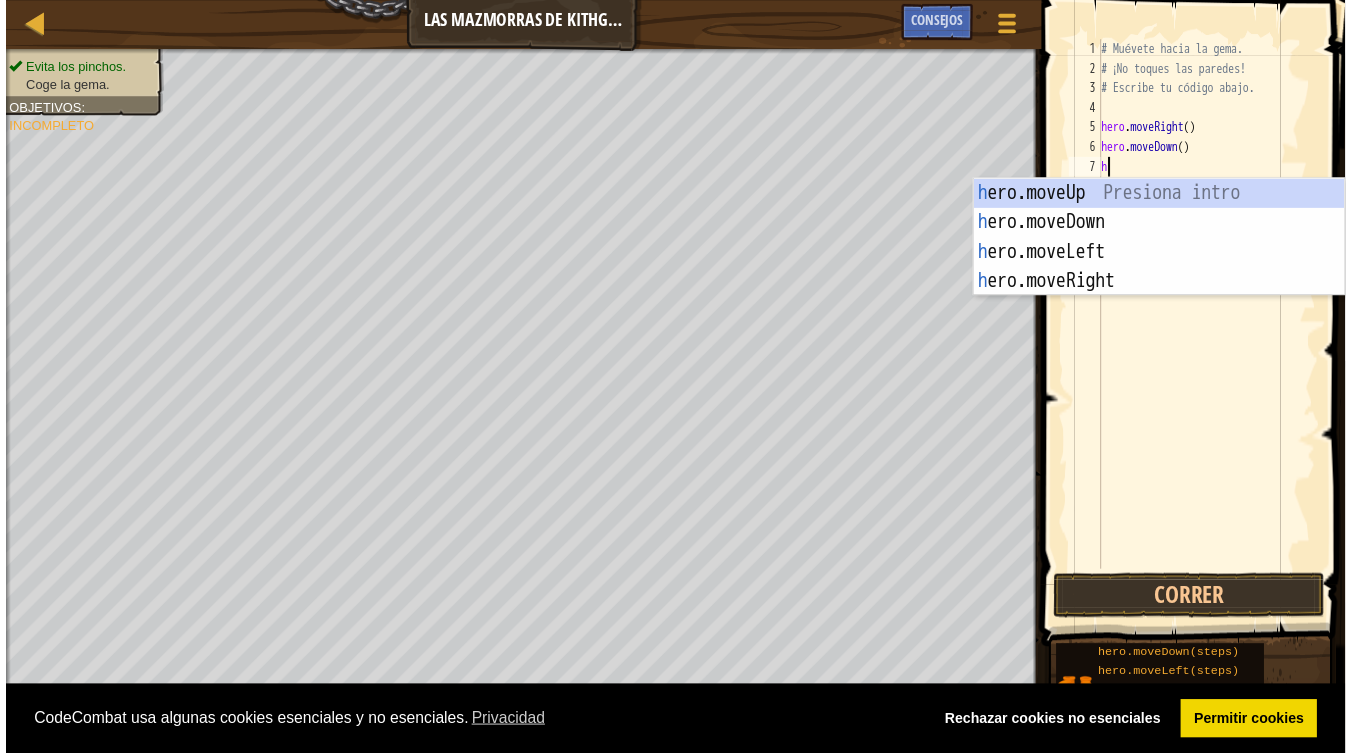 scroll, scrollTop: 6, scrollLeft: 2, axis: both 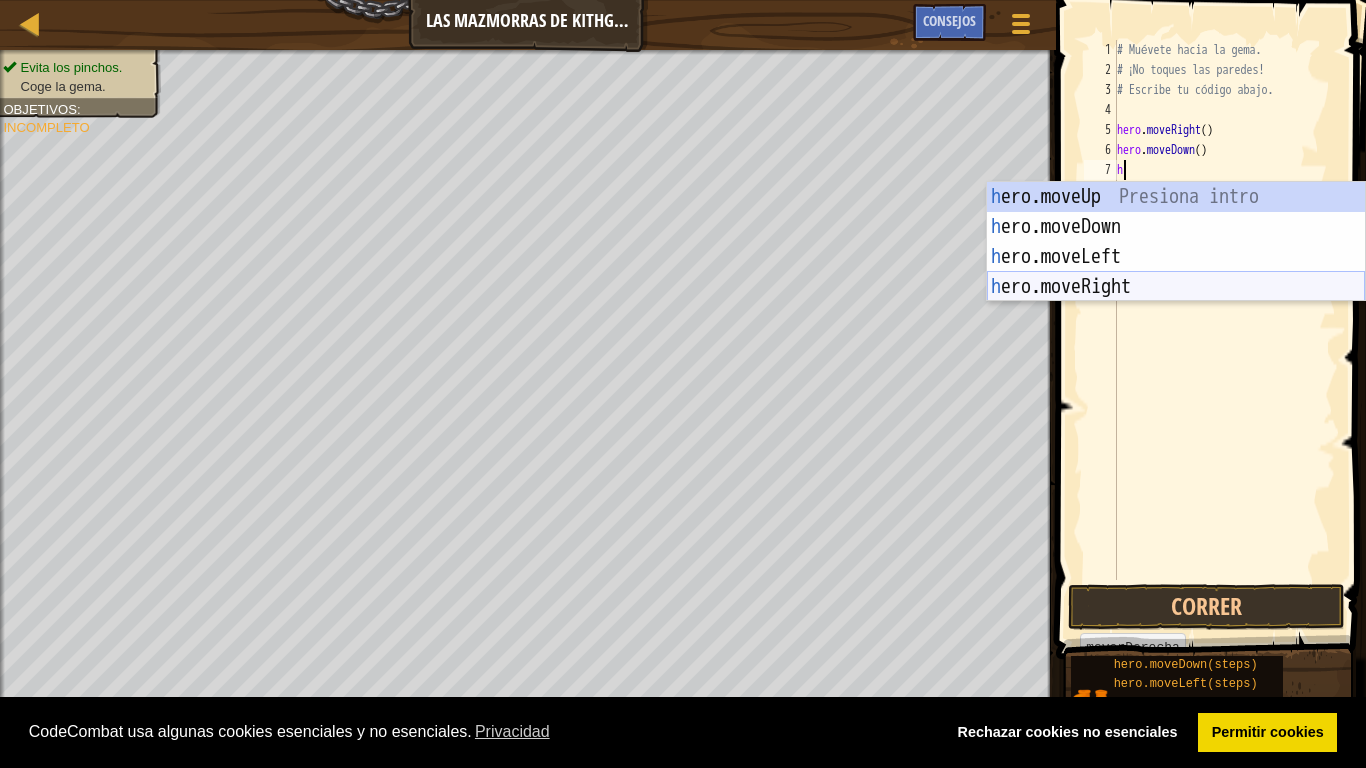 click on "h ero.moveUp Presiona intro h ero.moveDown Presiona intro h ero.moveLeft Presiona intro h ero.moveRight Presiona intro" at bounding box center (1176, 272) 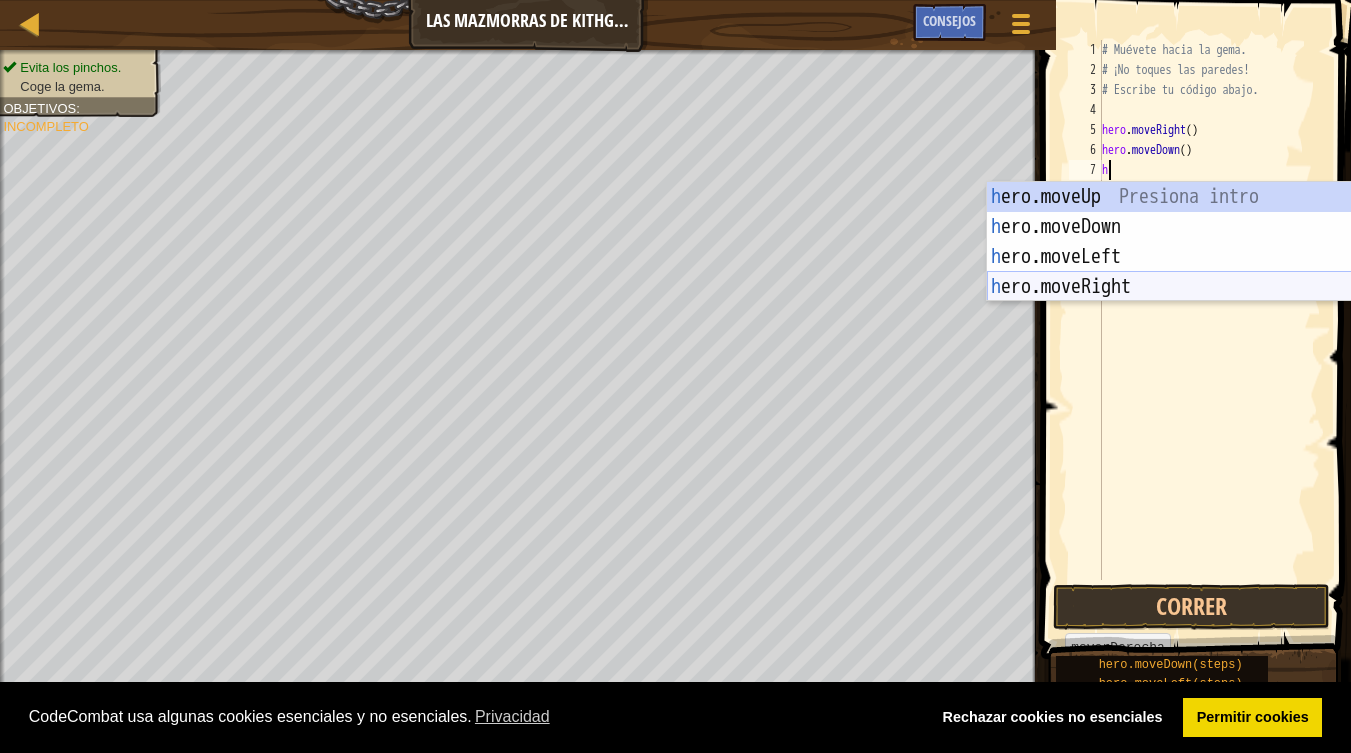 type 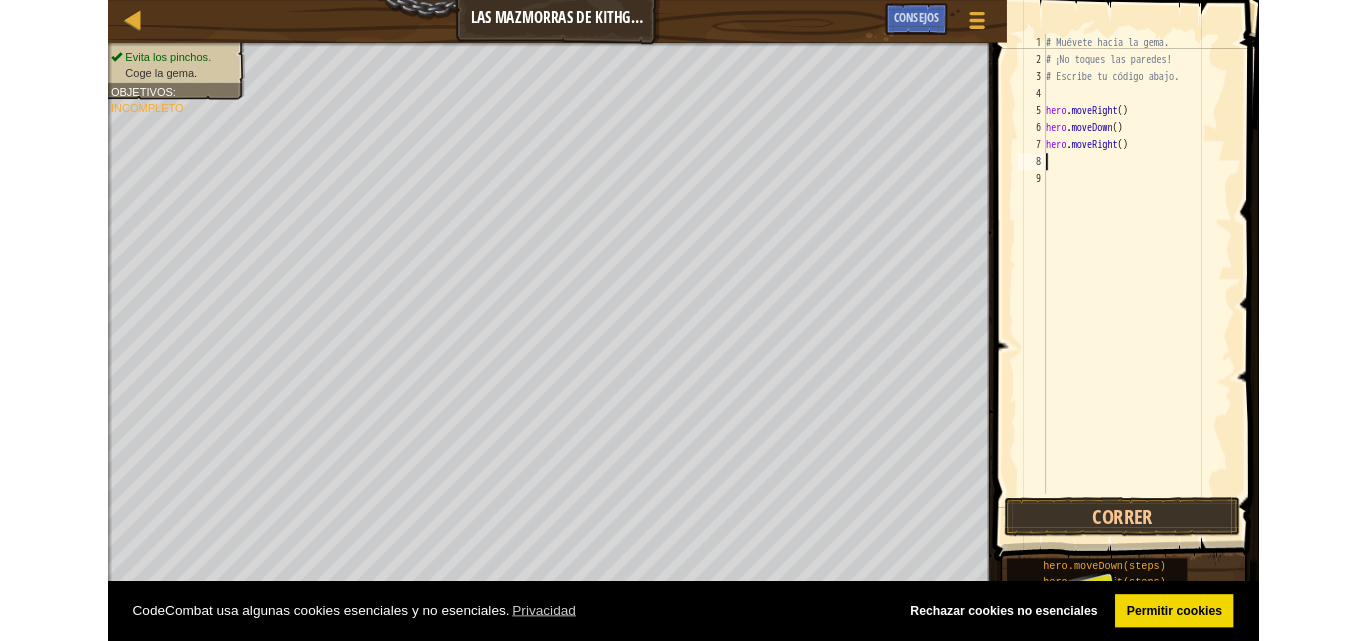 scroll, scrollTop: 6, scrollLeft: 0, axis: vertical 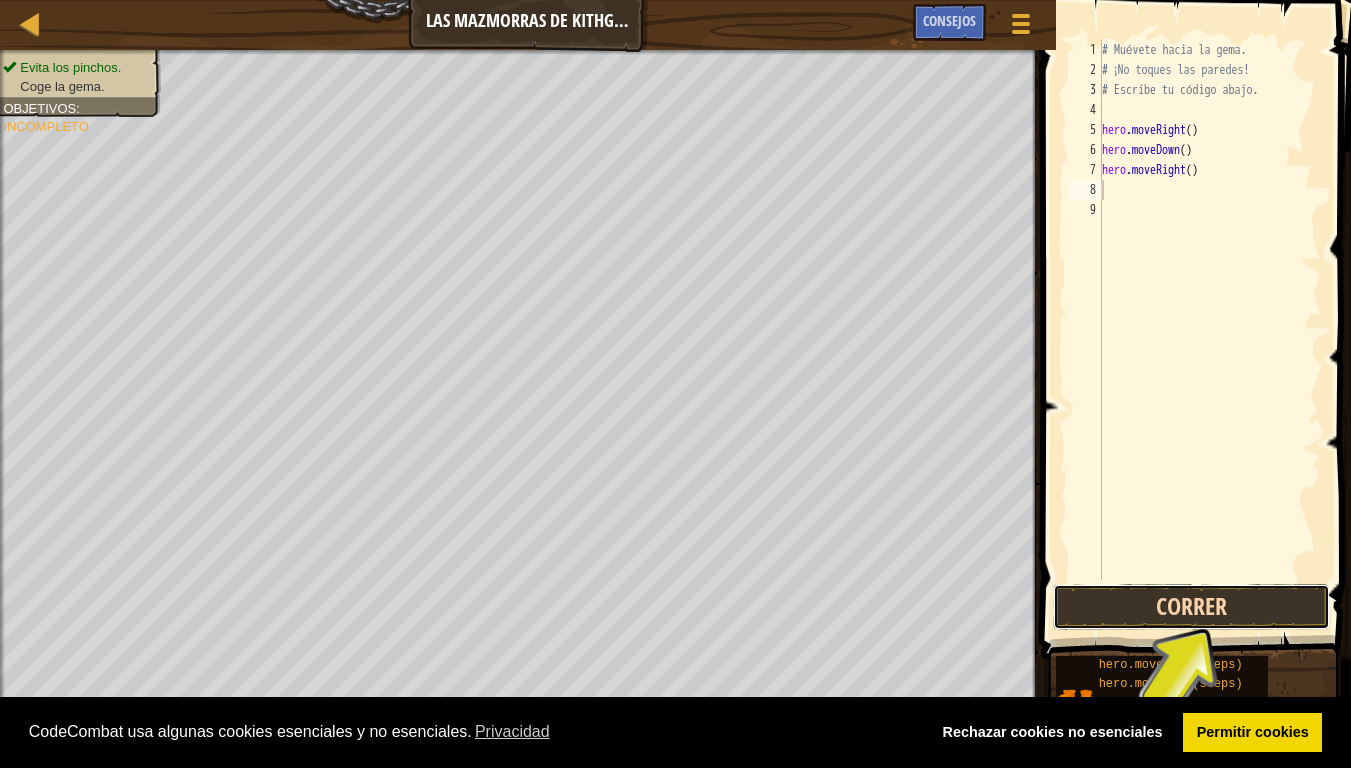 click on "Correr" at bounding box center (1191, 607) 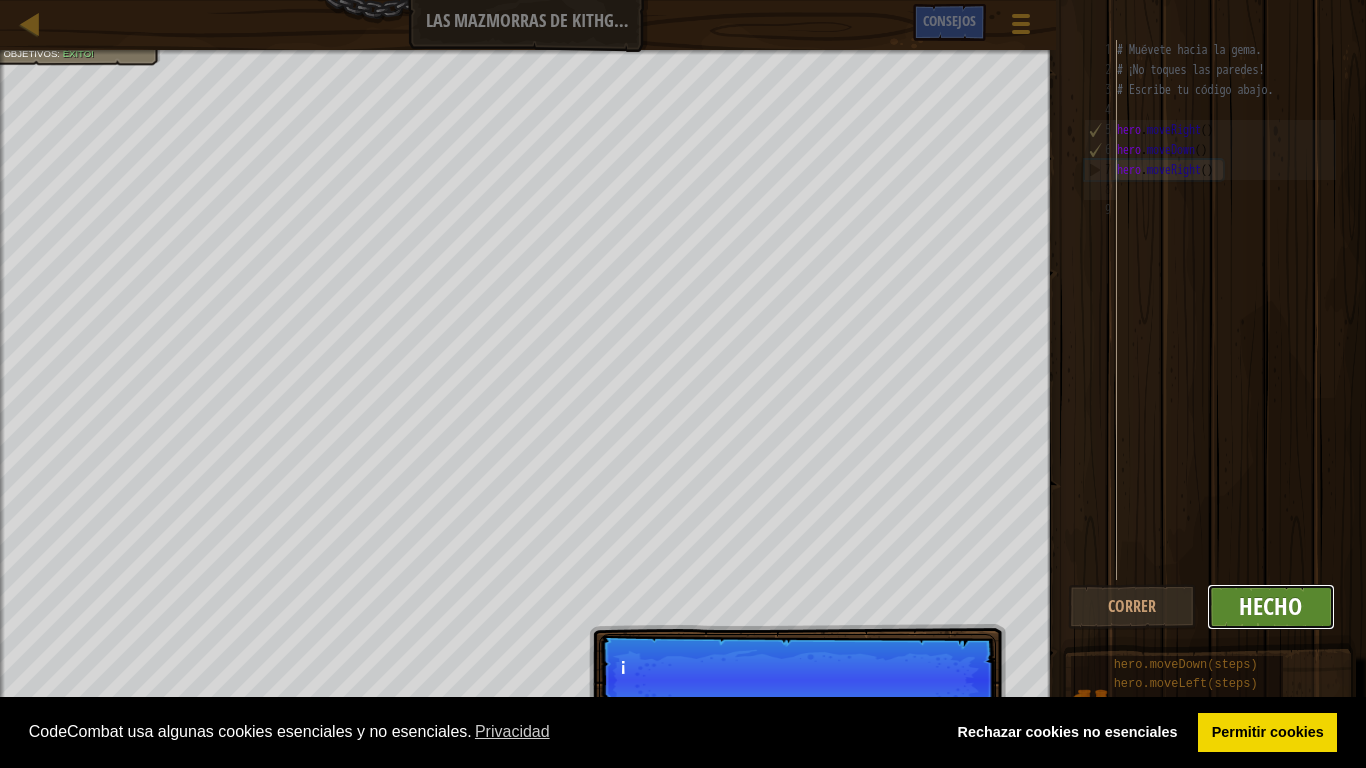 click on "Hecho" at bounding box center (1270, 606) 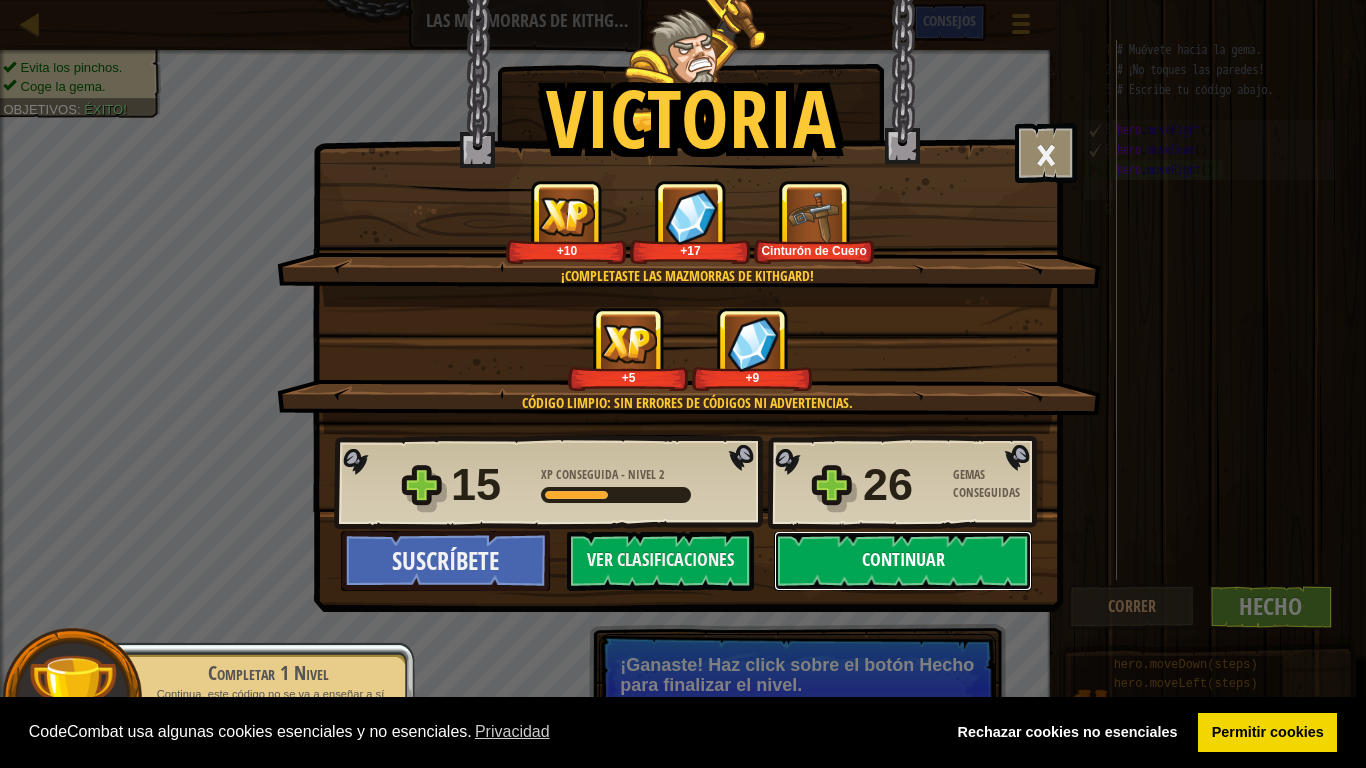 click on "Continuar" at bounding box center (903, 561) 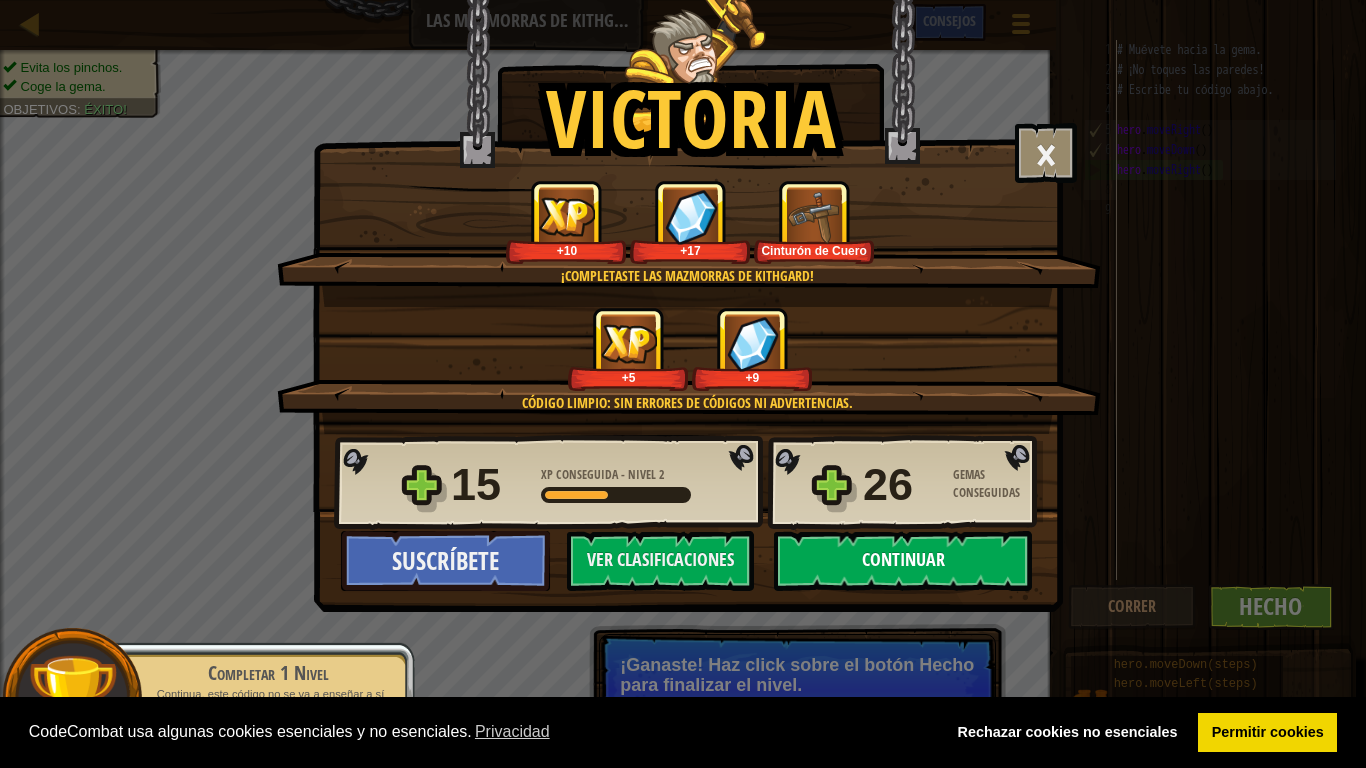 select on "es-ES" 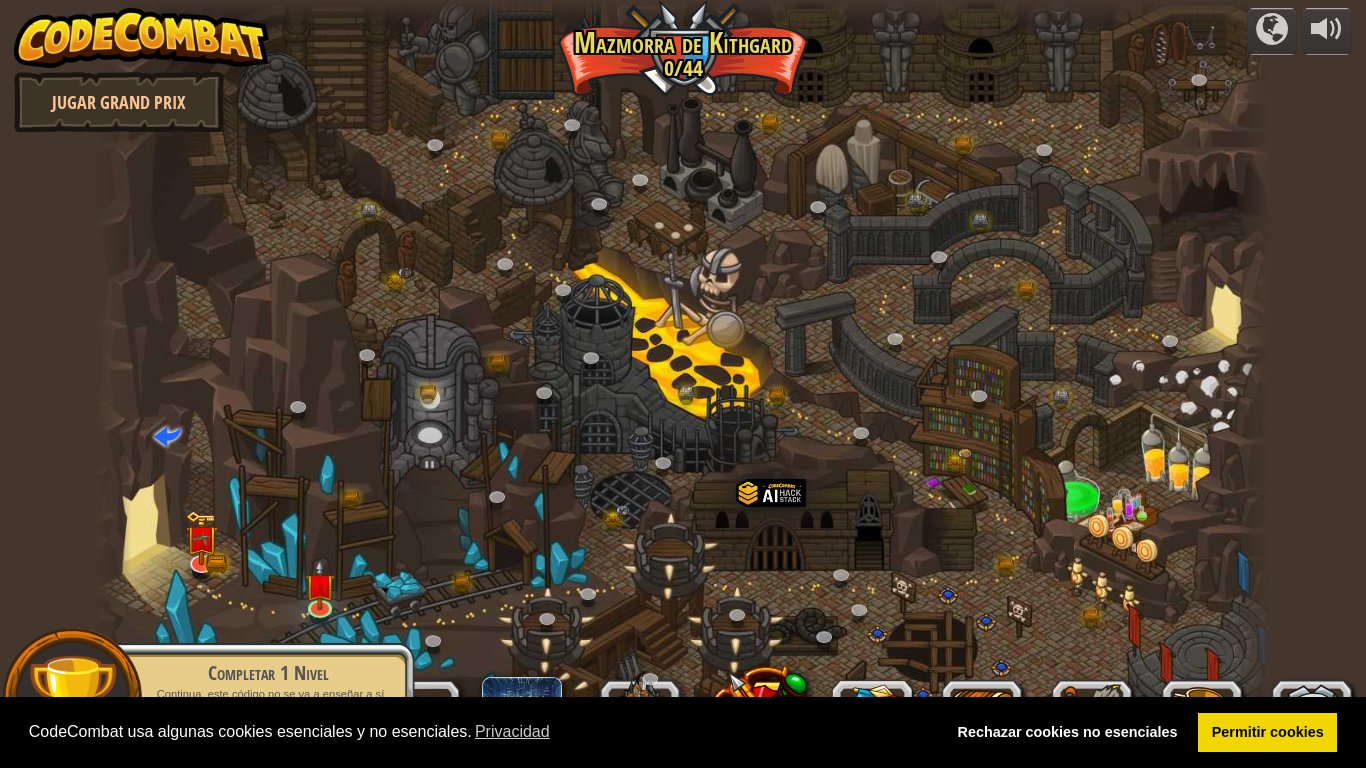 select on "es-ES" 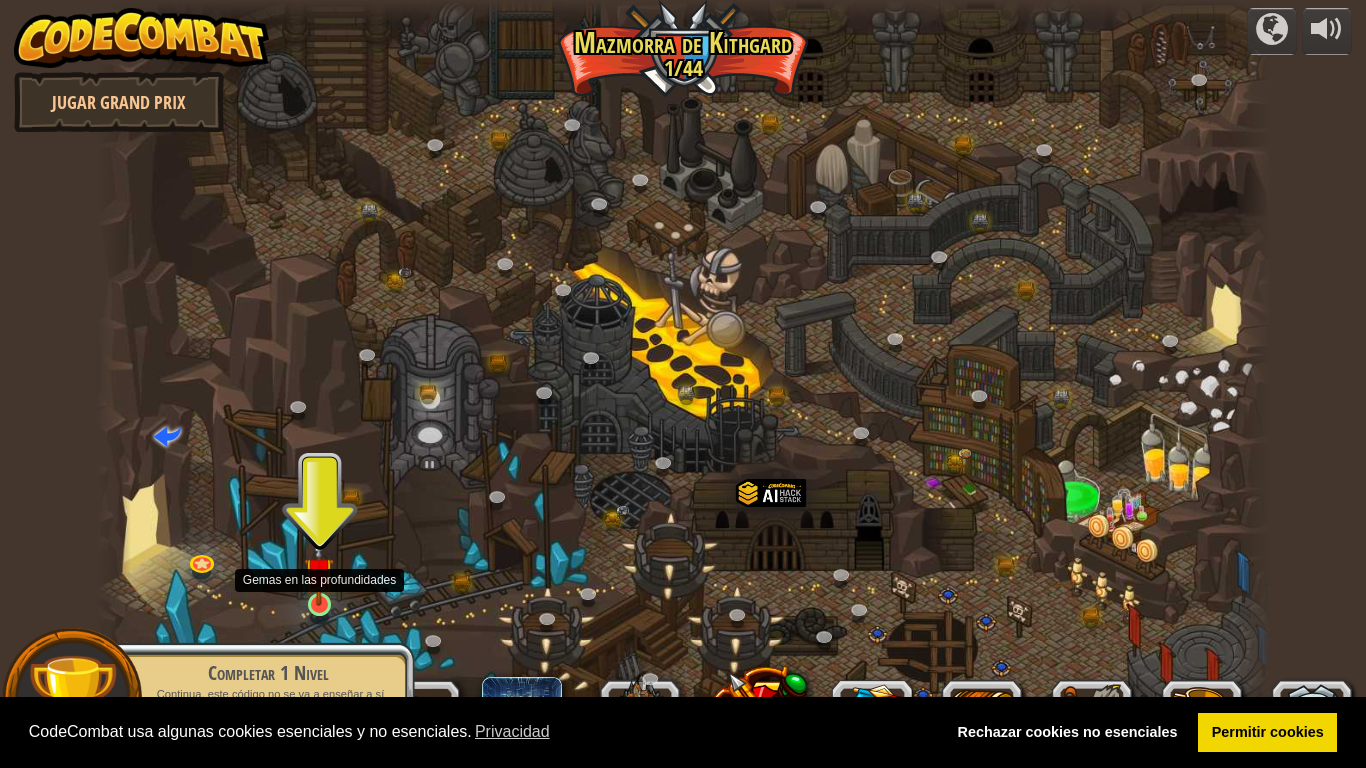click at bounding box center [319, 572] 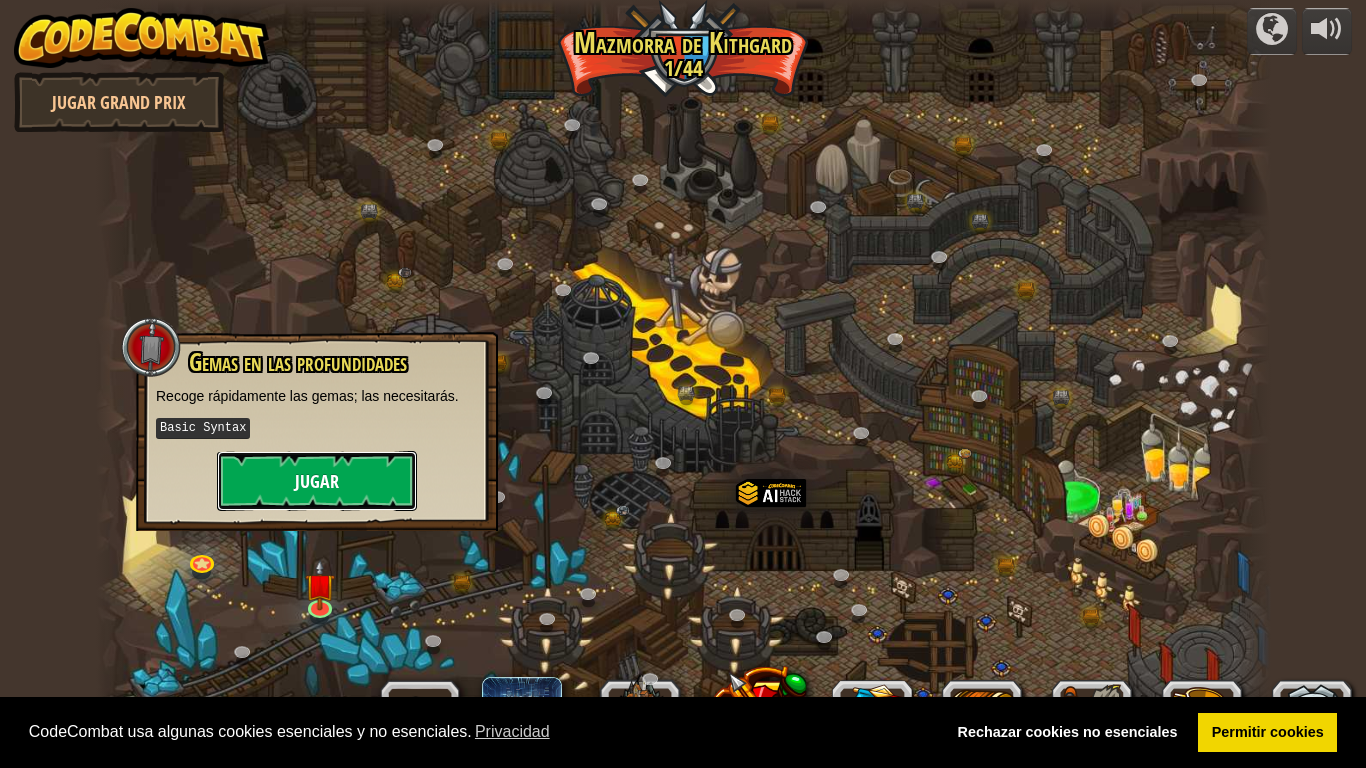 click on "Jugar" at bounding box center [317, 481] 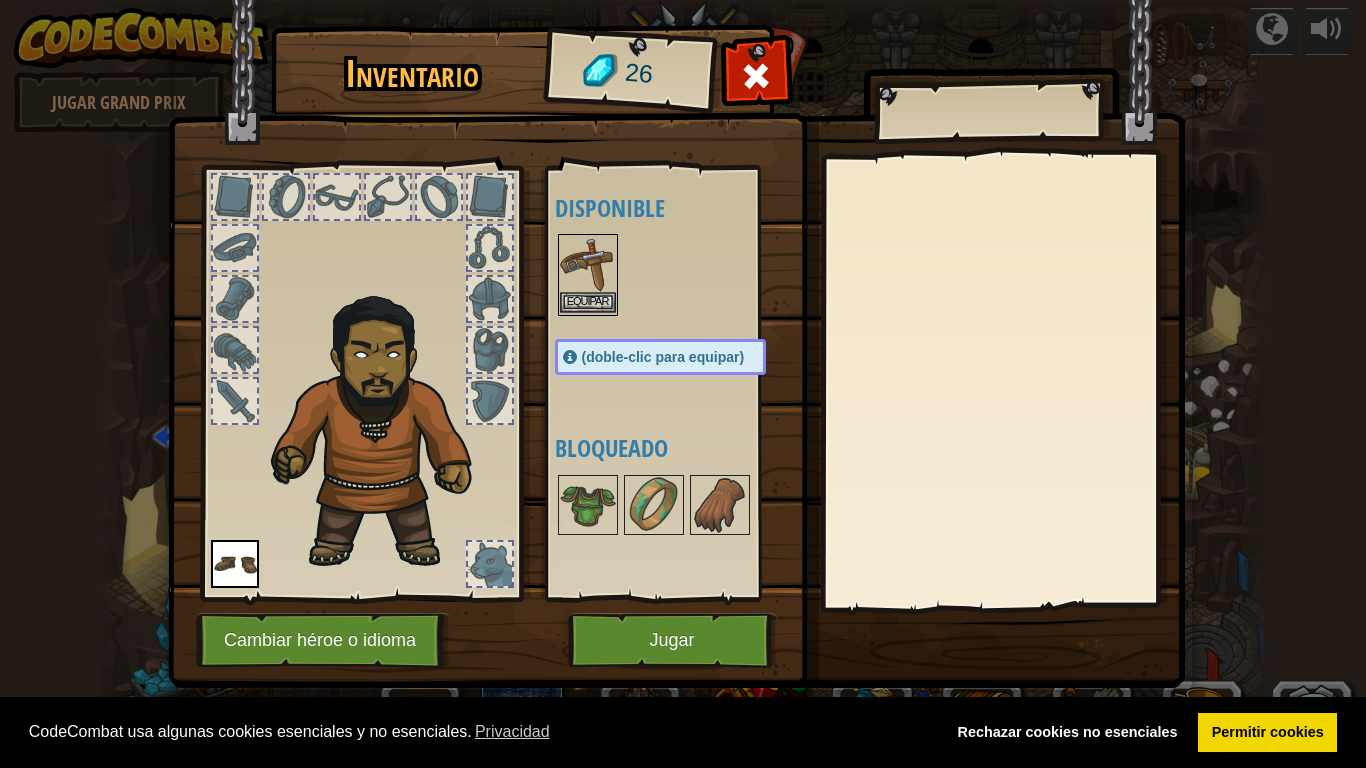 click at bounding box center (588, 264) 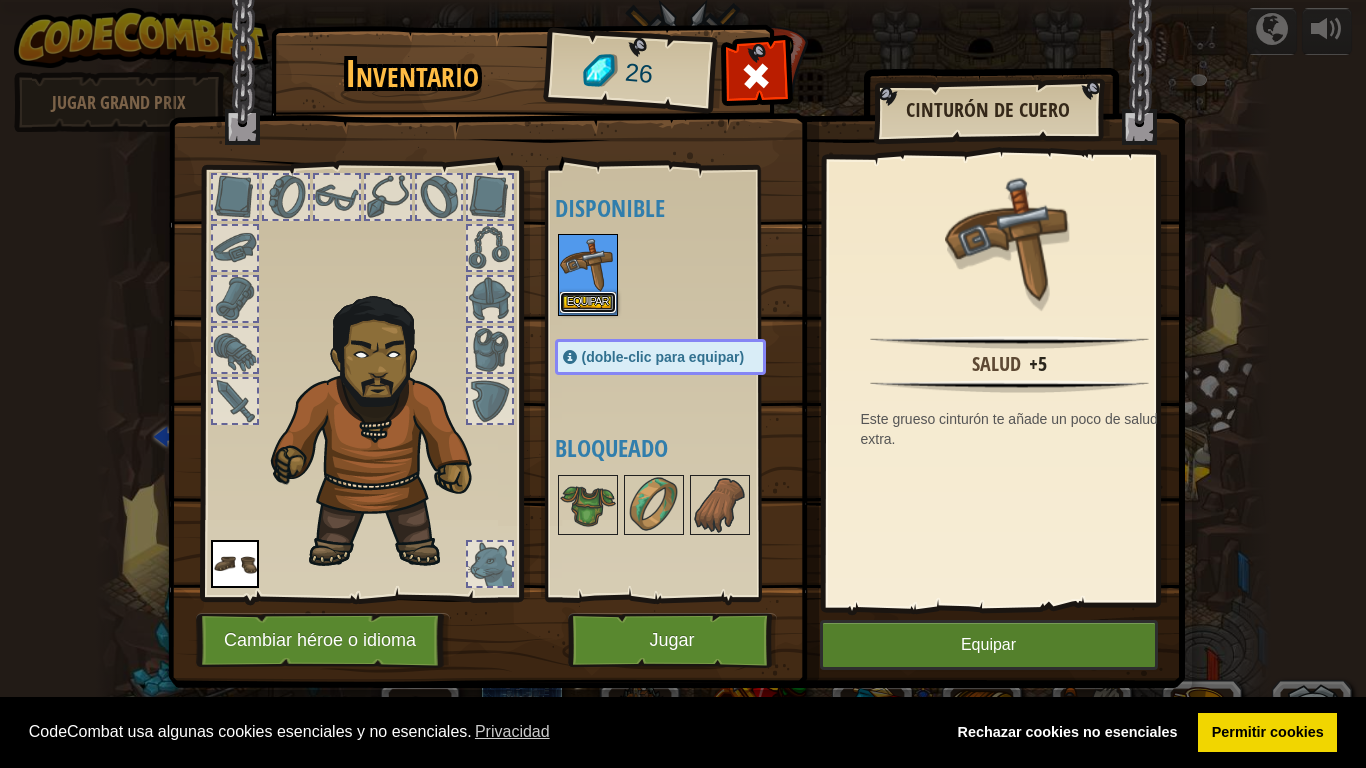click on "Equipar" at bounding box center [588, 302] 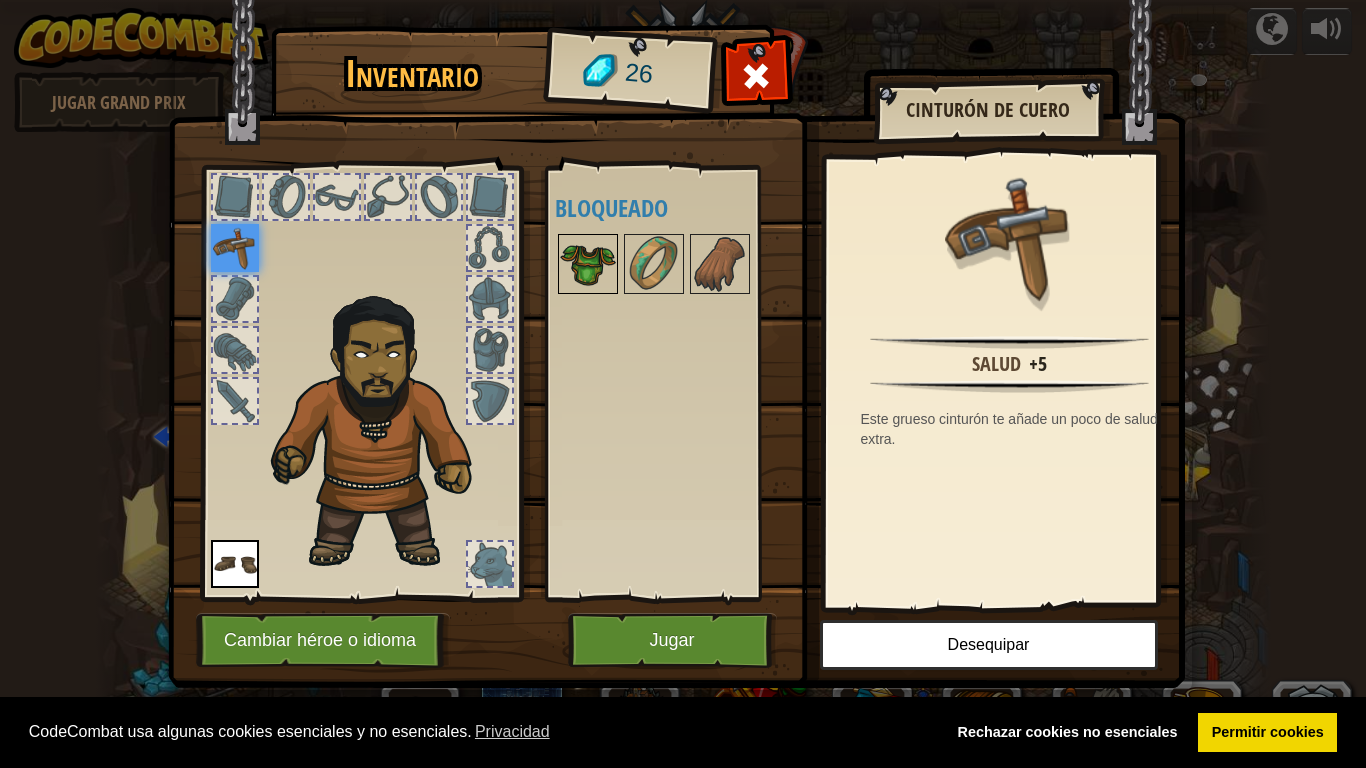 click at bounding box center [588, 264] 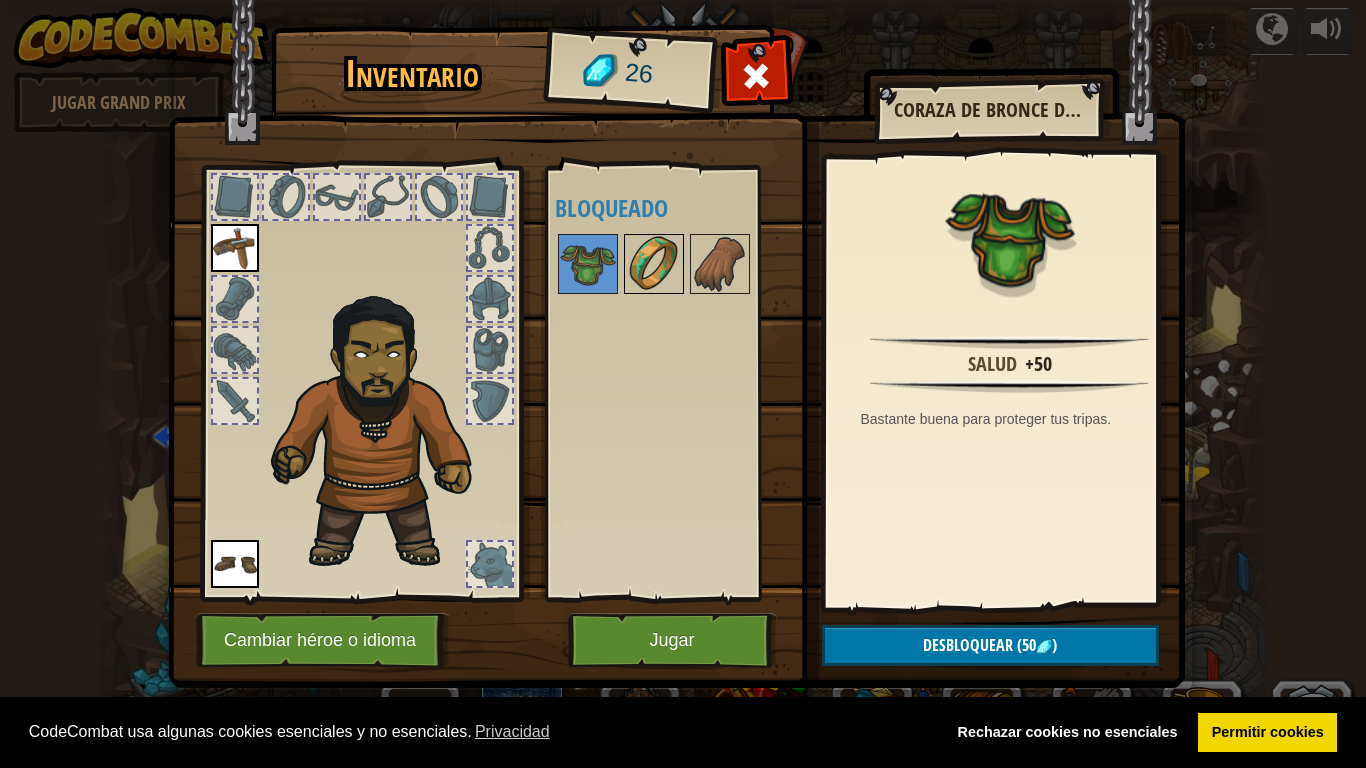 click at bounding box center (654, 264) 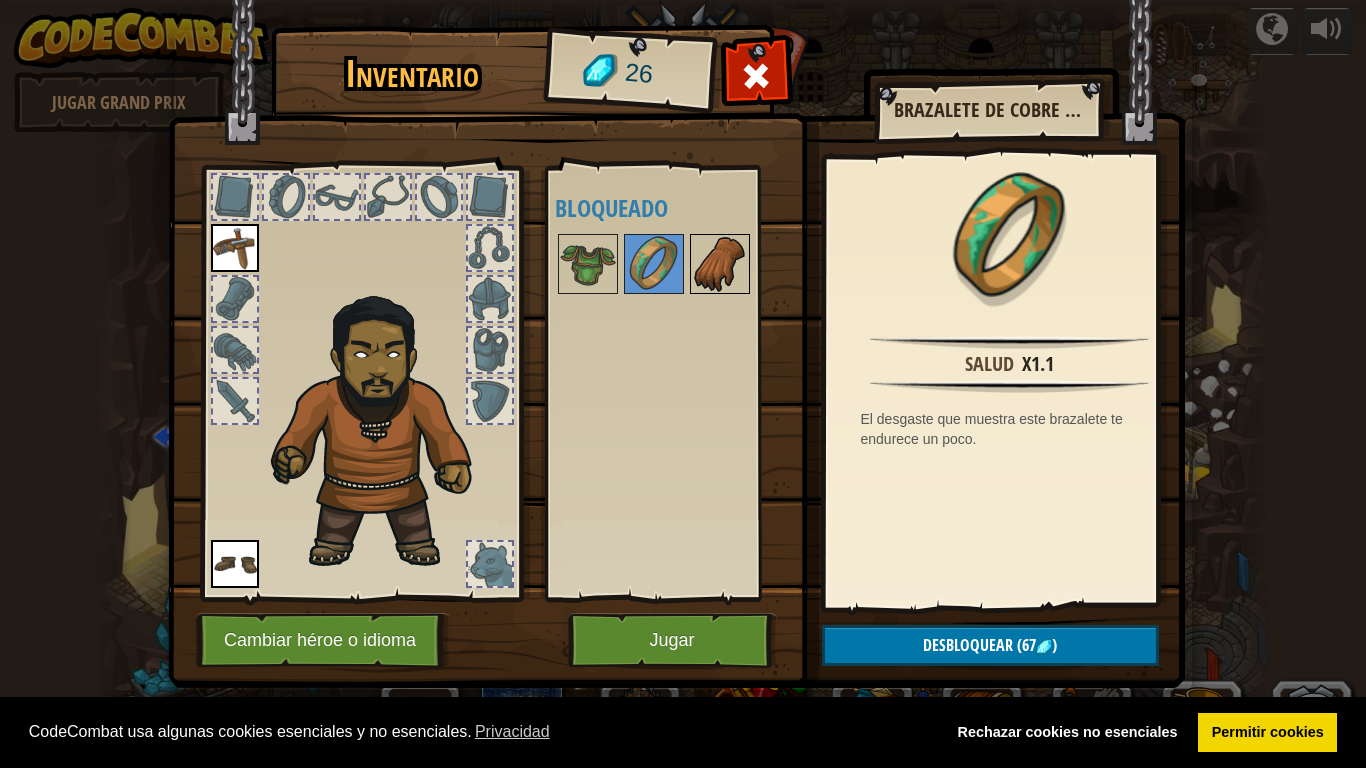 click at bounding box center [720, 264] 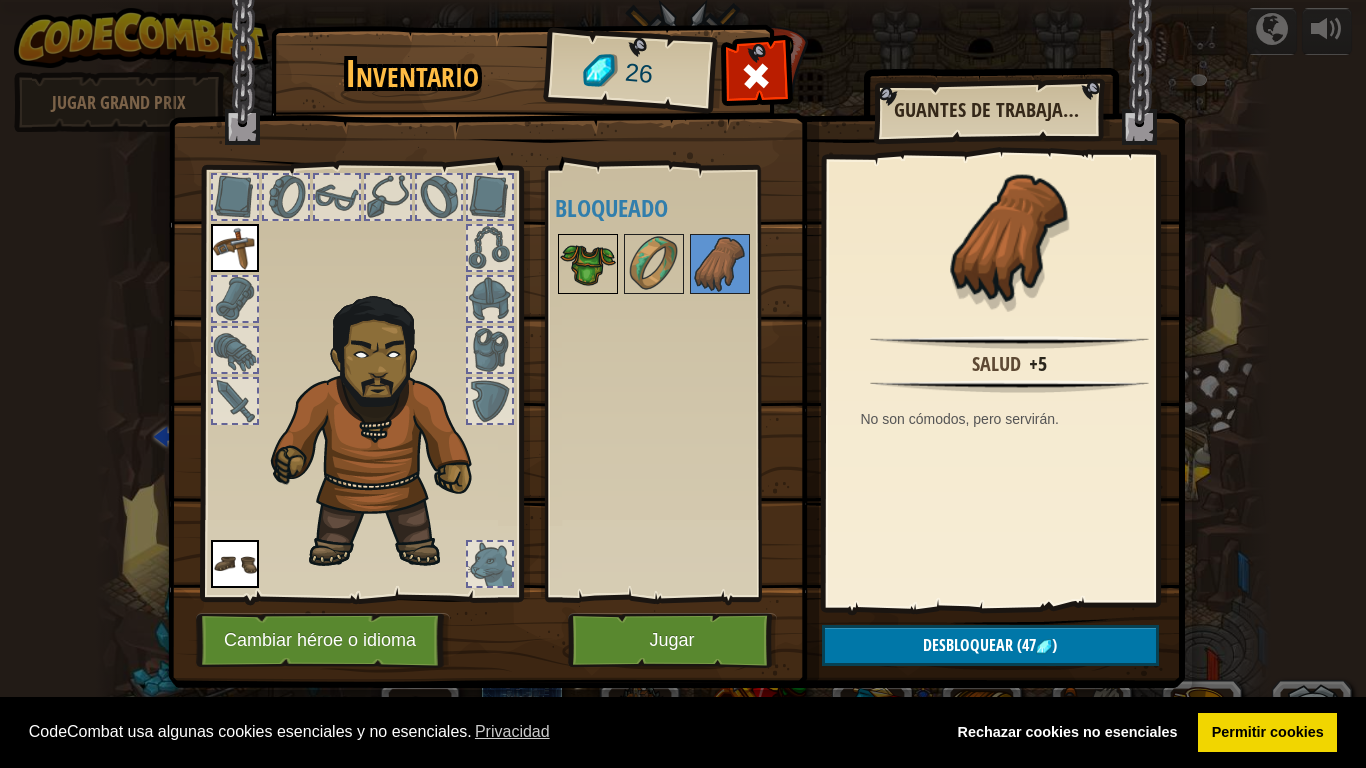 click at bounding box center [588, 264] 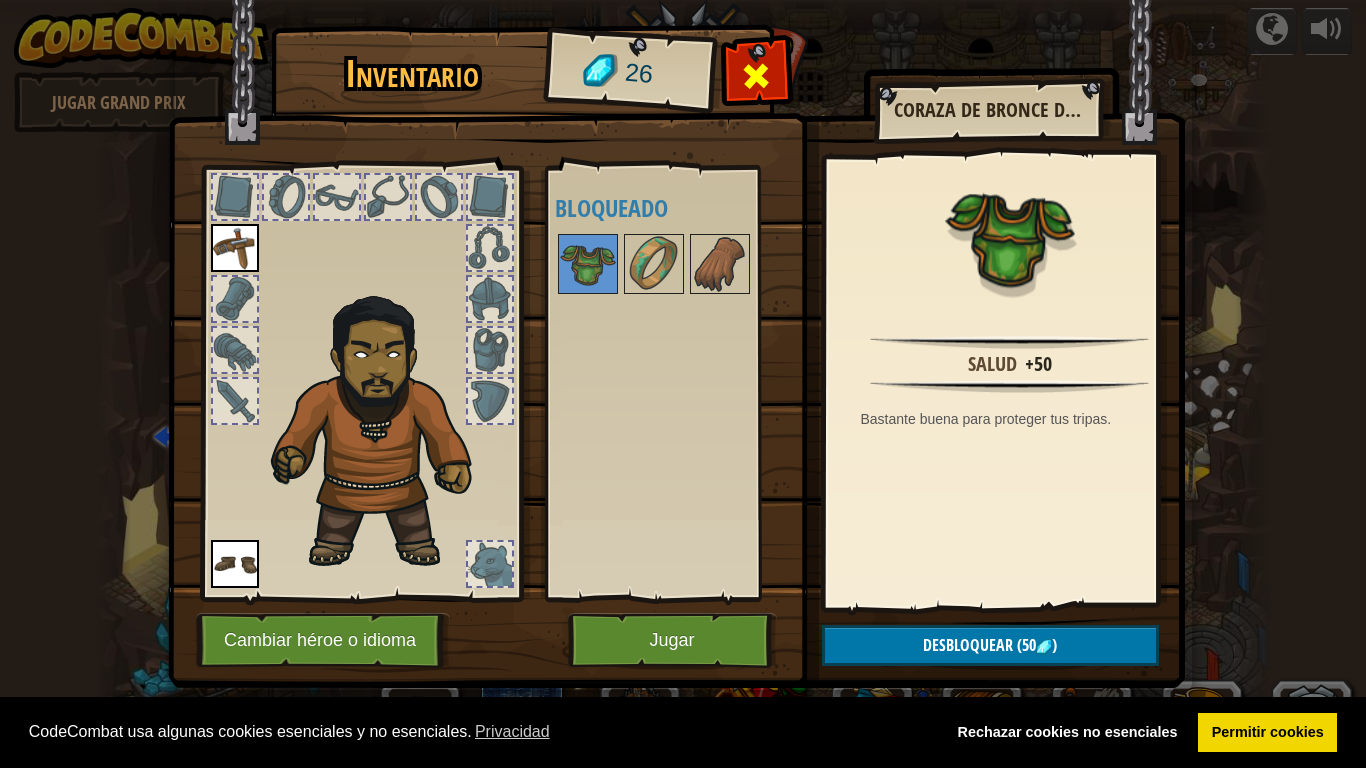 click at bounding box center [756, 81] 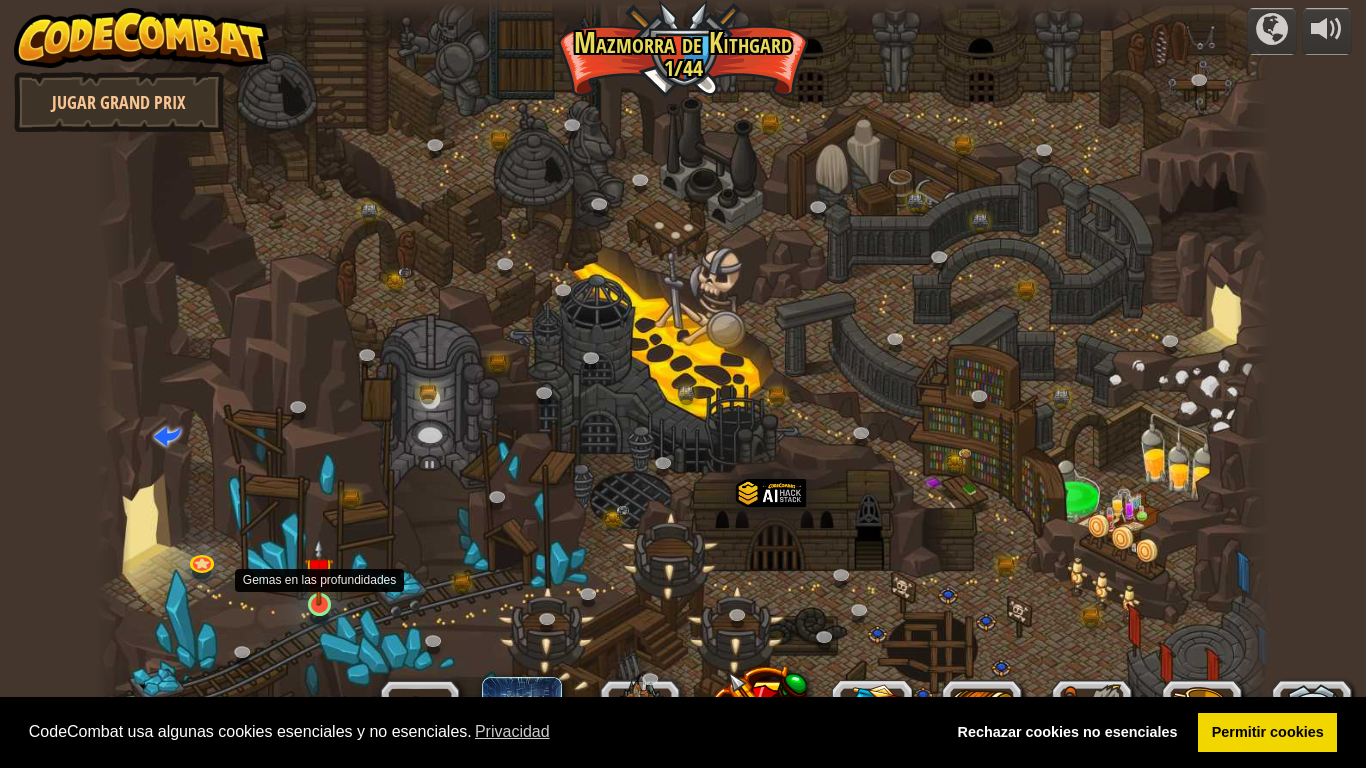 click at bounding box center [319, 572] 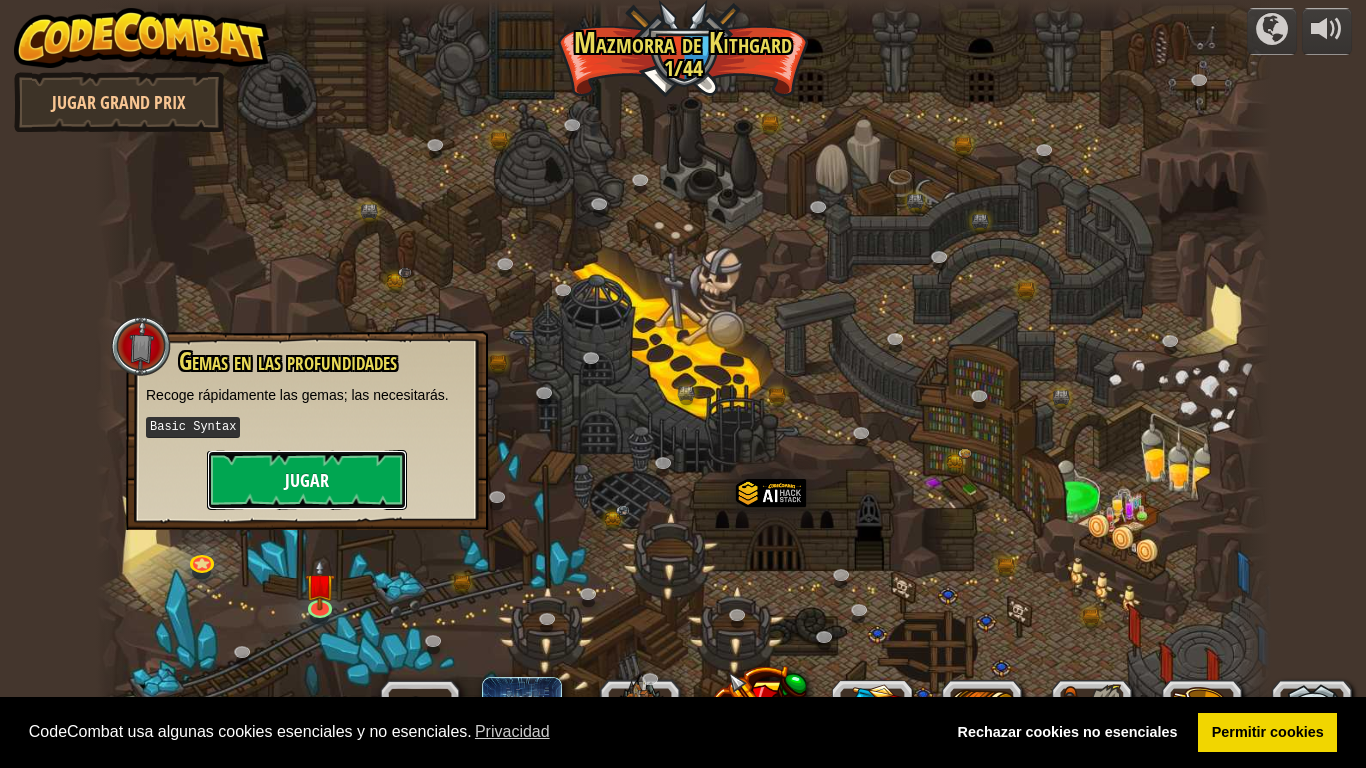 click on "Jugar" at bounding box center [307, 480] 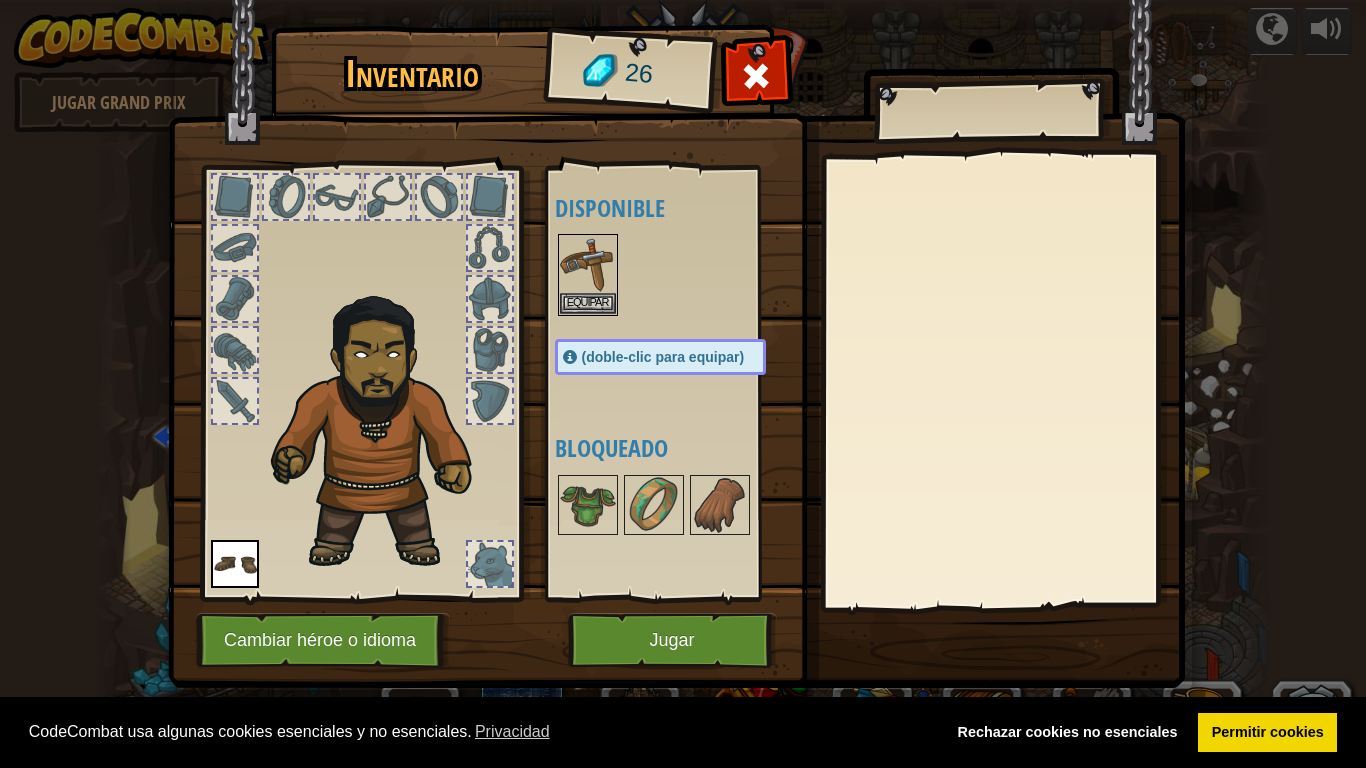 click at bounding box center (680, 275) 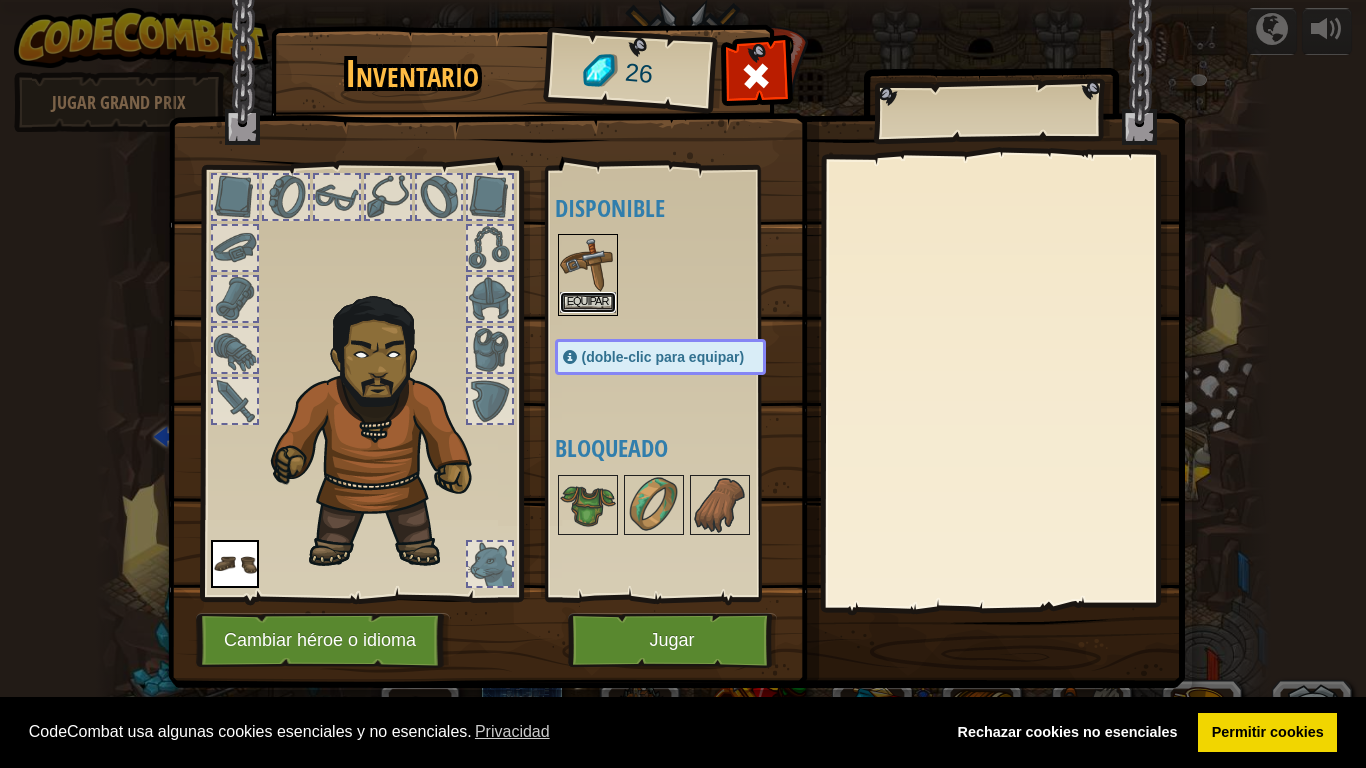 click on "Equipar" at bounding box center (588, 302) 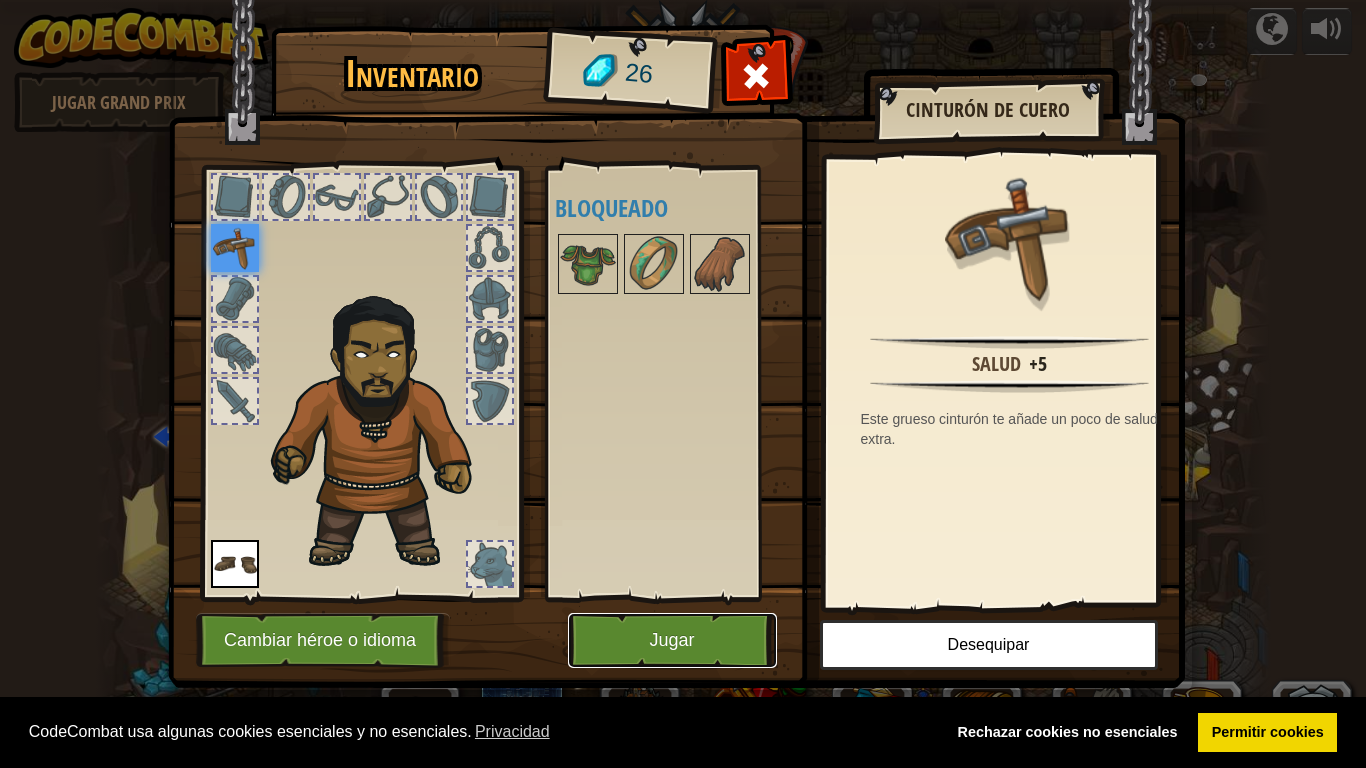 click on "Jugar" at bounding box center (672, 640) 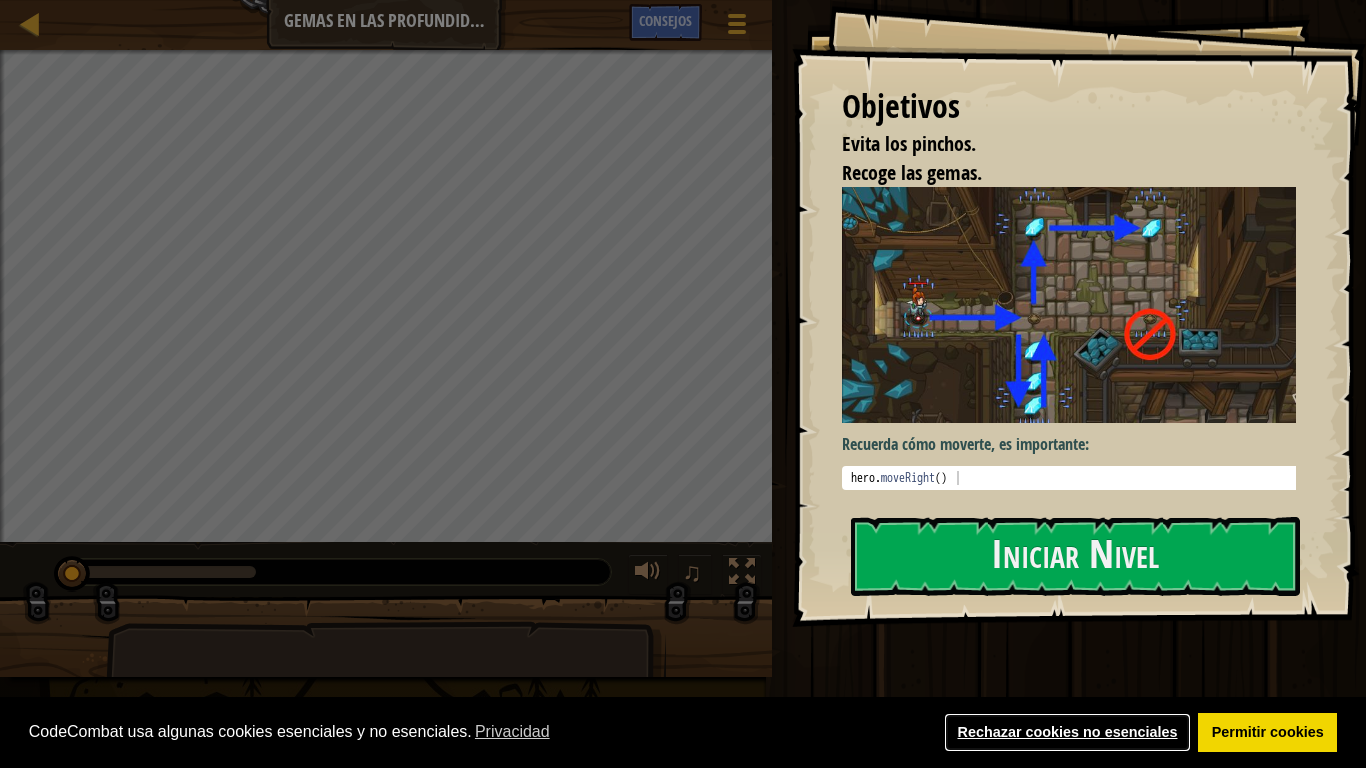 click on "Rechazar cookies no esenciales" at bounding box center [1067, 733] 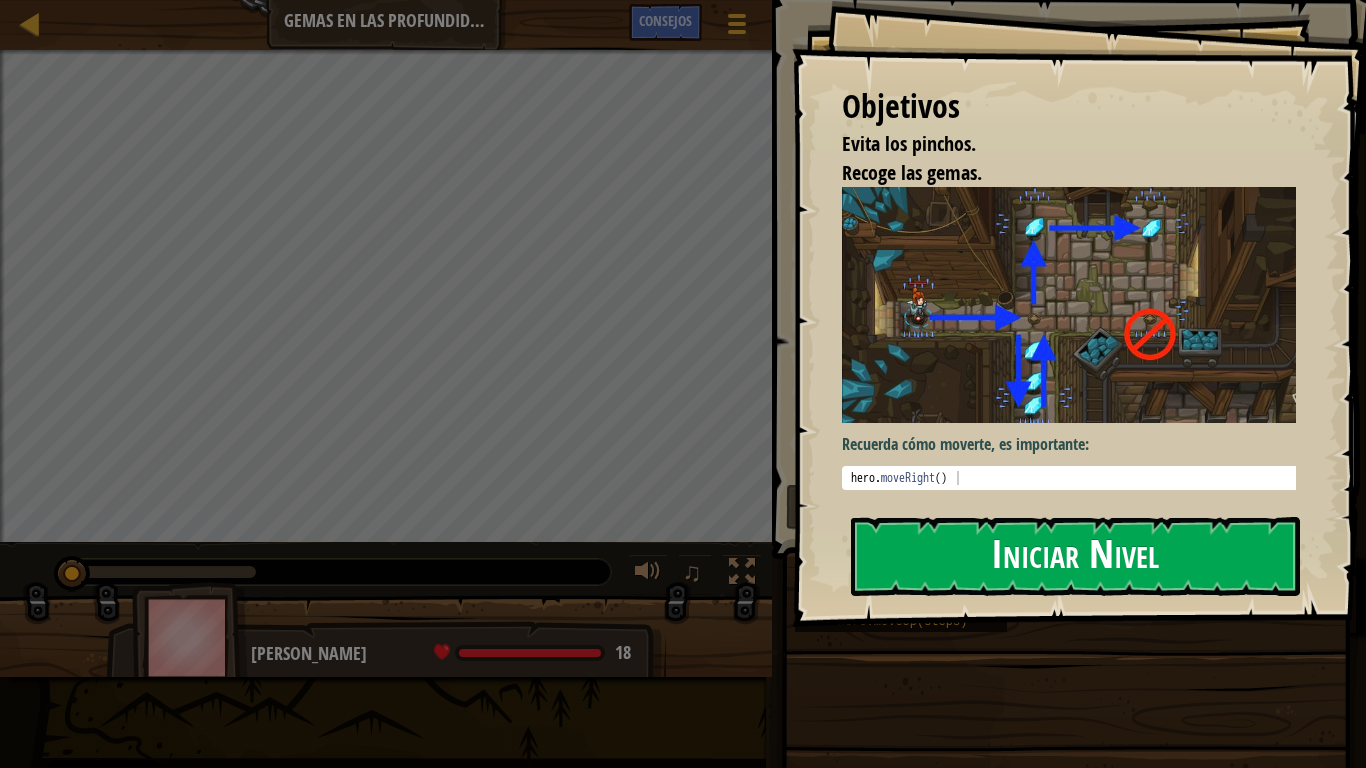 click on "Iniciar Nivel" at bounding box center [1075, 556] 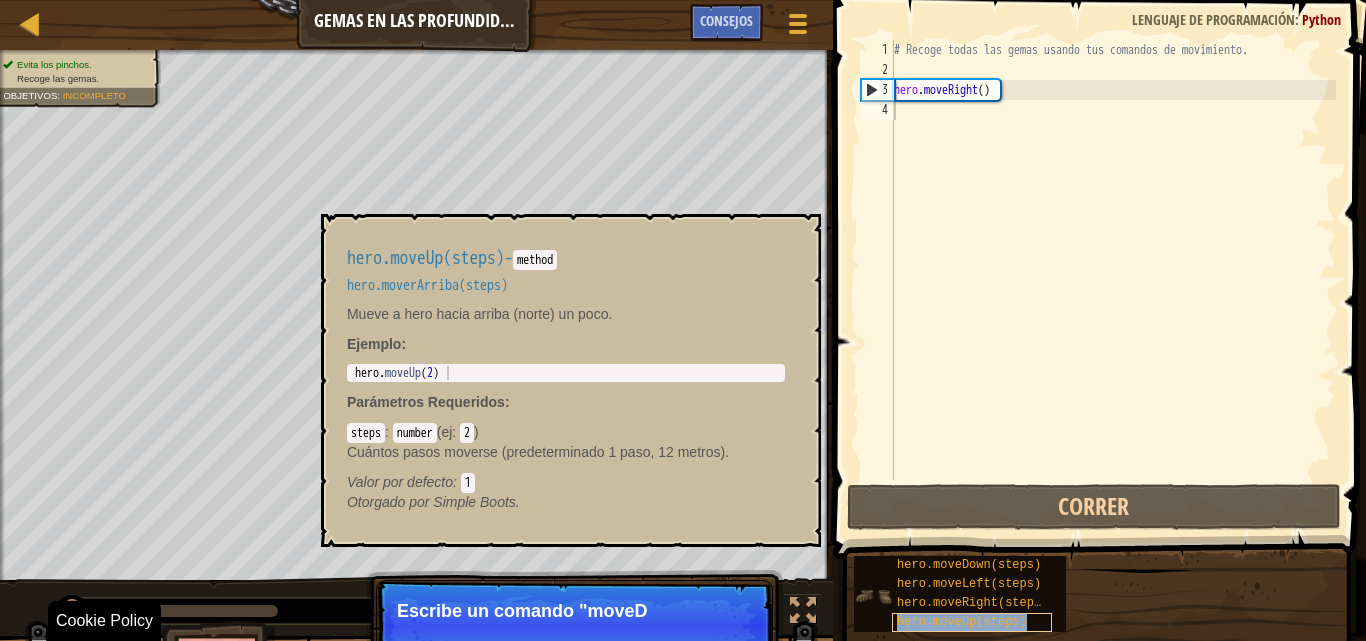 click on "Cookie Policy CodeCombat [GEOGRAPHIC_DATA] algunas cookies esenciales y no esenciales.  Privacidad Rechazar cookies no esenciales Permitir cookies Mapa Gemas en las profundidades Menú del Juego Hecho Consejos 1     הההההההההההההההההההההההההההההההההההההההההההההההההההההההההההההההההההההההההההההההההההההההההההההההההההההההההההההההההההההההההההההההההההההההההההההההההההההההההההההההההההההההההההההההההההההההההההההההההההההההההההההההההההההההההההההההההההההההההההההההההההההההההההההההה XXXXXXXXXXXXXXXXXXXXXXXXXXXXXXXXXXXXXXXXXXXXXXXXXXXXXXXXXXXXXXXXXXXXXXXXXXXXXXXXXXXXXXXXXXXXXXXXXXXXXXXXXXXXXXXXXXXXXXXXXXXXXXXXXXXXXXXXXXXXXXXXXXXXXXXXXXXXXXXXXXXXXXXXXXXXXXXXXXXXXXXXXXXXXXXXXXXXXXXXXXXXXXXXXXXXXXXXXXXXXXXXXXXXXXXXXXXXXXXXXXXXXXXXXXXXXXXX Solución × Consejos 1 2 3 4 hero . moveRight ( )" at bounding box center (683, 0) 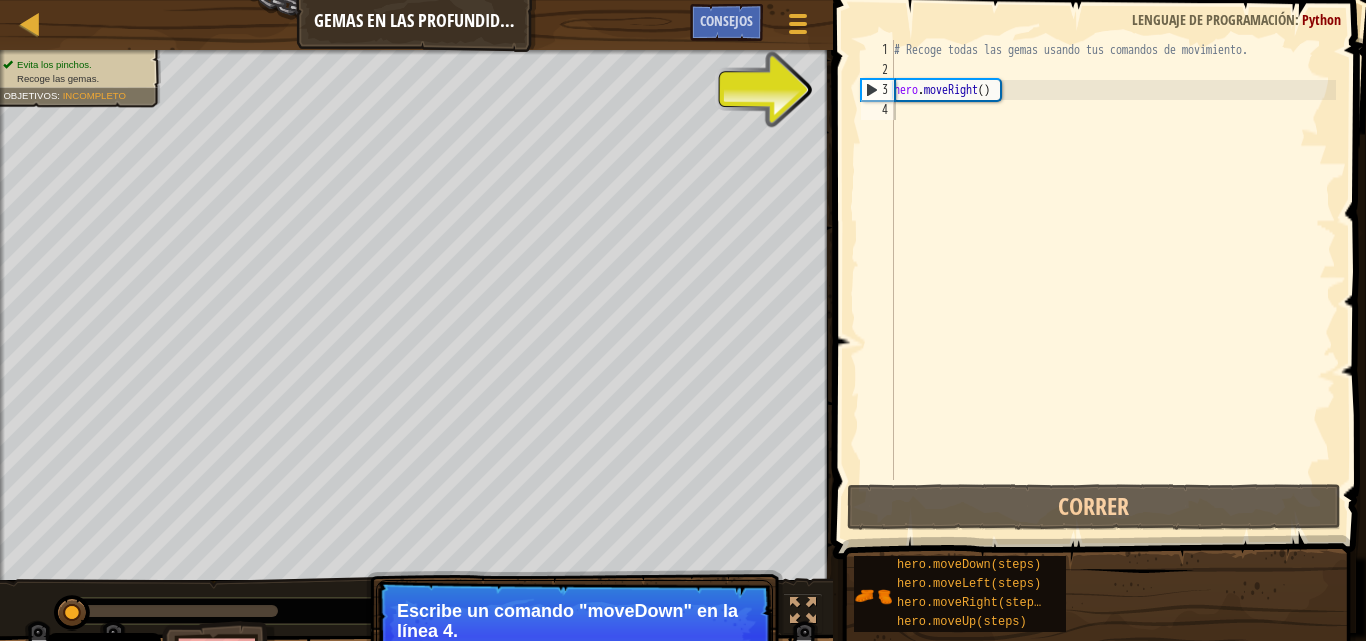 drag, startPoint x: 977, startPoint y: 162, endPoint x: 956, endPoint y: 74, distance: 90.47099 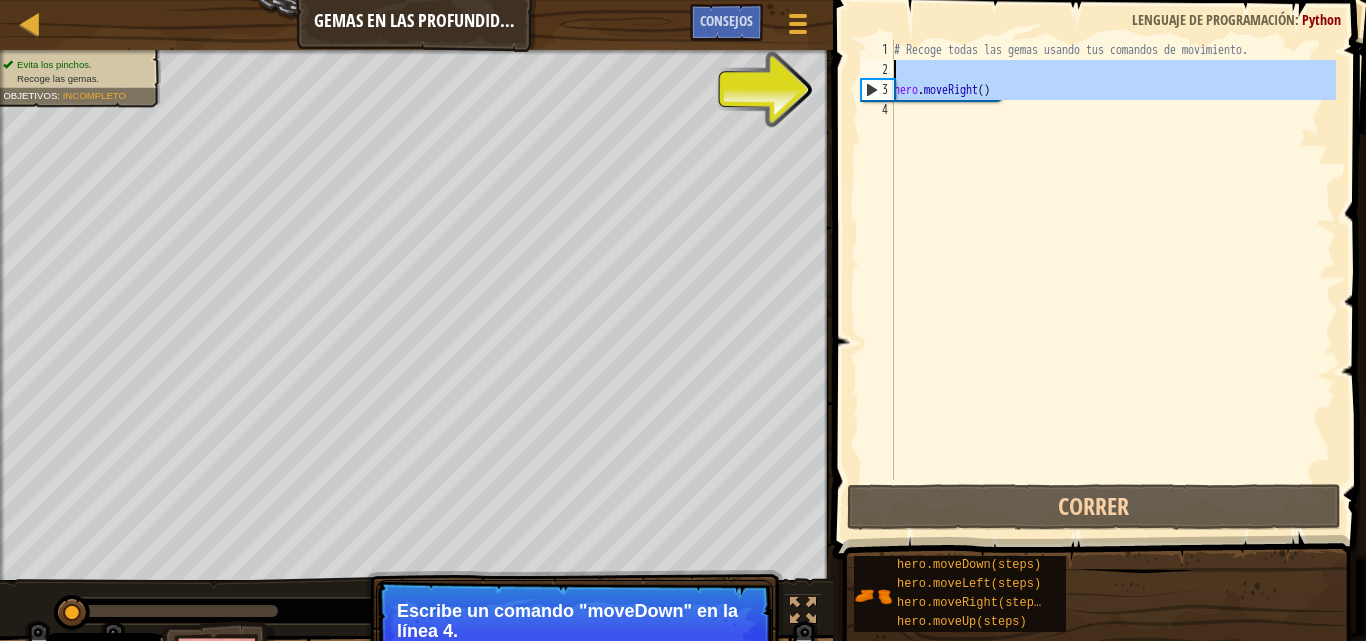 click on "# Recoge todas las gemas usando tus comandos de movimiento. hero . moveRight ( )" at bounding box center [1113, 260] 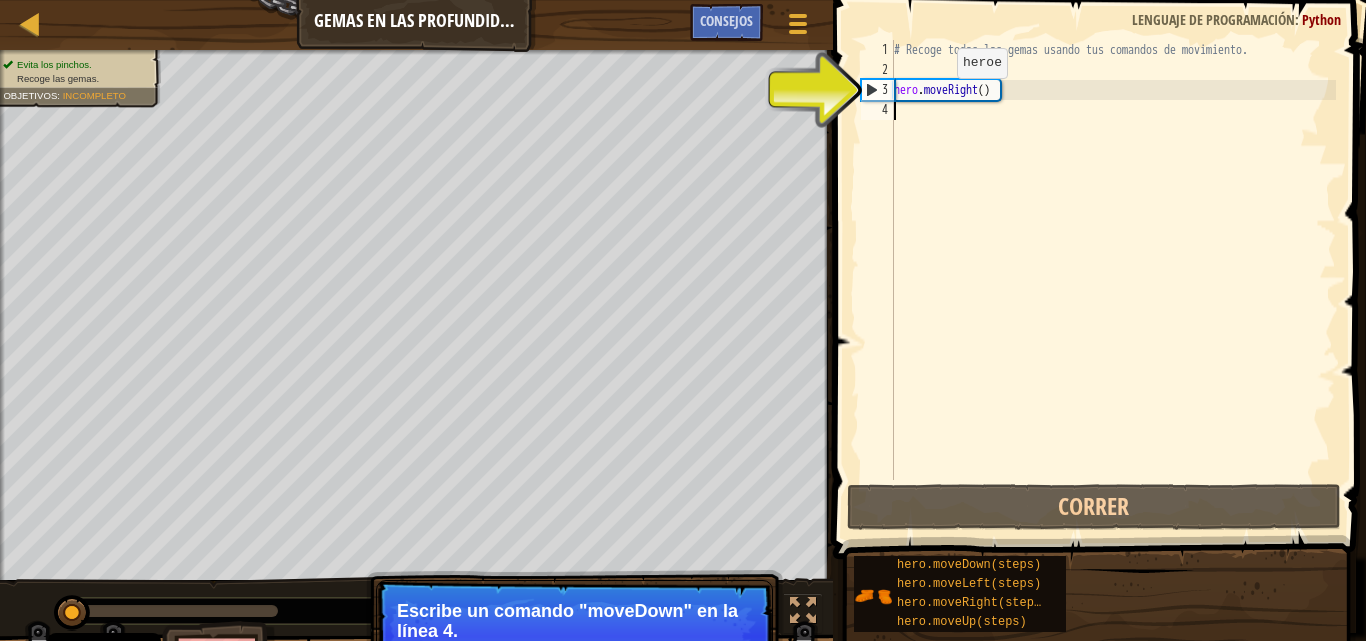 click on "# Recoge todas las gemas usando tus comandos de movimiento. hero . moveRight ( )" at bounding box center [1113, 280] 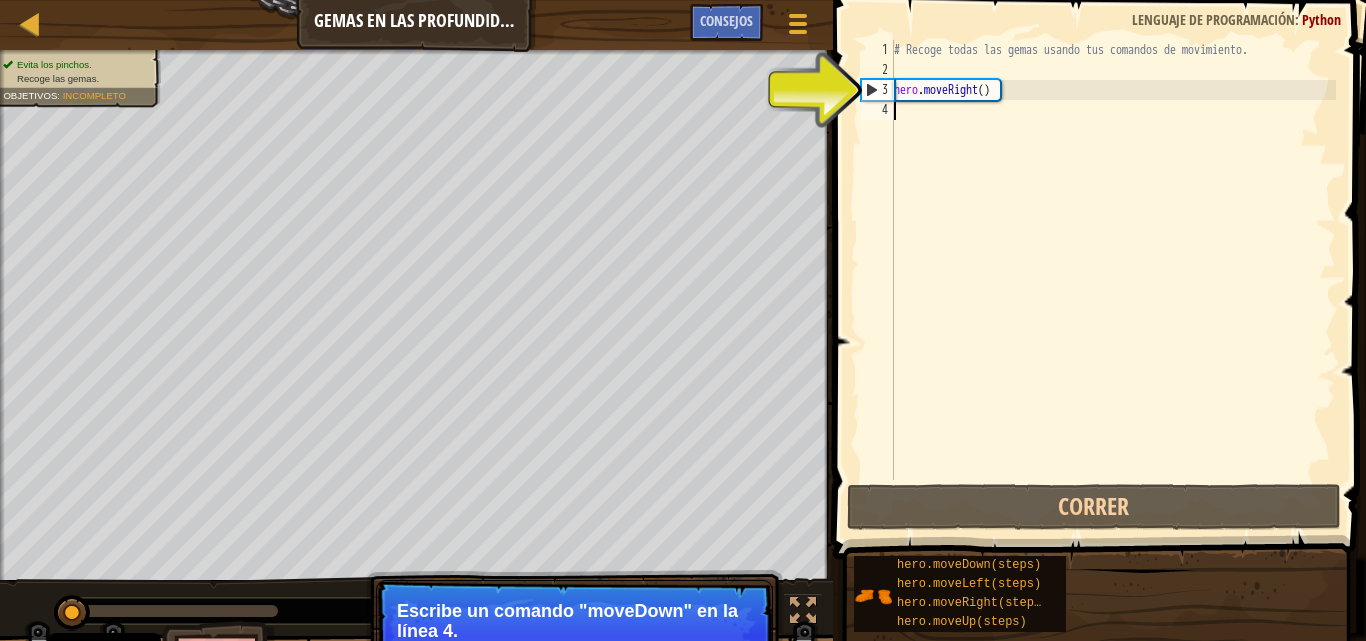 click on "# Recoge todas las gemas usando tus comandos de movimiento. hero . moveRight ( )" at bounding box center (1113, 280) 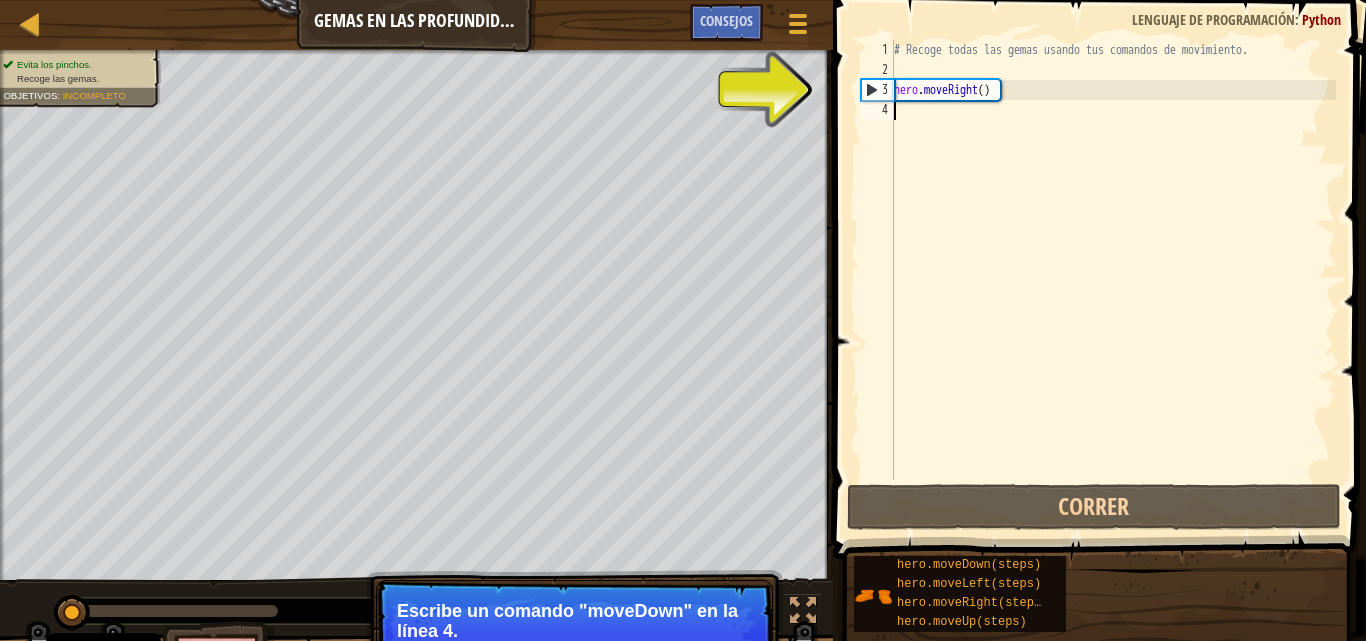 click on "# Recoge todas las gemas usando tus comandos de movimiento. hero . moveRight ( )" at bounding box center [1113, 280] 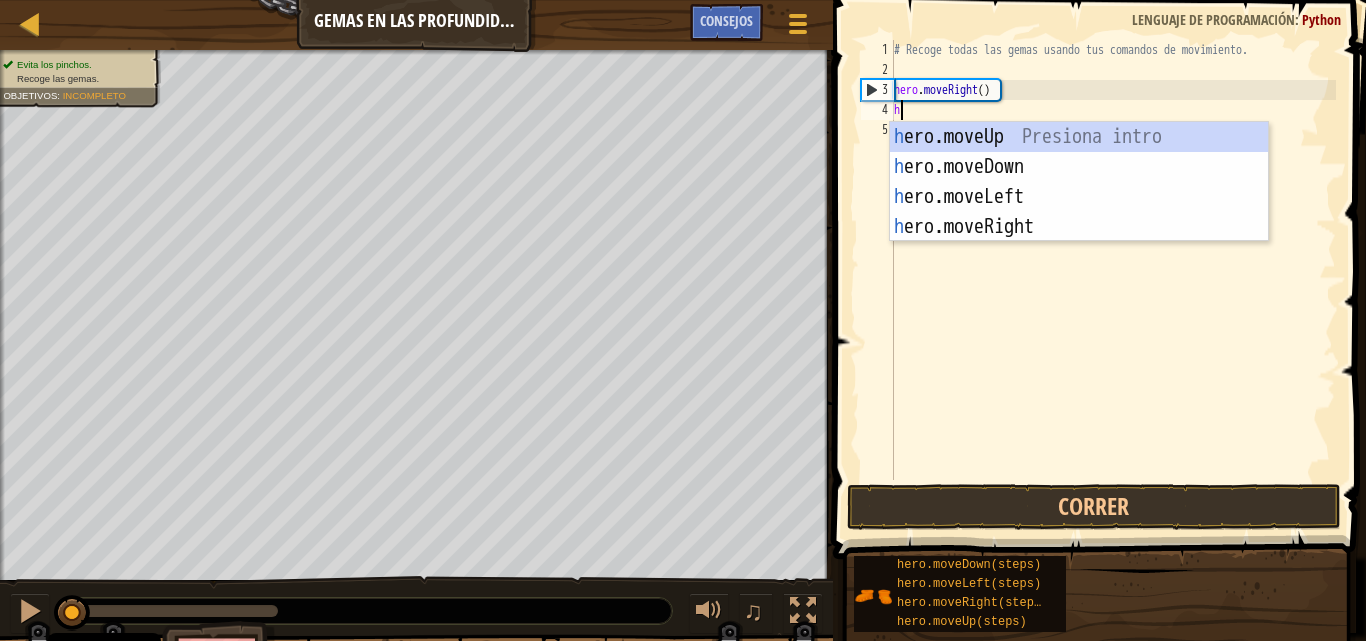 scroll, scrollTop: 6, scrollLeft: 2, axis: both 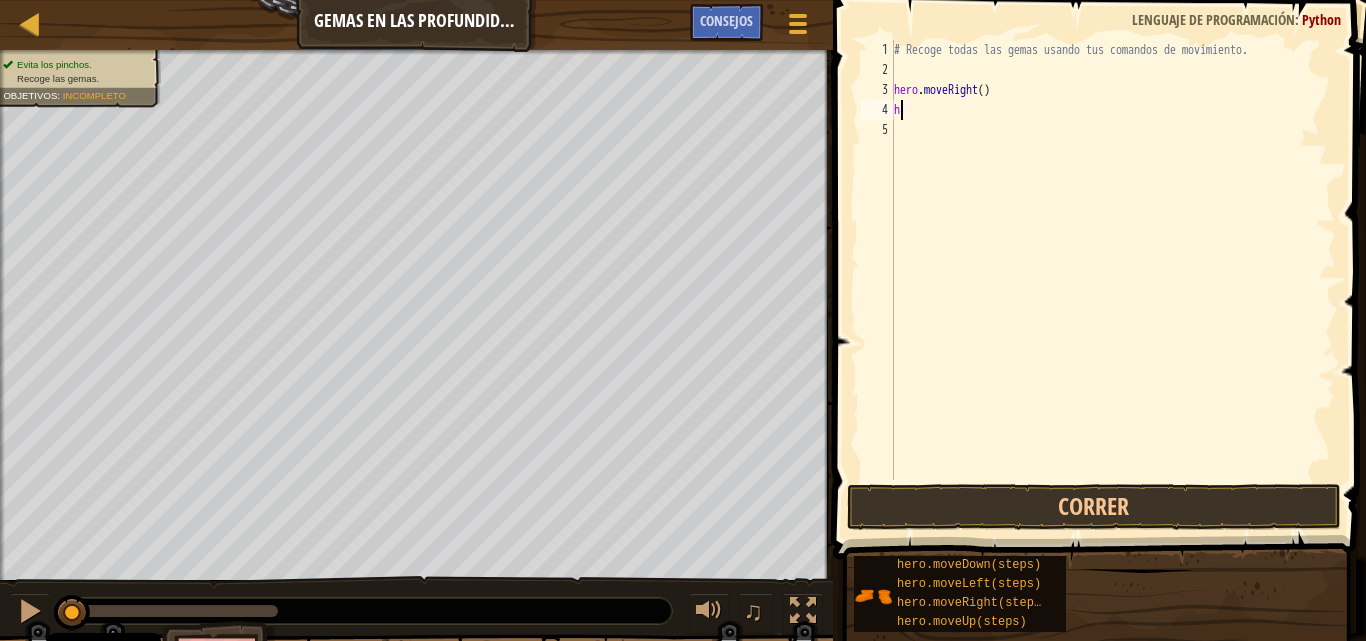 type on "he" 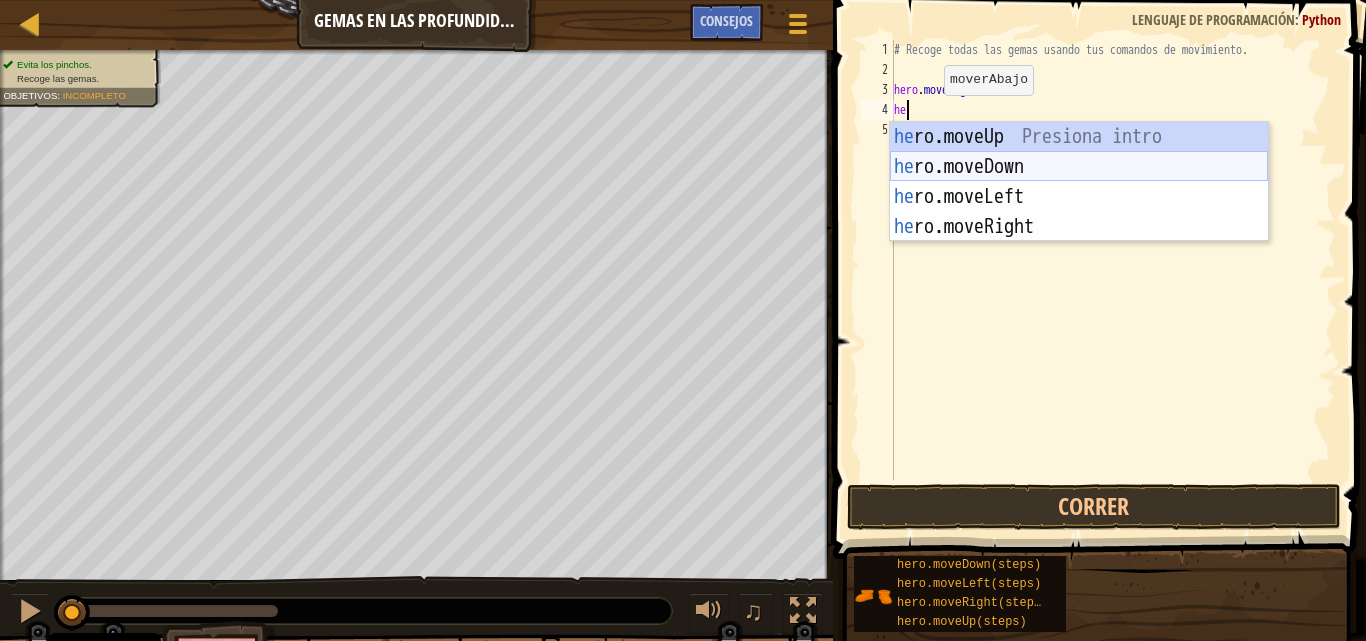 click on "he ro.moveUp Presiona intro he ro.moveDown Presiona intro he ro.moveLeft Presiona intro he ro.moveRight Presiona intro" at bounding box center (1079, 212) 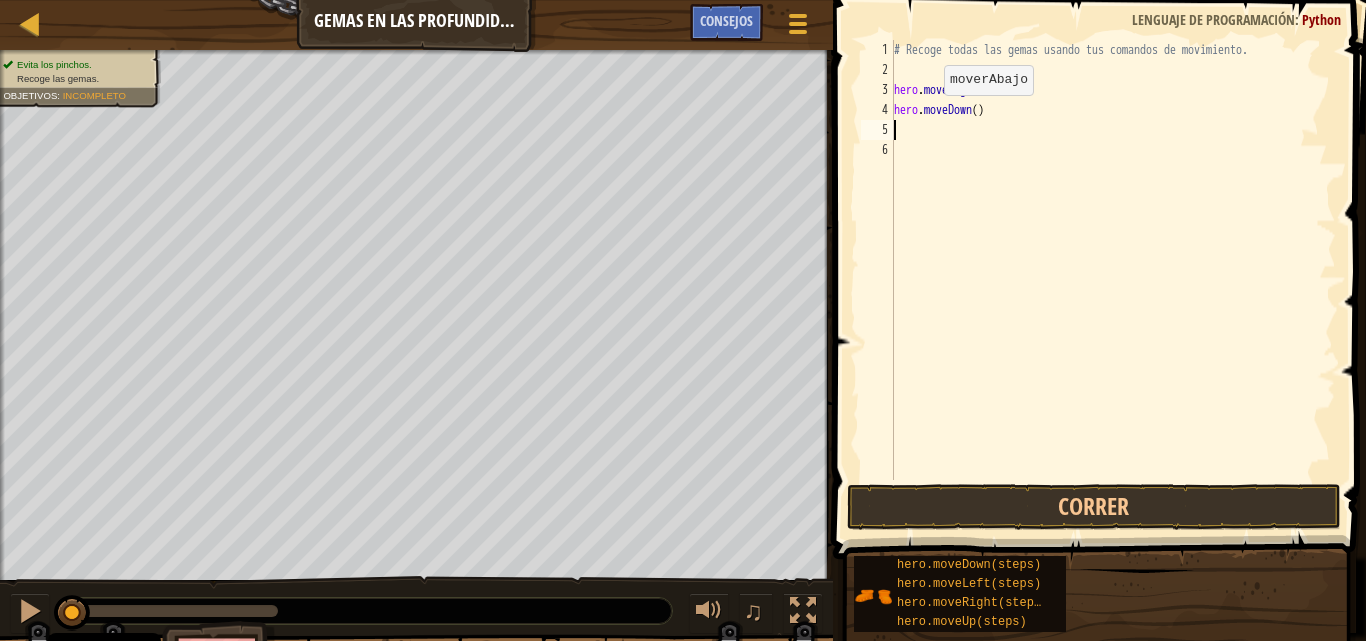 scroll, scrollTop: 6, scrollLeft: 0, axis: vertical 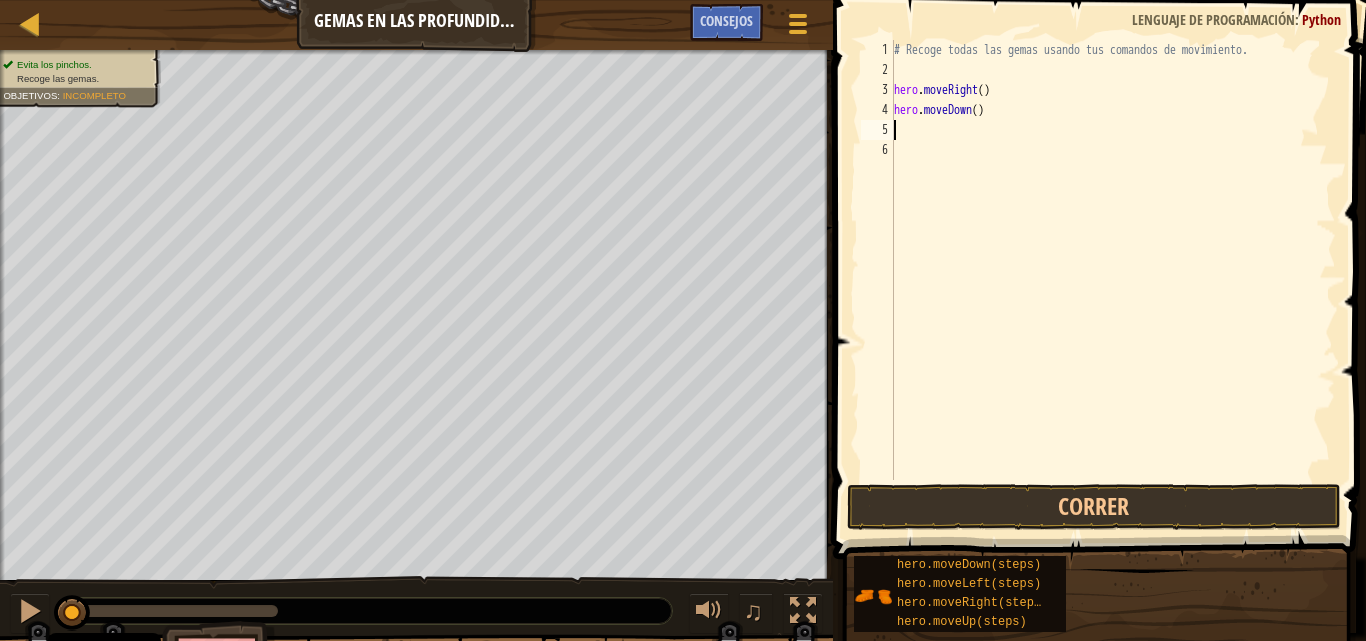 type on "h" 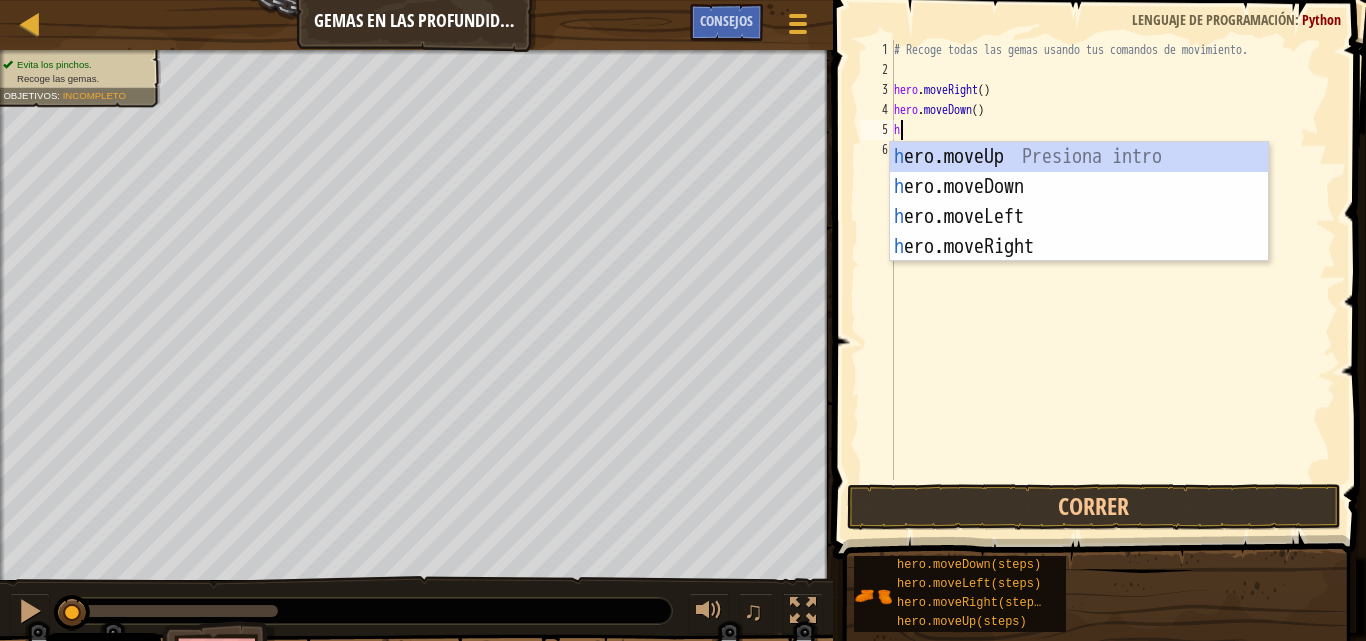 scroll, scrollTop: 6, scrollLeft: 2, axis: both 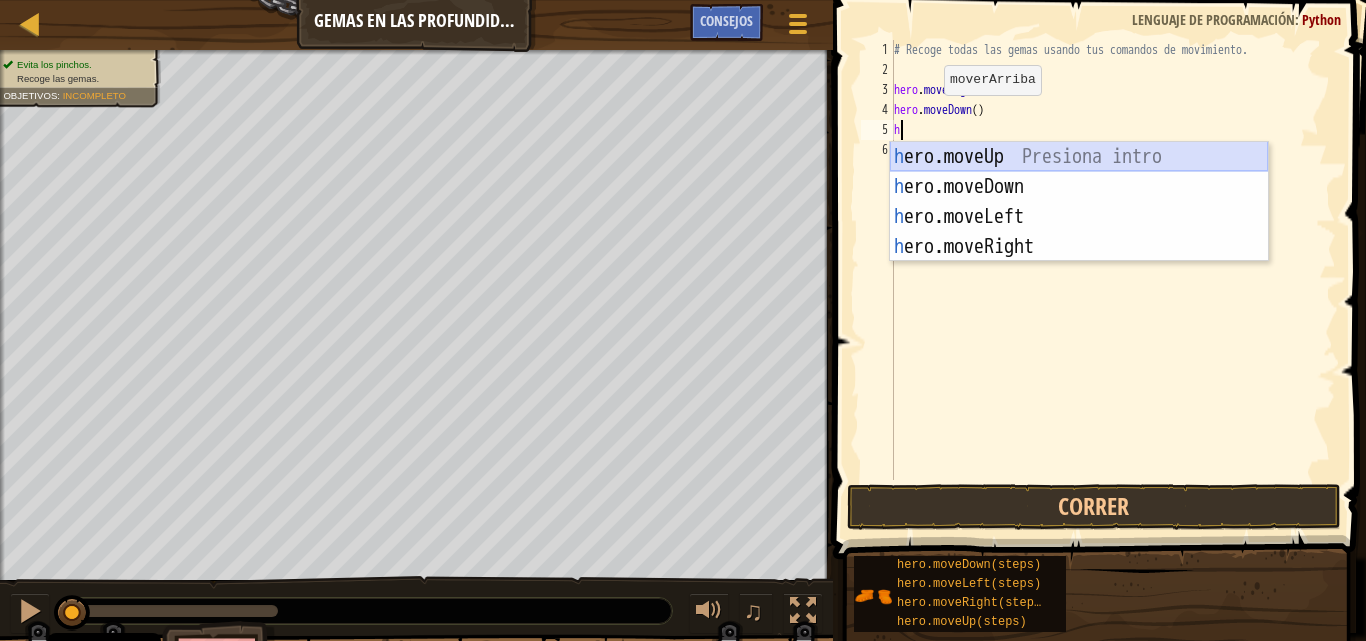 click on "h ero.moveUp Presiona intro h ero.moveDown Presiona intro h ero.moveLeft Presiona intro h ero.moveRight Presiona intro" at bounding box center (1079, 232) 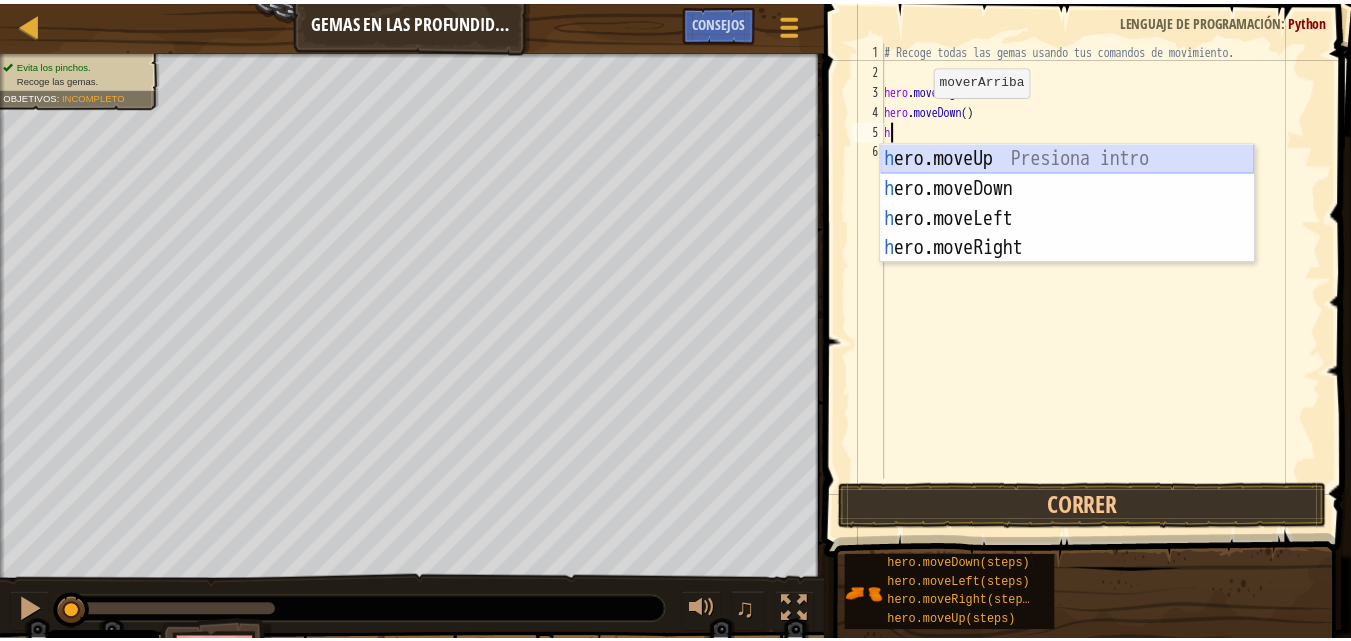 scroll, scrollTop: 6, scrollLeft: 0, axis: vertical 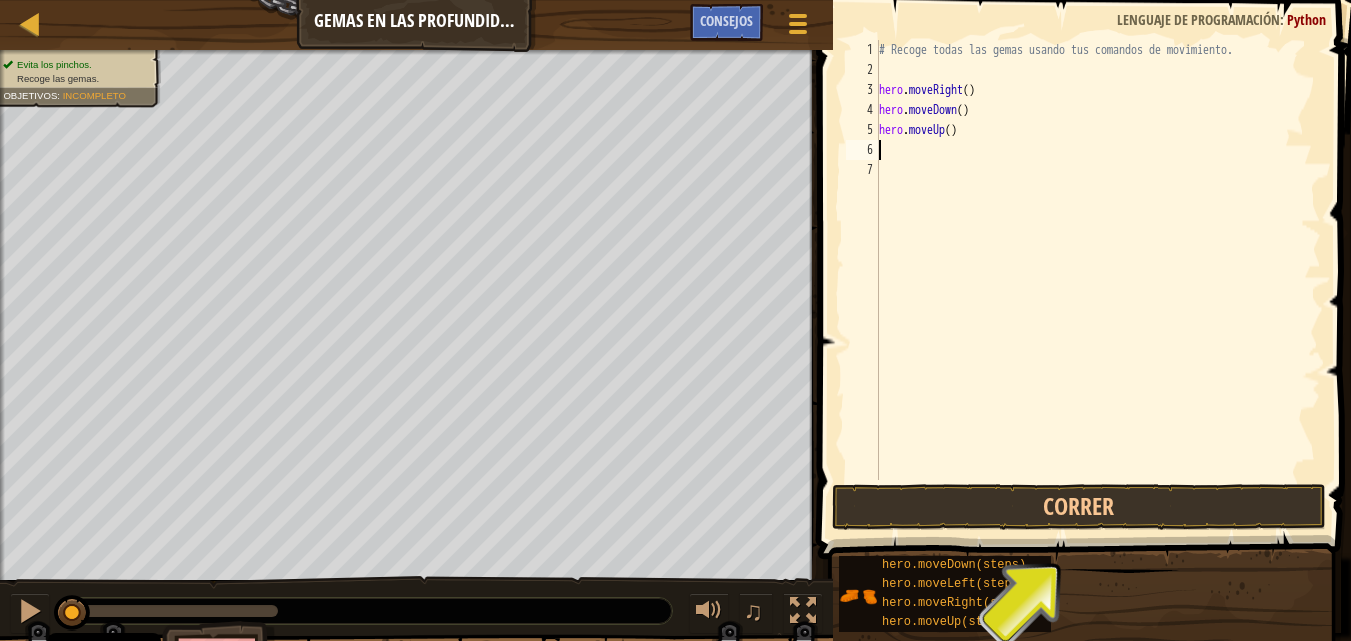 type on "h" 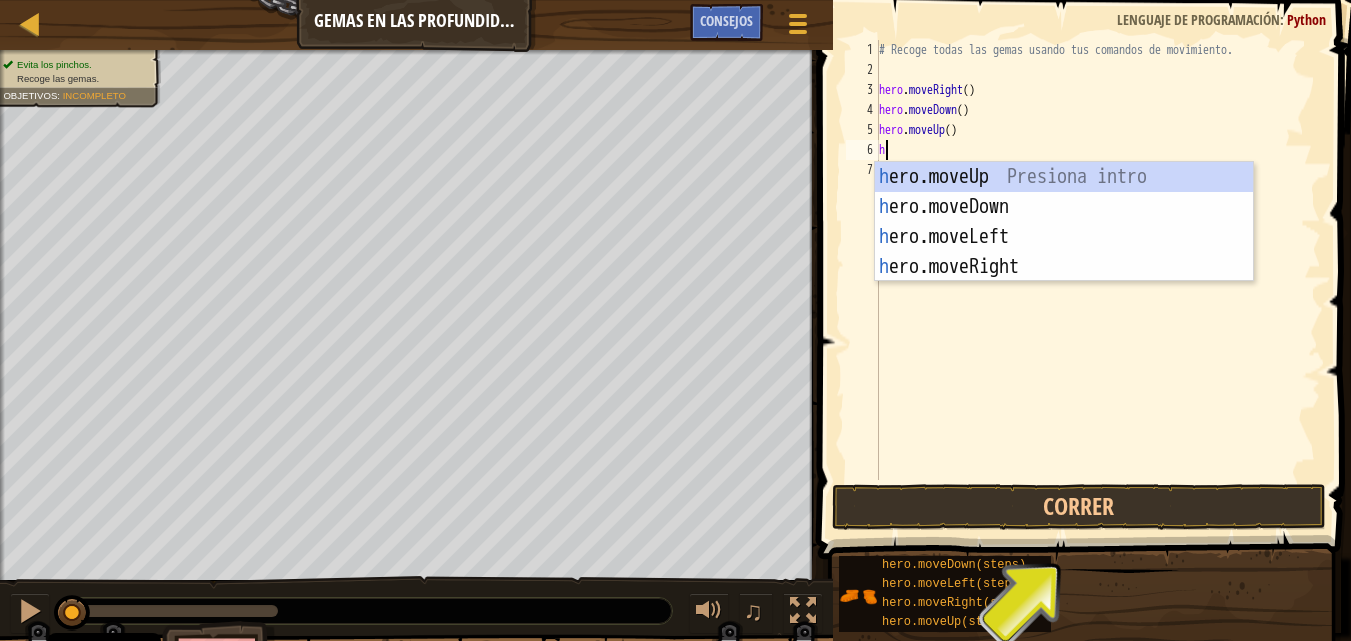 scroll, scrollTop: 6, scrollLeft: 2, axis: both 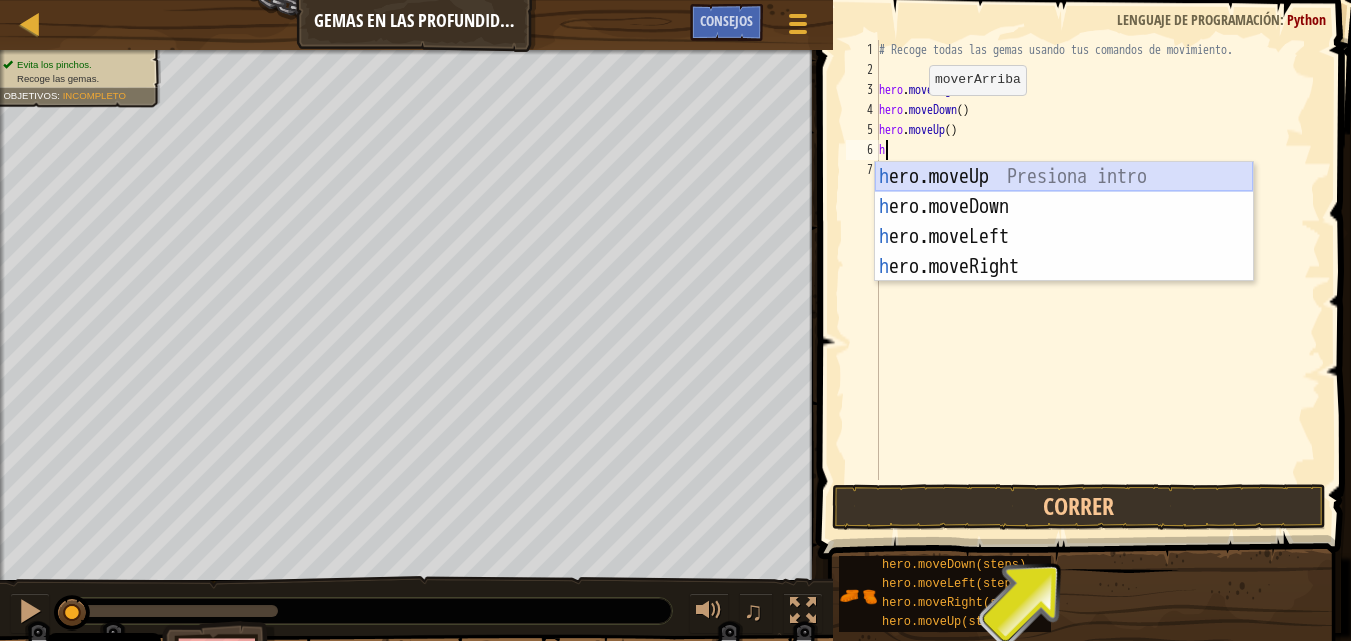 click on "h ero.moveUp Presiona intro h ero.moveDown Presiona intro h ero.moveLeft Presiona intro h ero.moveRight Presiona intro" at bounding box center [1064, 252] 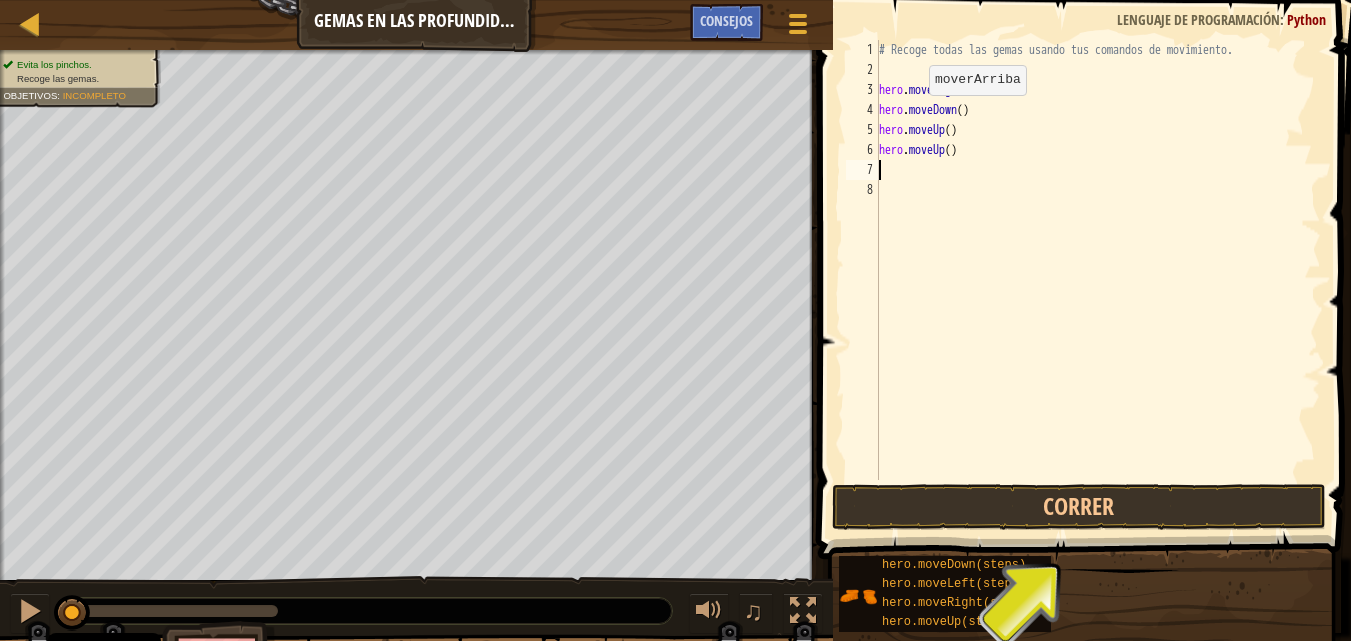 scroll, scrollTop: 6, scrollLeft: 0, axis: vertical 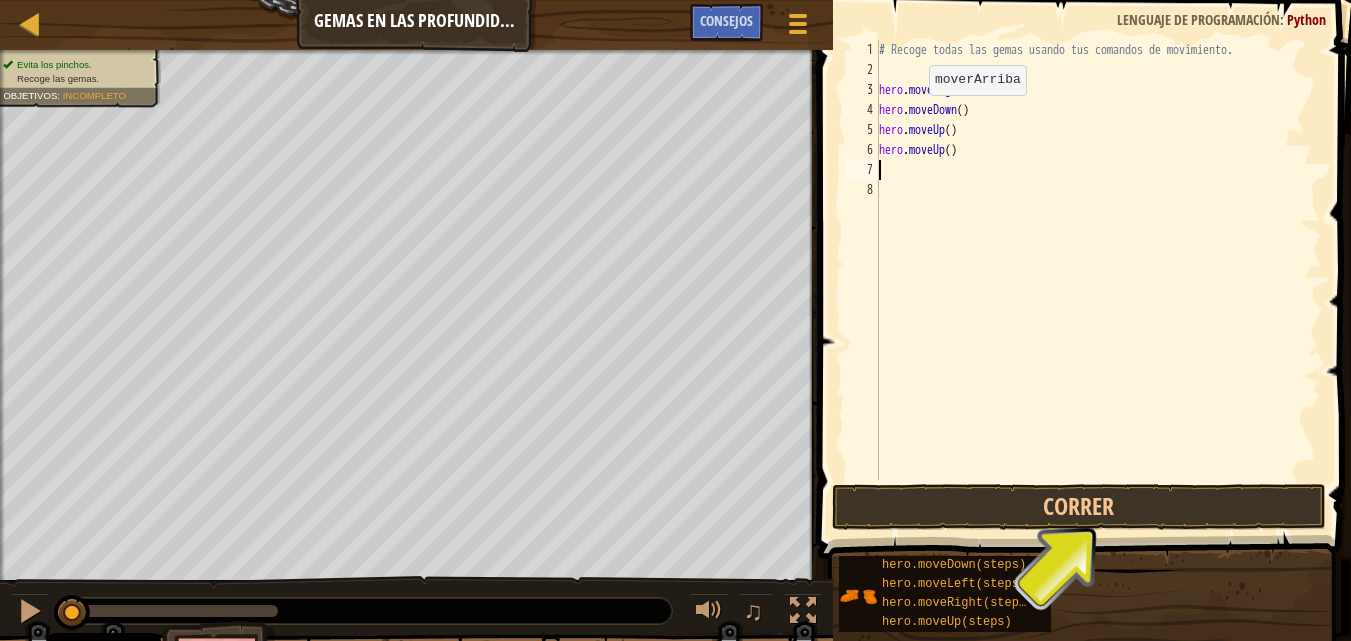 type on "h" 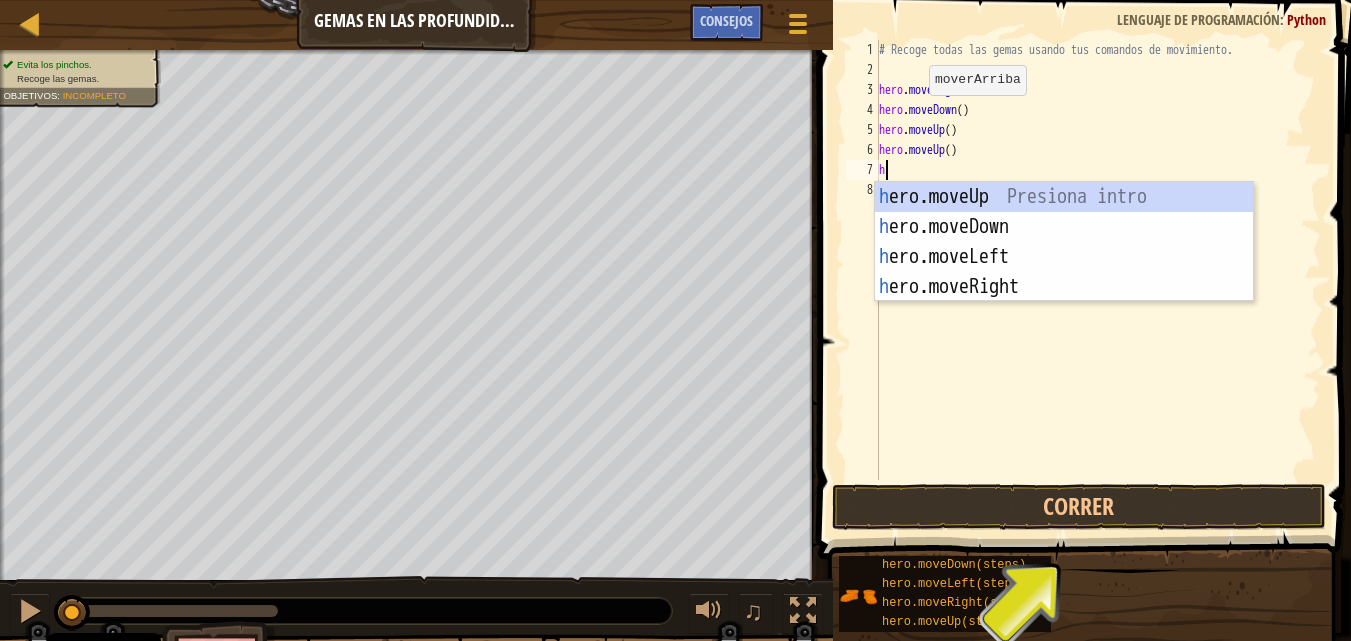scroll, scrollTop: 6, scrollLeft: 2, axis: both 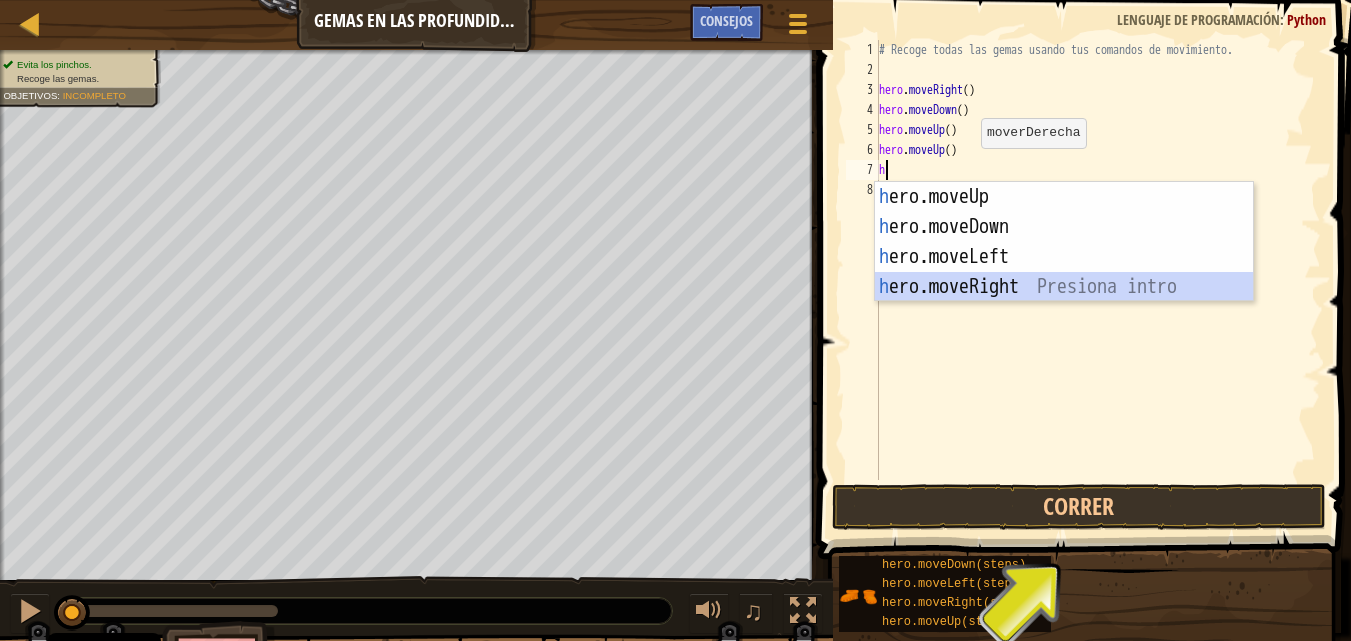 click on "h ero.moveUp Presiona intro h ero.moveDown Presiona intro h ero.moveLeft Presiona intro h ero.moveRight Presiona intro" at bounding box center (1064, 272) 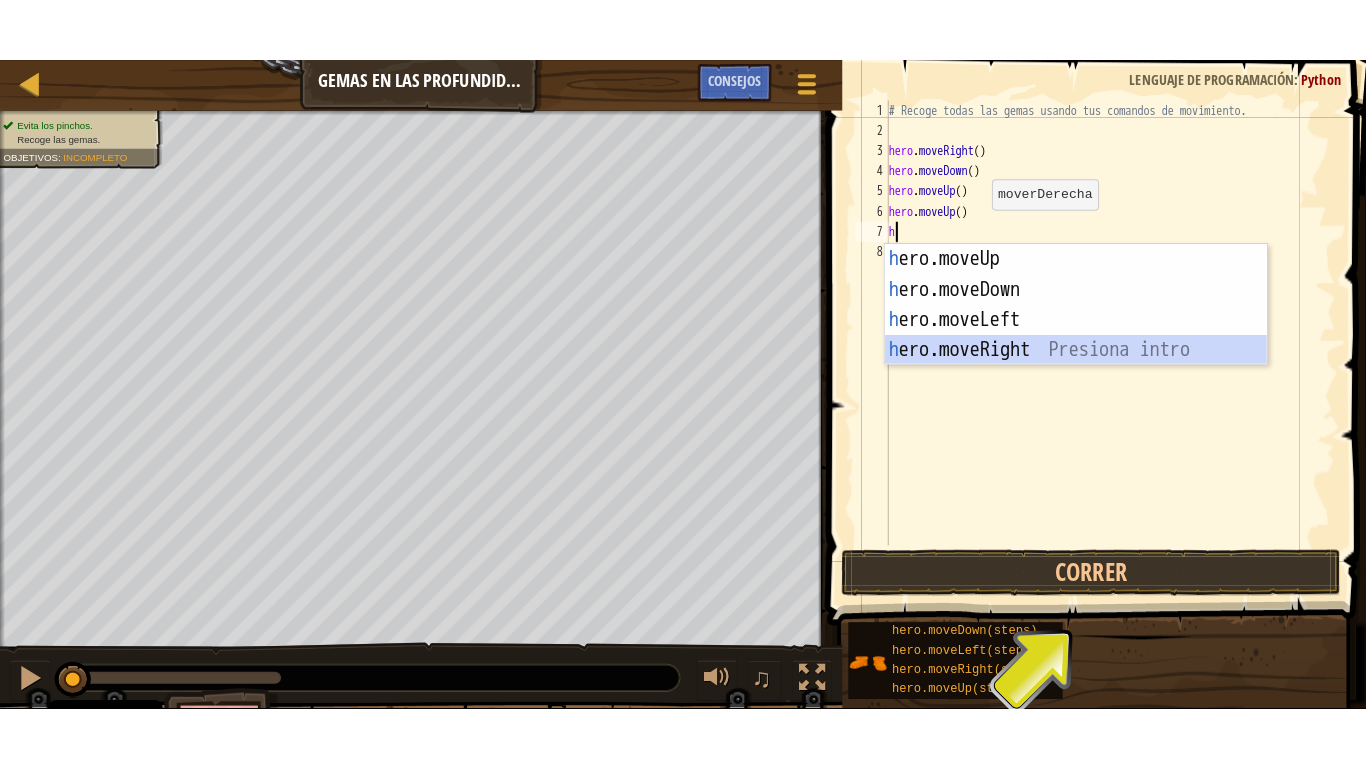 scroll, scrollTop: 6, scrollLeft: 0, axis: vertical 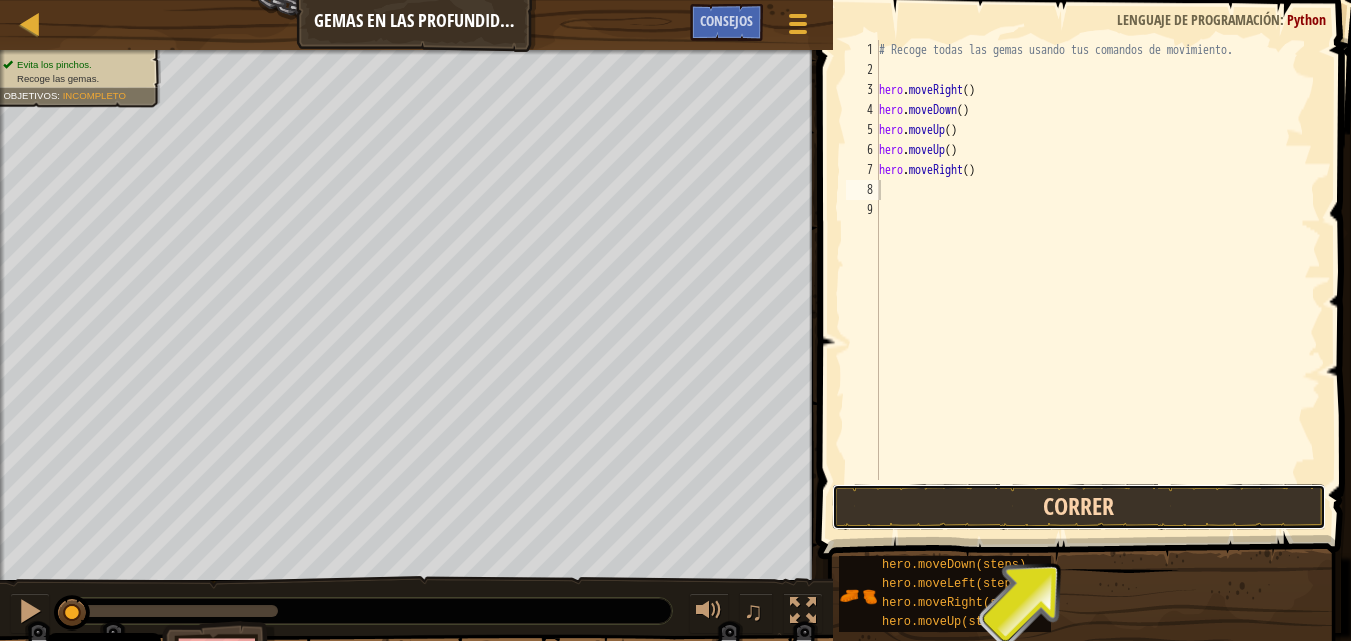 click on "Correr" at bounding box center [1079, 507] 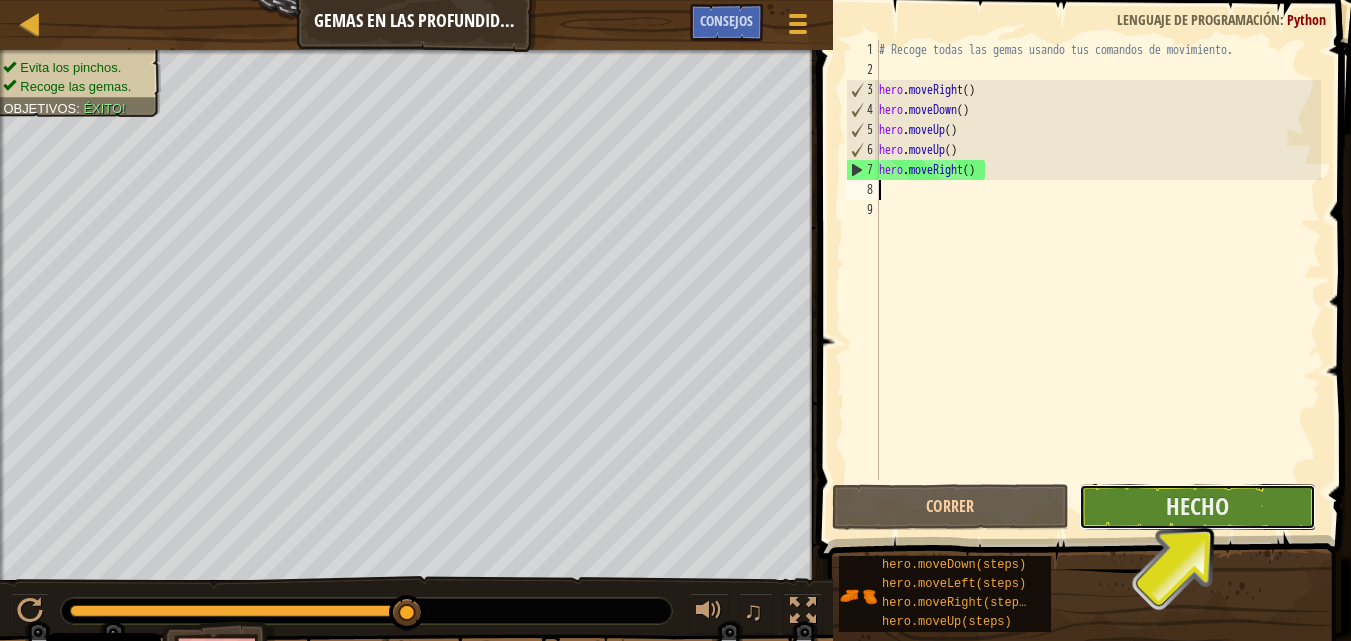 click on "Hecho" at bounding box center (1197, 507) 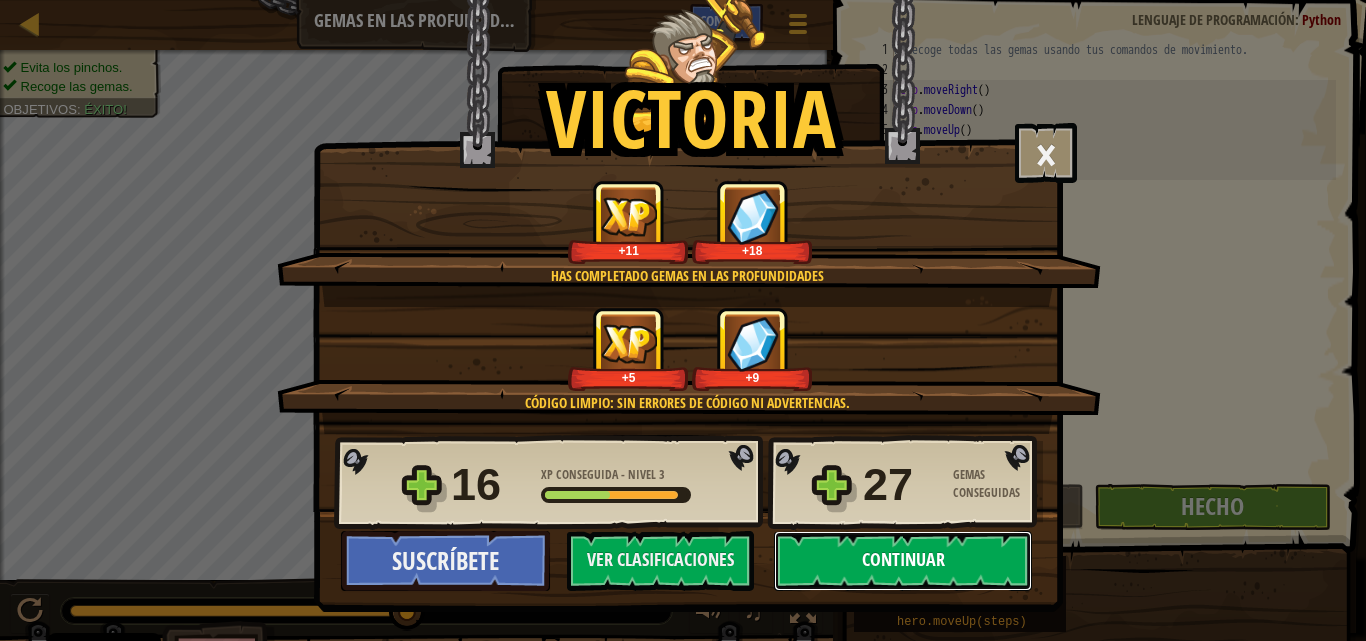 click on "Continuar" at bounding box center [903, 561] 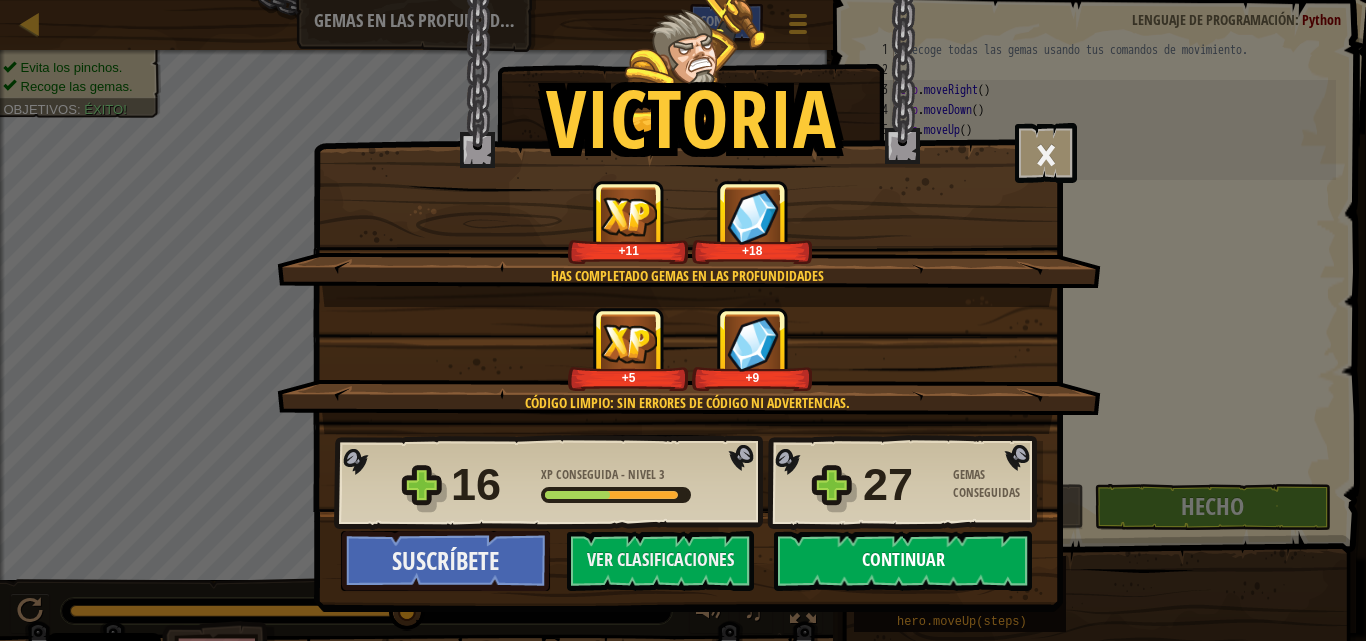 select on "es-ES" 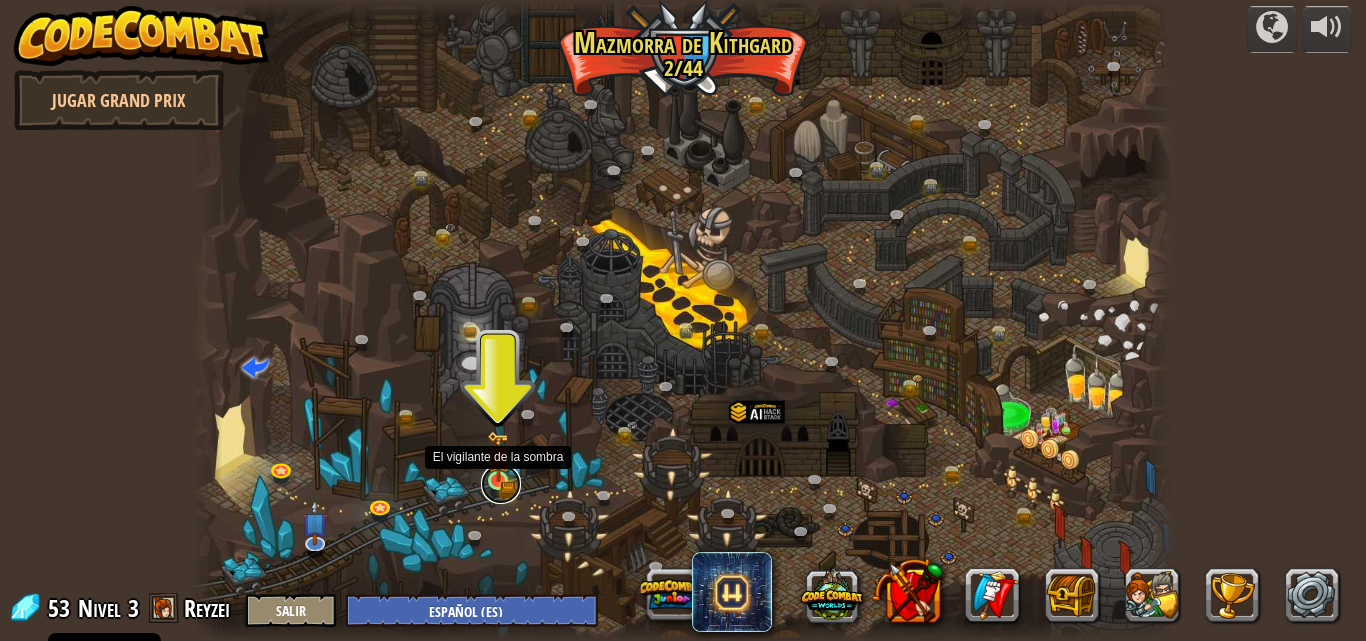 click at bounding box center [501, 484] 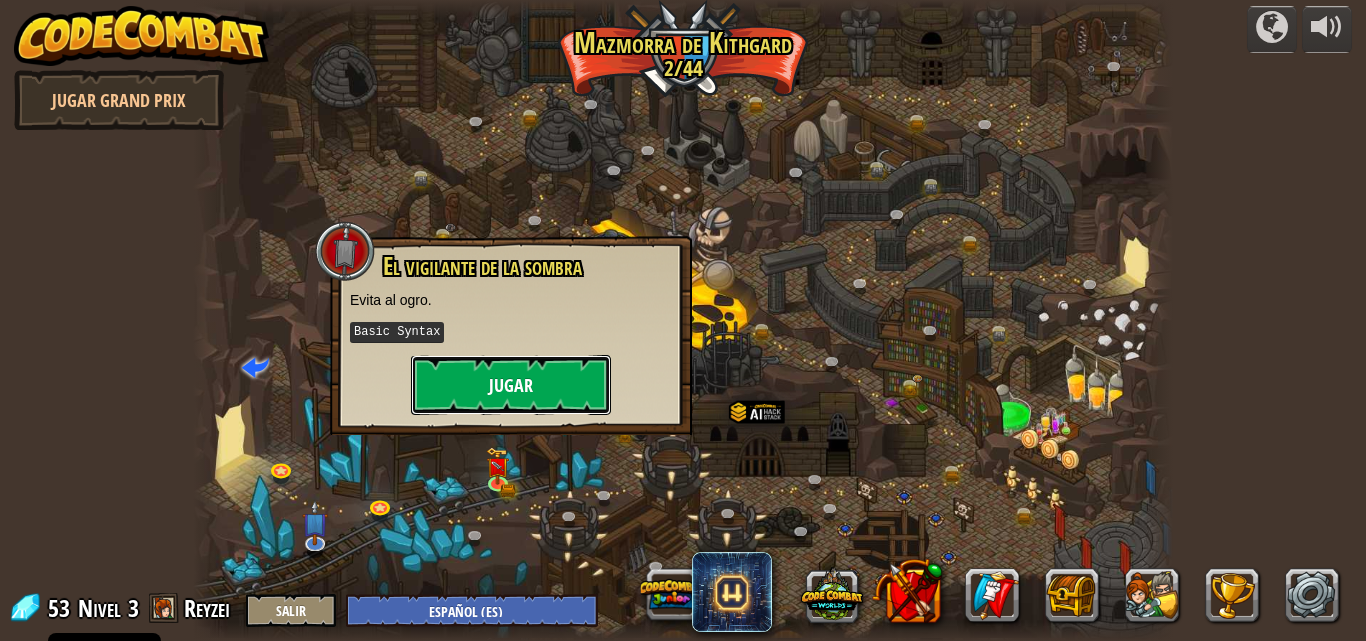 click on "Jugar" at bounding box center (511, 385) 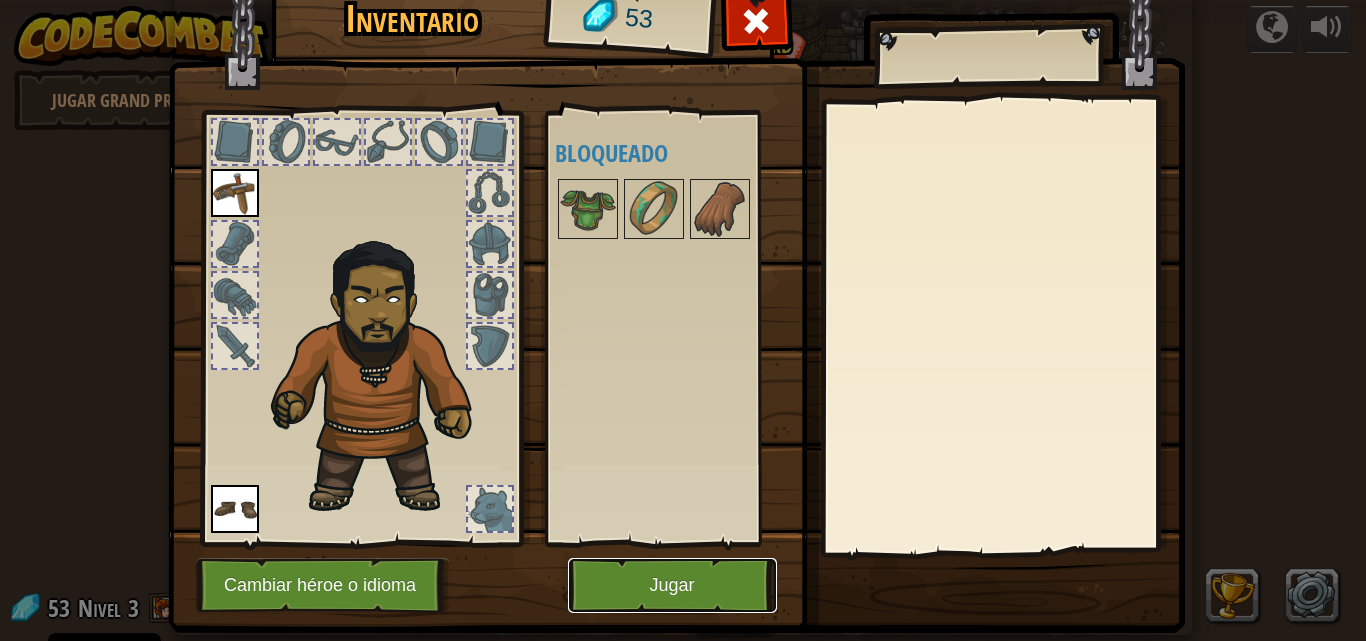 click on "Jugar" at bounding box center [672, 585] 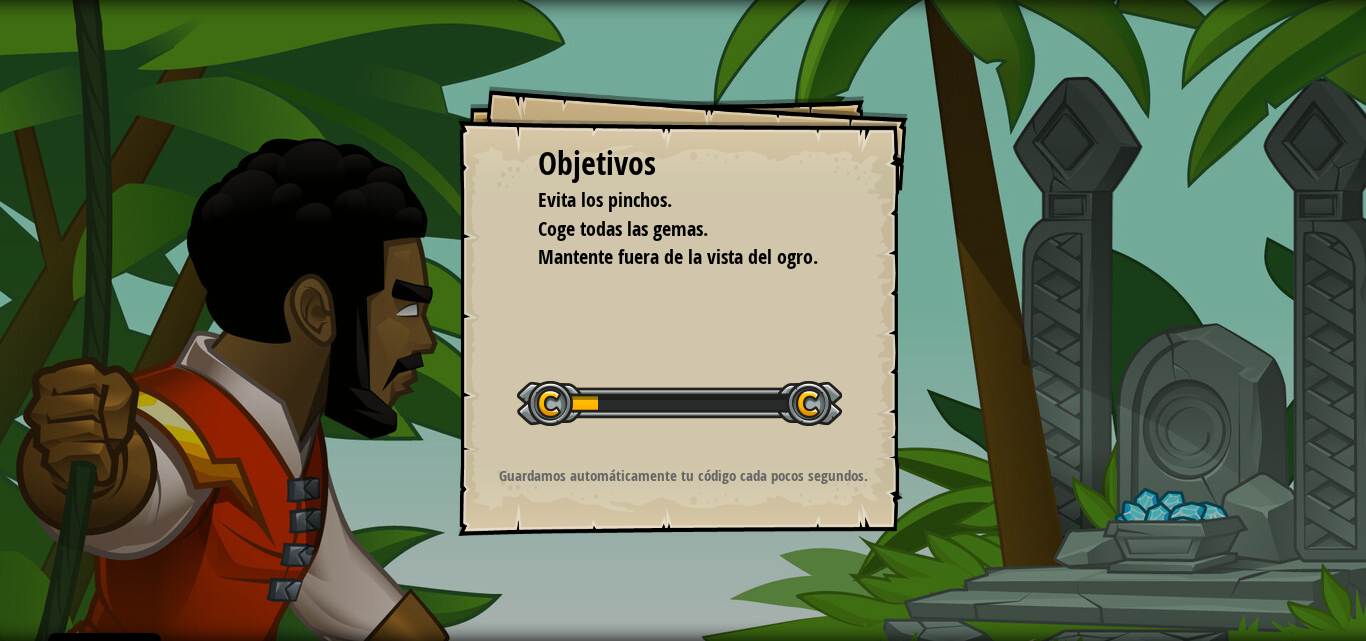 click on "Objetivos Evita los pinchos. Coge todas las gemas. Mantente fuera de la vista del ogro. Iniciar Nivel Error al cargar desde el servidor. Intenta refrescar la página. Necesitas una suscripción para jugar este nivel. Suscríbete Necesitarás unirte a un curso para jugar este nivel. [PERSON_NAME] a mis cursos Pide a tu profesor que te asigne una licencia para que puedas seguir jugando a CodeCombat. Volver a mis cursos Este nivel está bloqueado. Volver a mis cursos Guardamos automáticamente tu código cada pocos segundos." at bounding box center [683, 311] 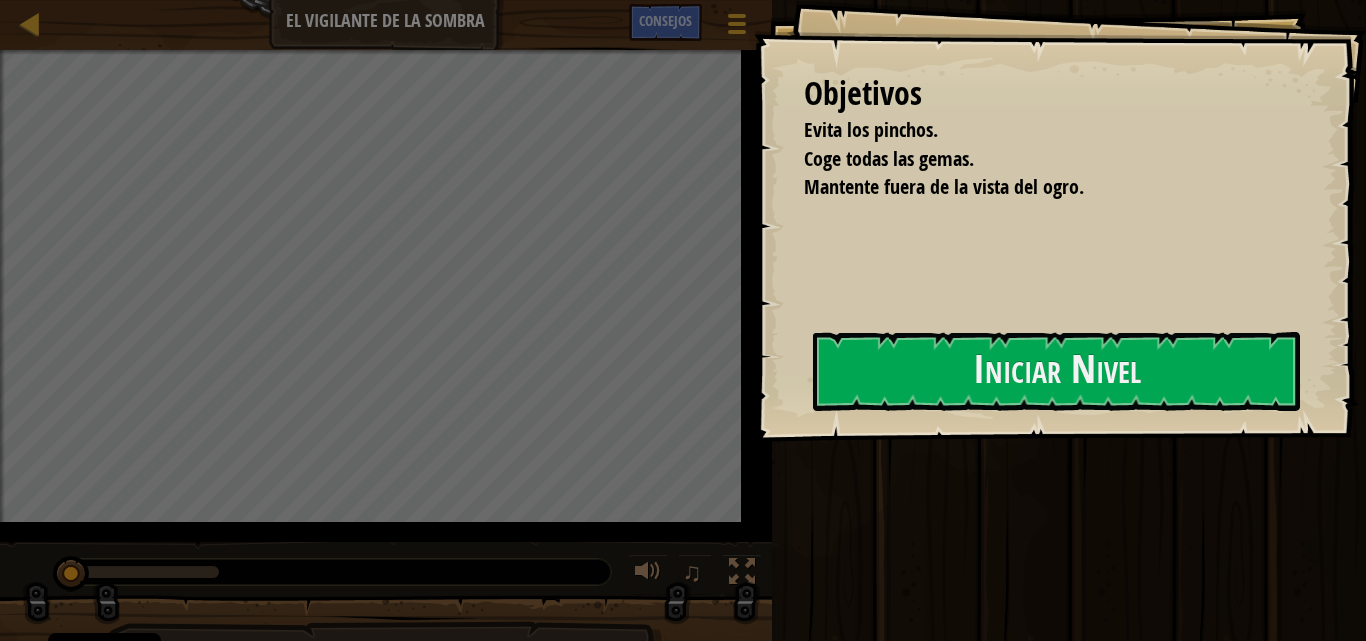 click on "Correr [PERSON_NAME]" at bounding box center (1066, 315) 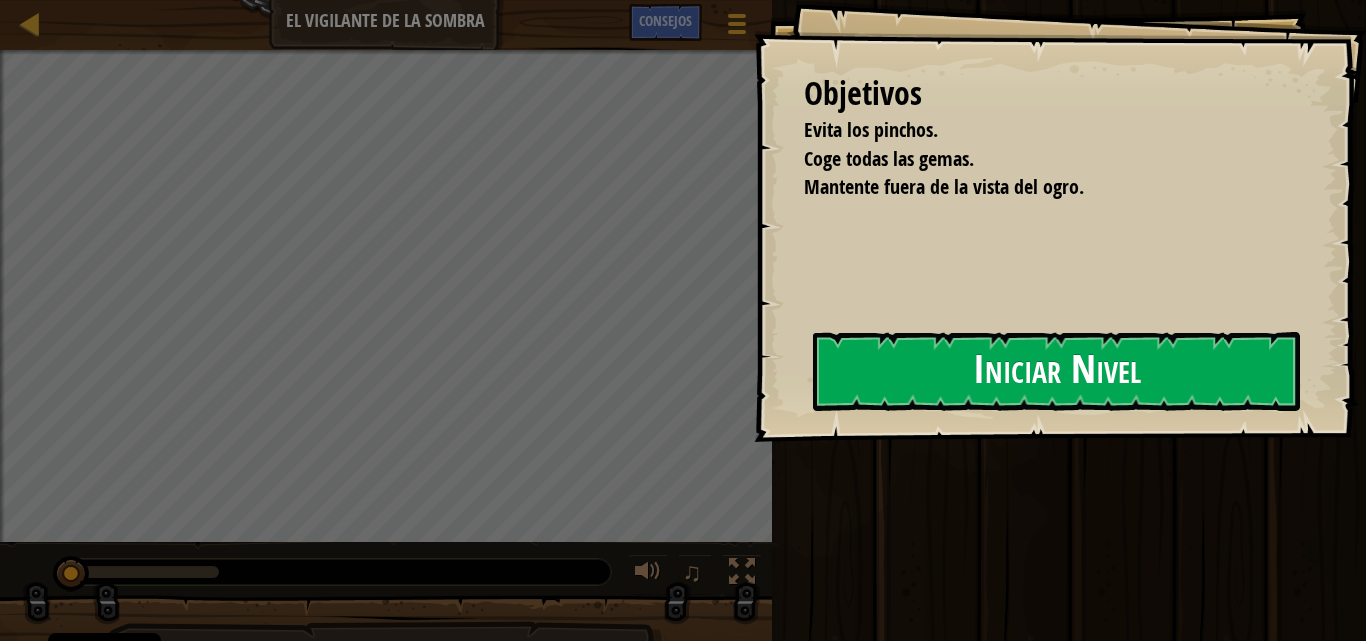 click on "Objetivos Evita los pinchos. Coge todas las gemas. Mantente fuera de la vista del ogro. Iniciar Nivel Error al cargar desde el servidor. Intenta refrescar la página. Necesitas una suscripción para jugar este nivel. Suscríbete Necesitarás unirte a un curso para jugar este nivel. [PERSON_NAME] a mis cursos Pide a tu profesor que te asigne una licencia para que puedas seguir jugando a CodeCombat. Volver a mis cursos Este nivel está bloqueado. Volver a mis cursos" at bounding box center [1060, 221] 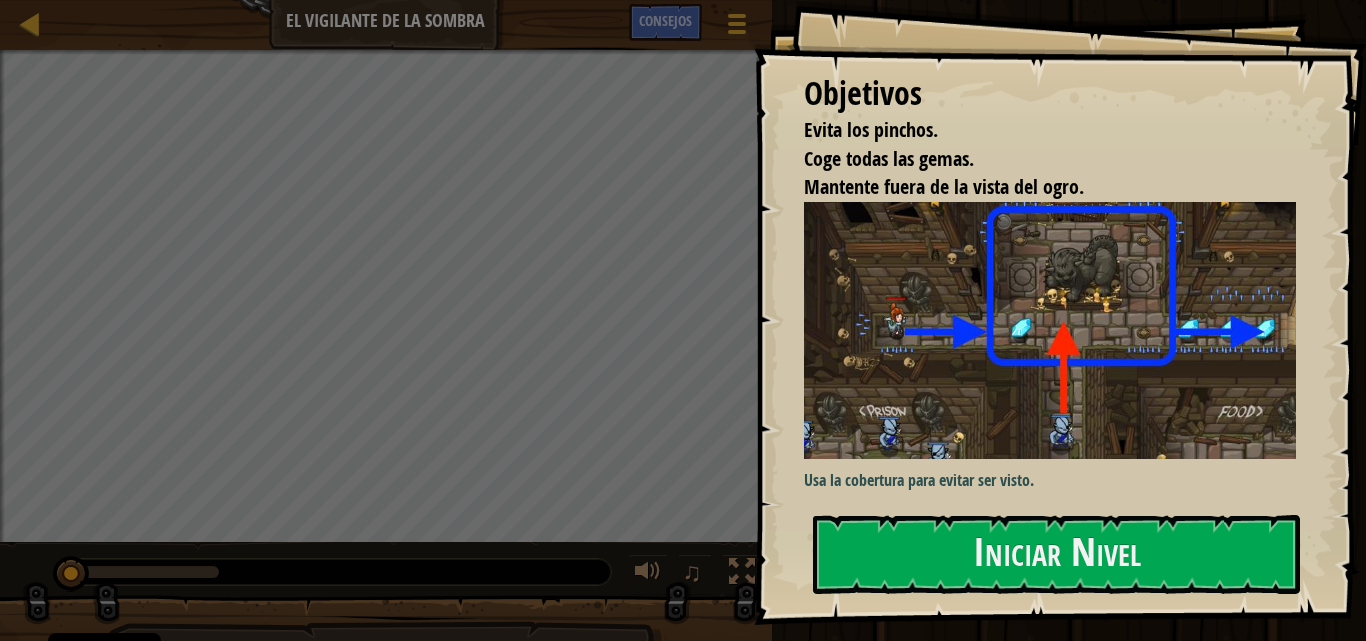 click on "Objetivos Evita los pinchos. Coge todas las gemas. Mantente fuera de la vista del ogro.
Usa la cobertura para evitar ser visto.
Iniciar Nivel Error al cargar desde el servidor. Intenta refrescar la página. Necesitas una suscripción para jugar este nivel. Suscríbete Necesitarás unirte a un curso para jugar este nivel. [PERSON_NAME] a mis cursos Pide a tu profesor que te asigne una licencia para que puedas seguir jugando a CodeCombat. Volver a mis cursos Este nivel está bloqueado. Volver a mis cursos" at bounding box center (1060, 312) 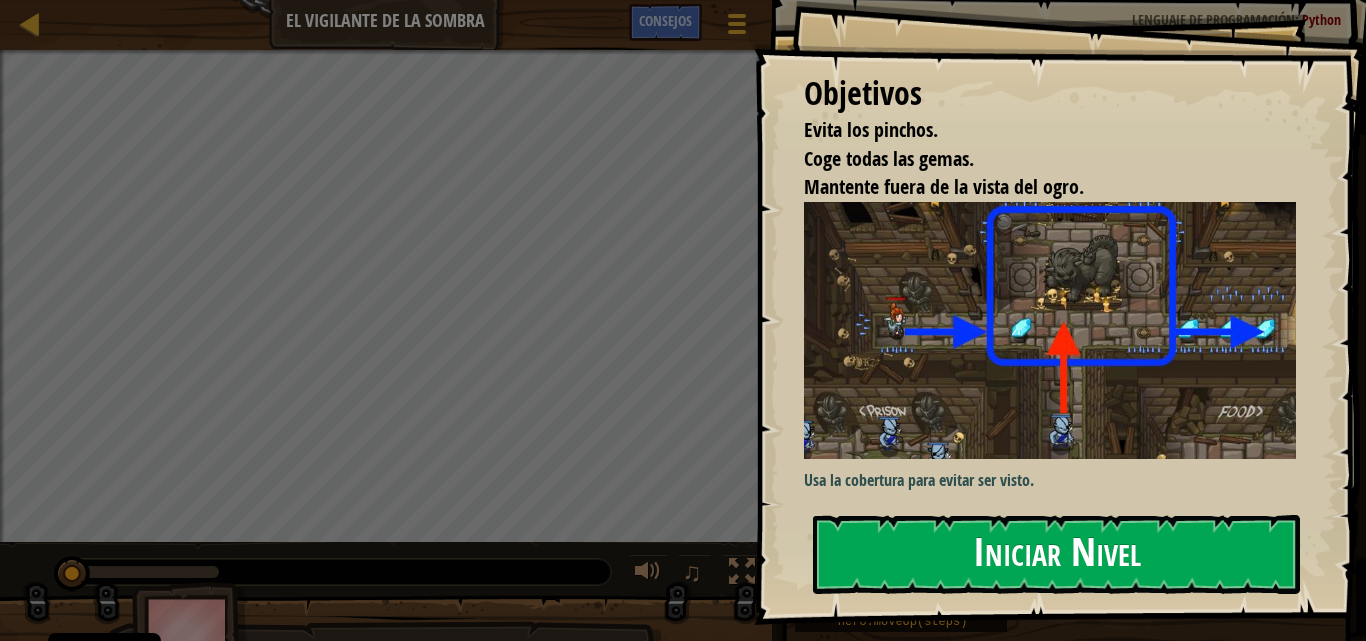 click on "Iniciar Nivel" at bounding box center (1056, 554) 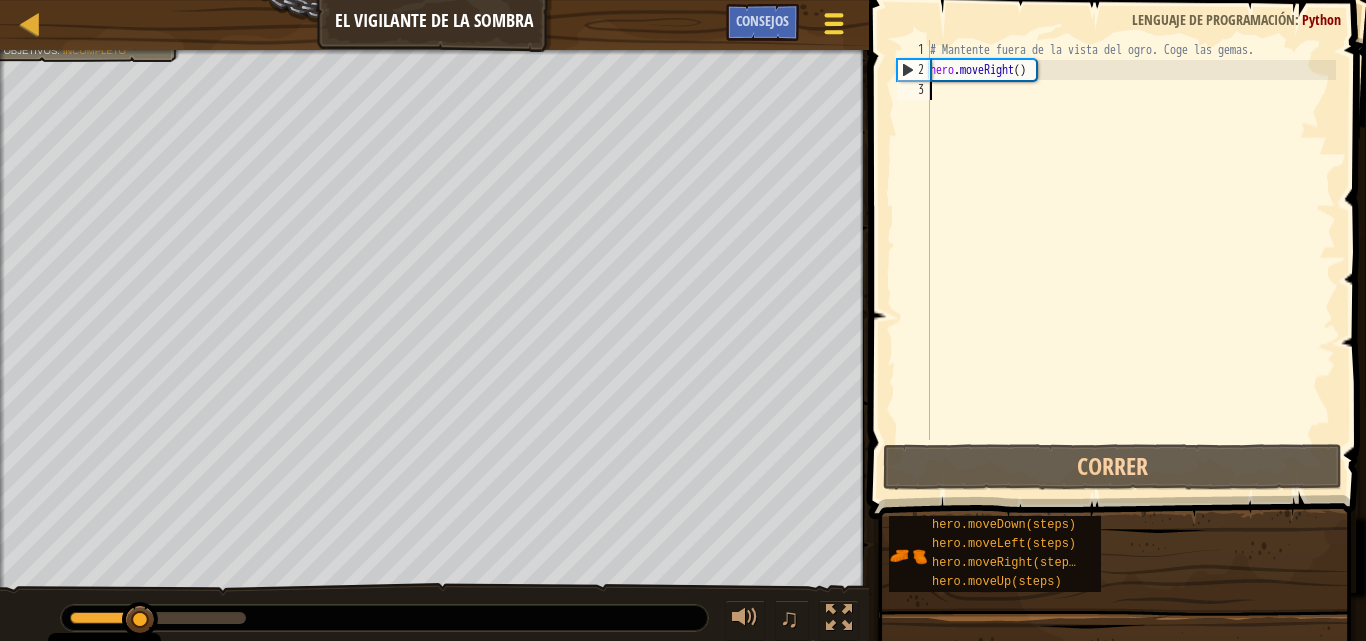 click at bounding box center [833, 23] 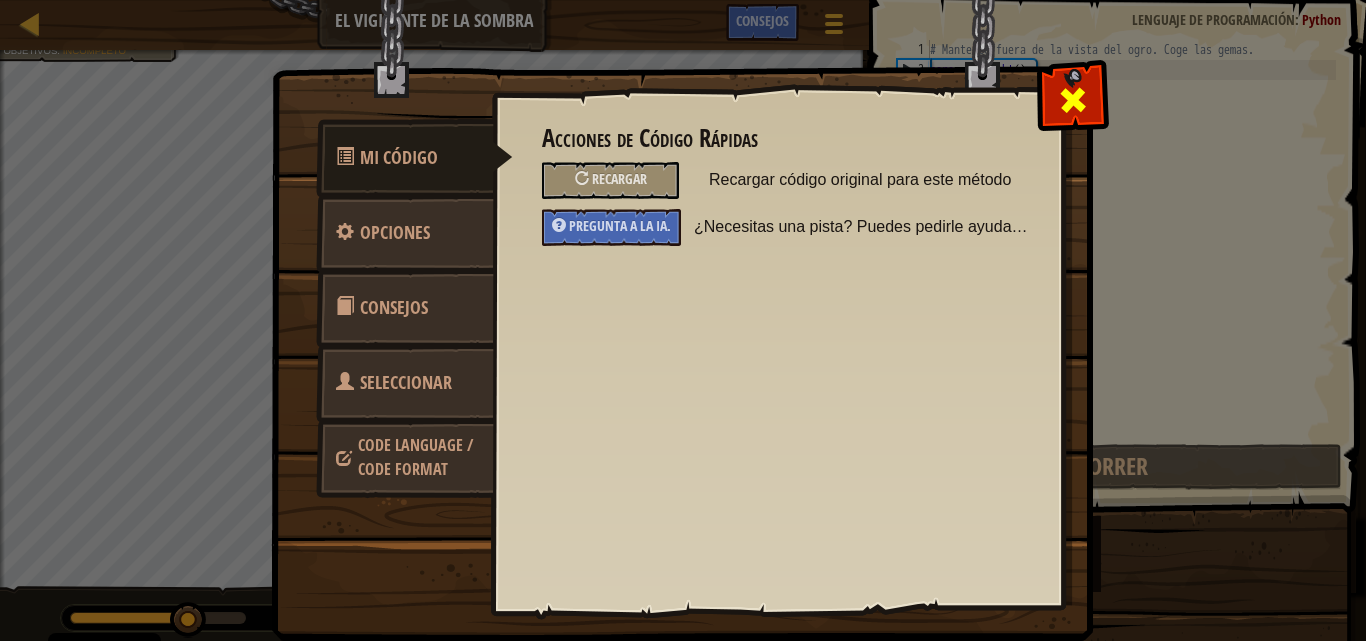 click at bounding box center [1072, 95] 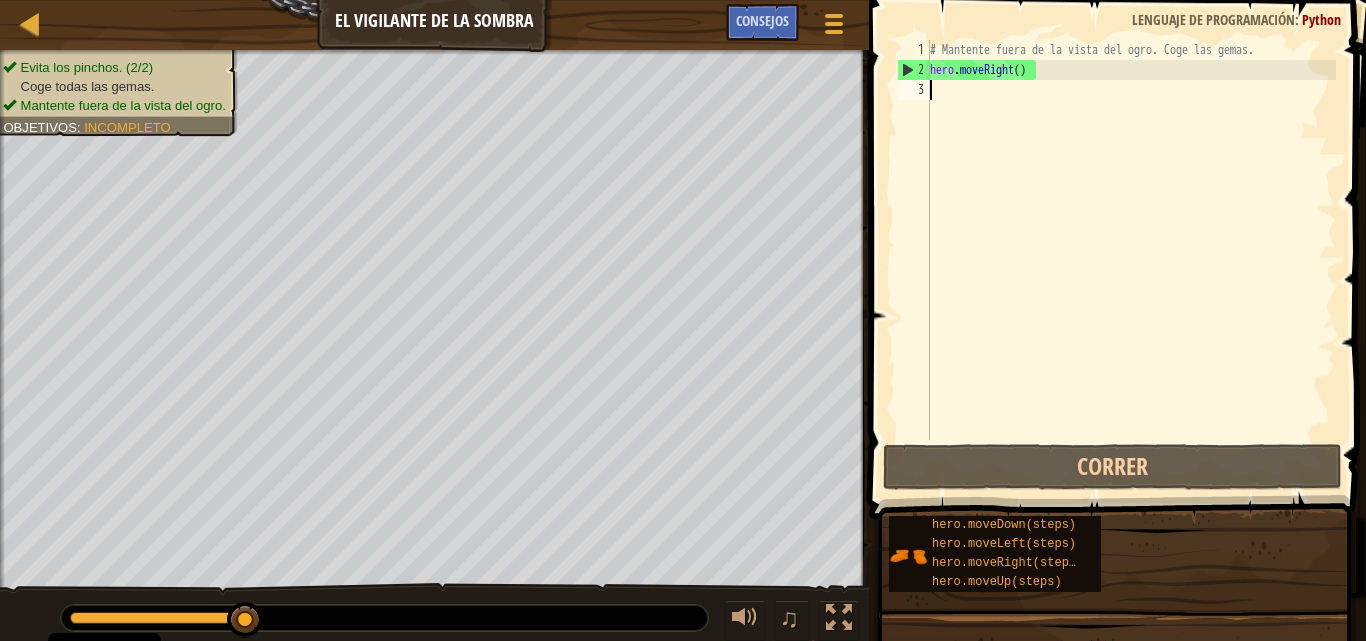 drag, startPoint x: 843, startPoint y: 611, endPoint x: 843, endPoint y: 698, distance: 87 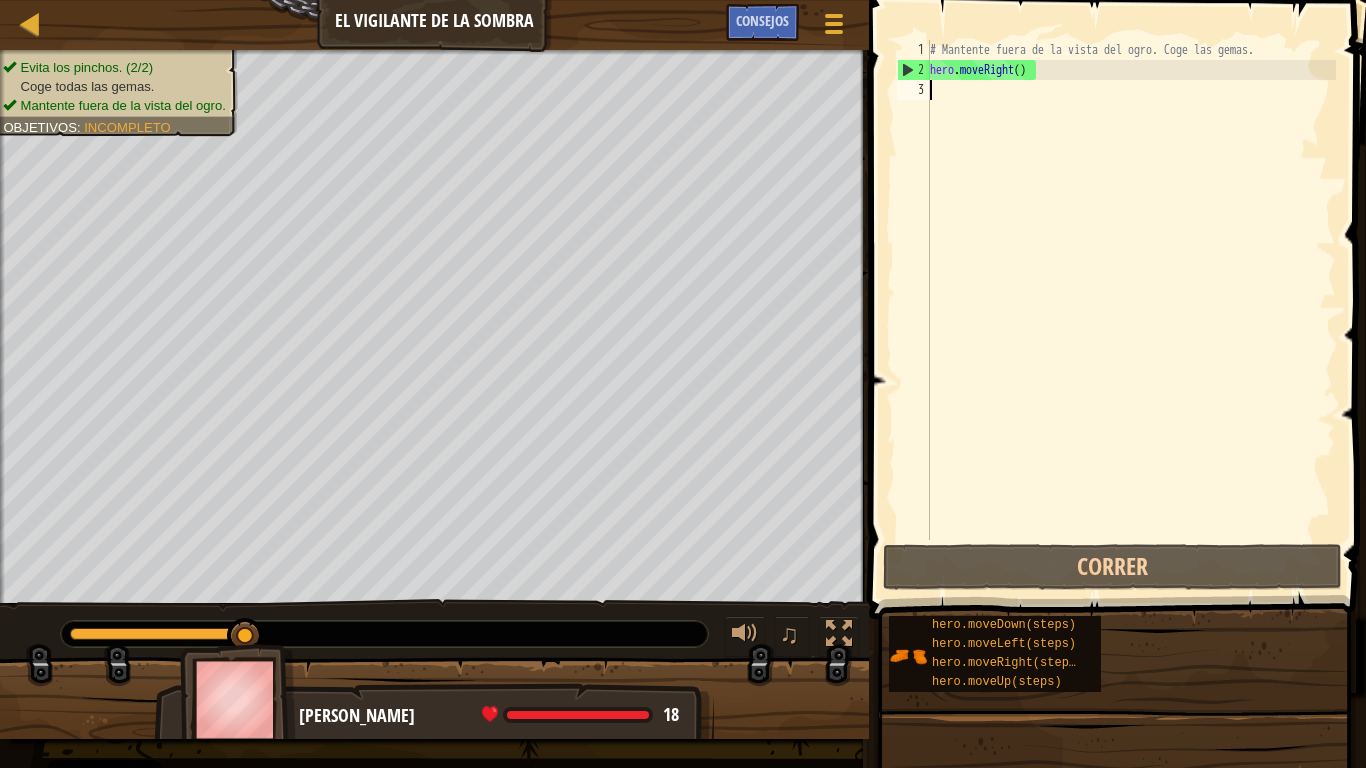 click on "# Mantente fuera de la vista del ogro. Coge las gemas. hero . moveRight ( )" at bounding box center (1131, 310) 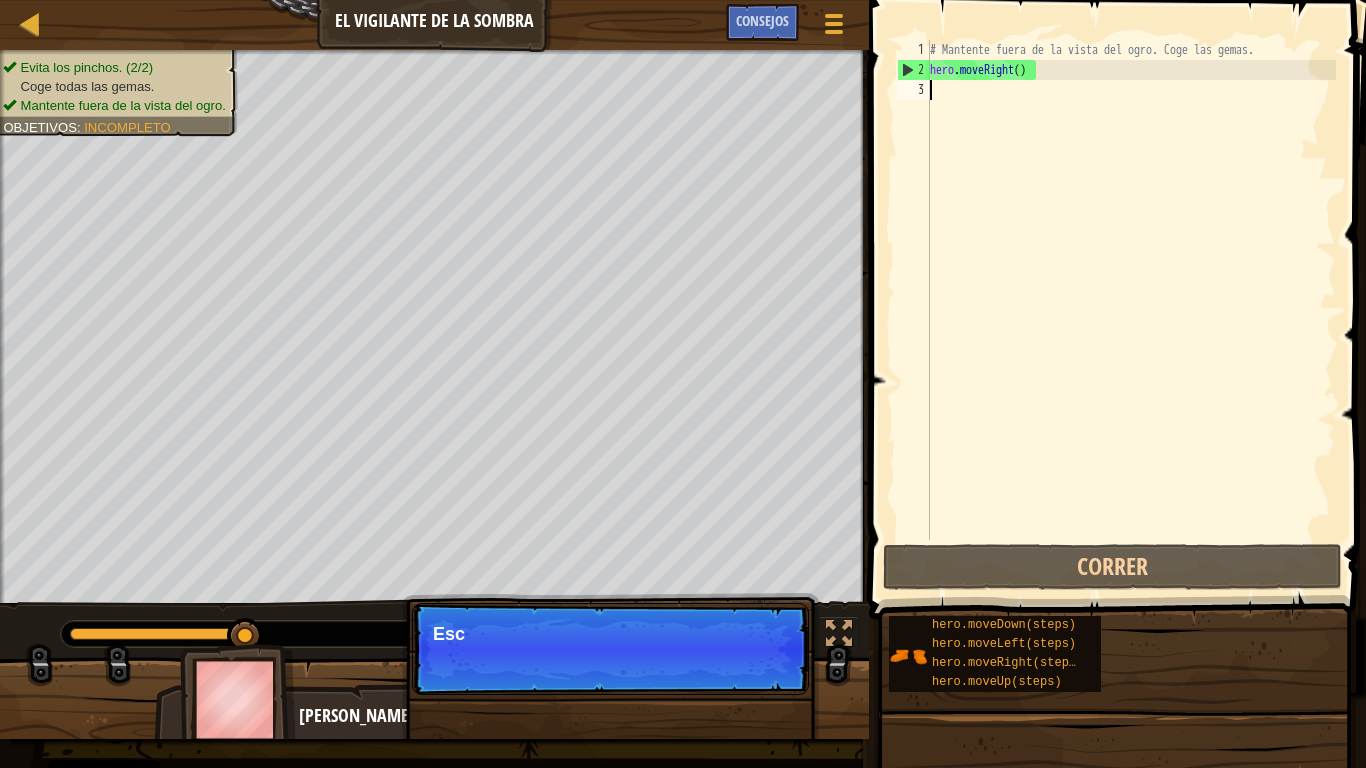 type on "h" 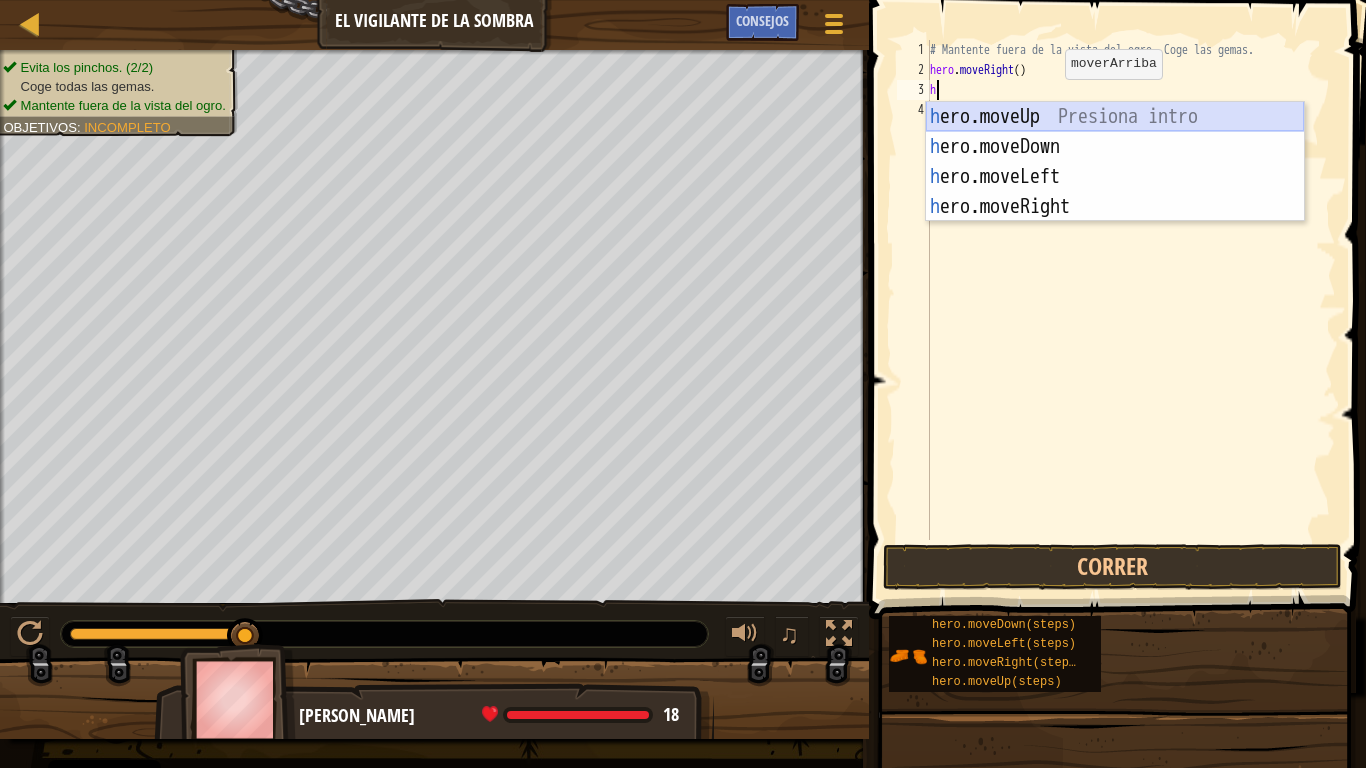 click on "h ero.moveUp Presiona intro h ero.moveDown Presiona intro h ero.moveLeft Presiona intro h ero.moveRight Presiona intro" at bounding box center [1115, 192] 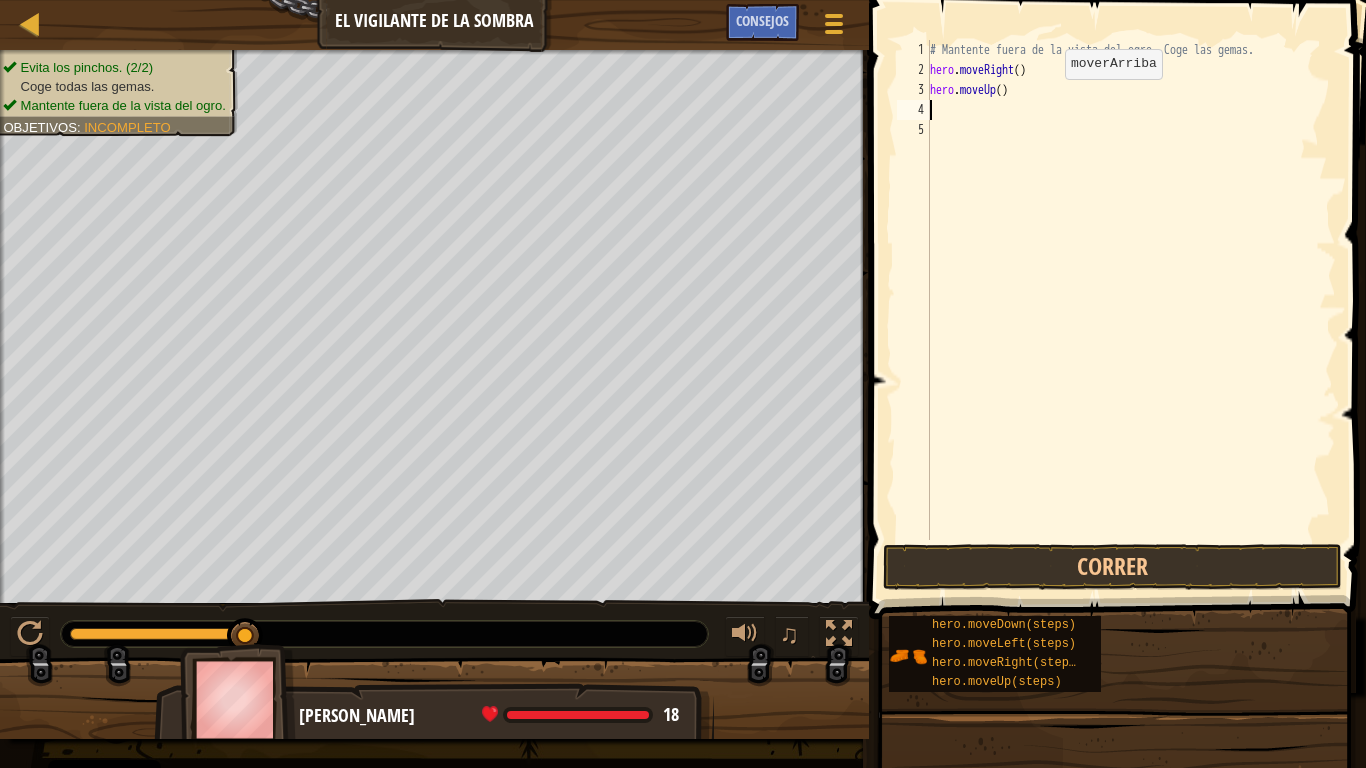 type on "h" 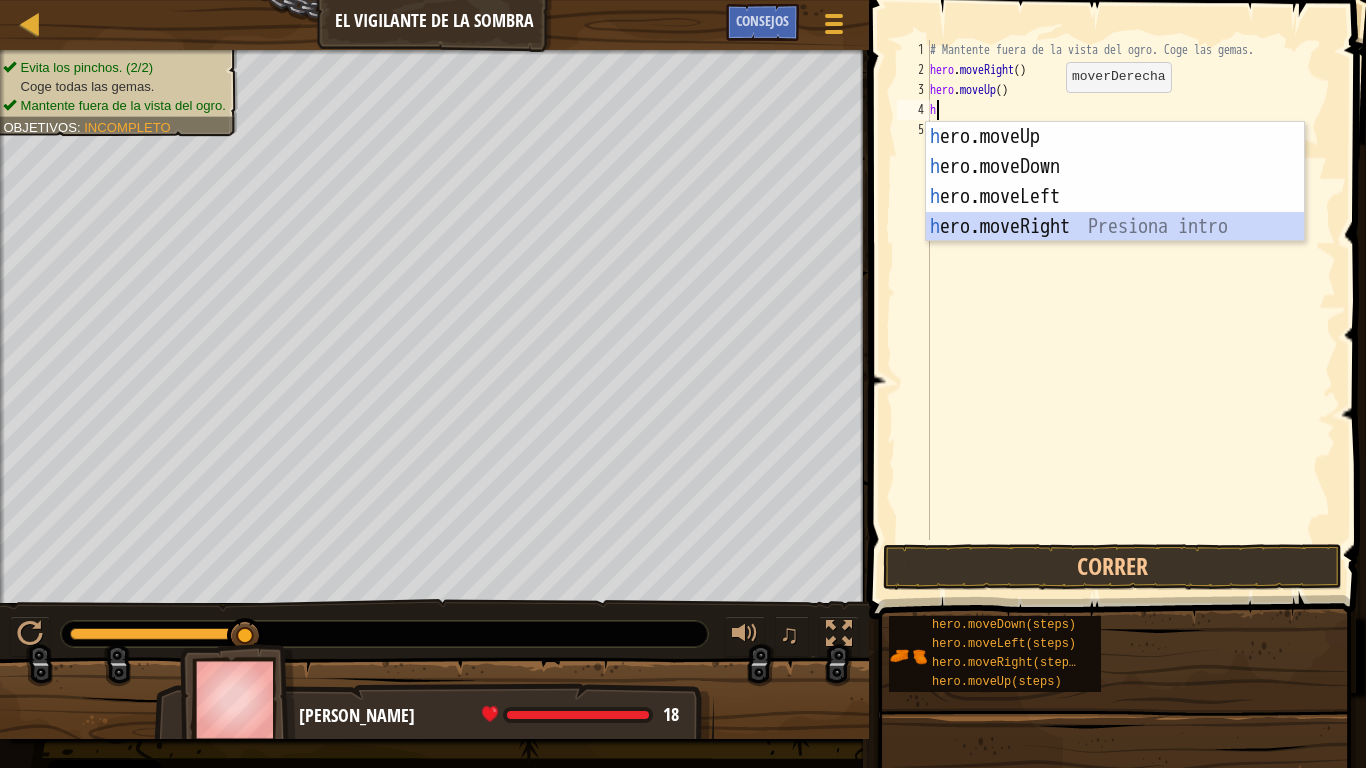 click on "h ero.moveUp Presiona intro h ero.moveDown Presiona intro h ero.moveLeft Presiona intro h ero.moveRight Presiona intro" at bounding box center (1115, 212) 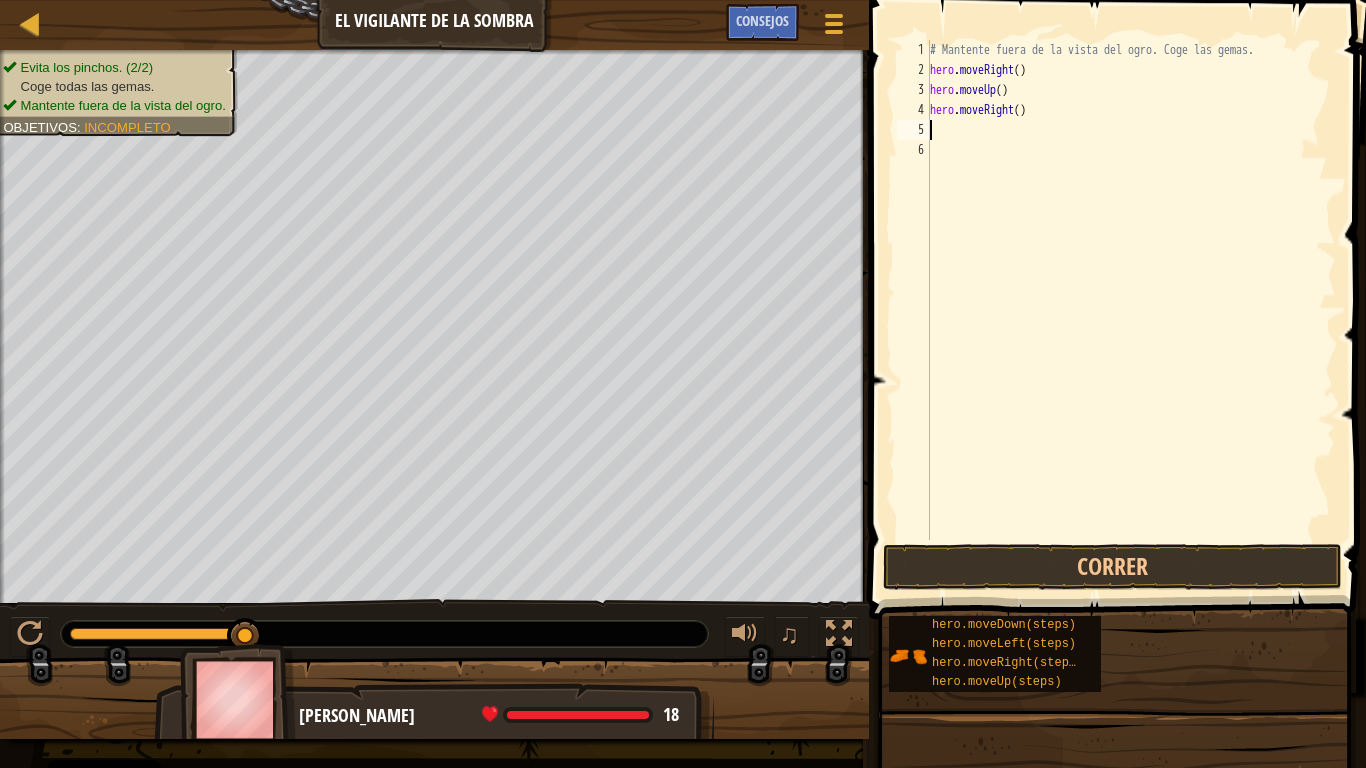 type on "h" 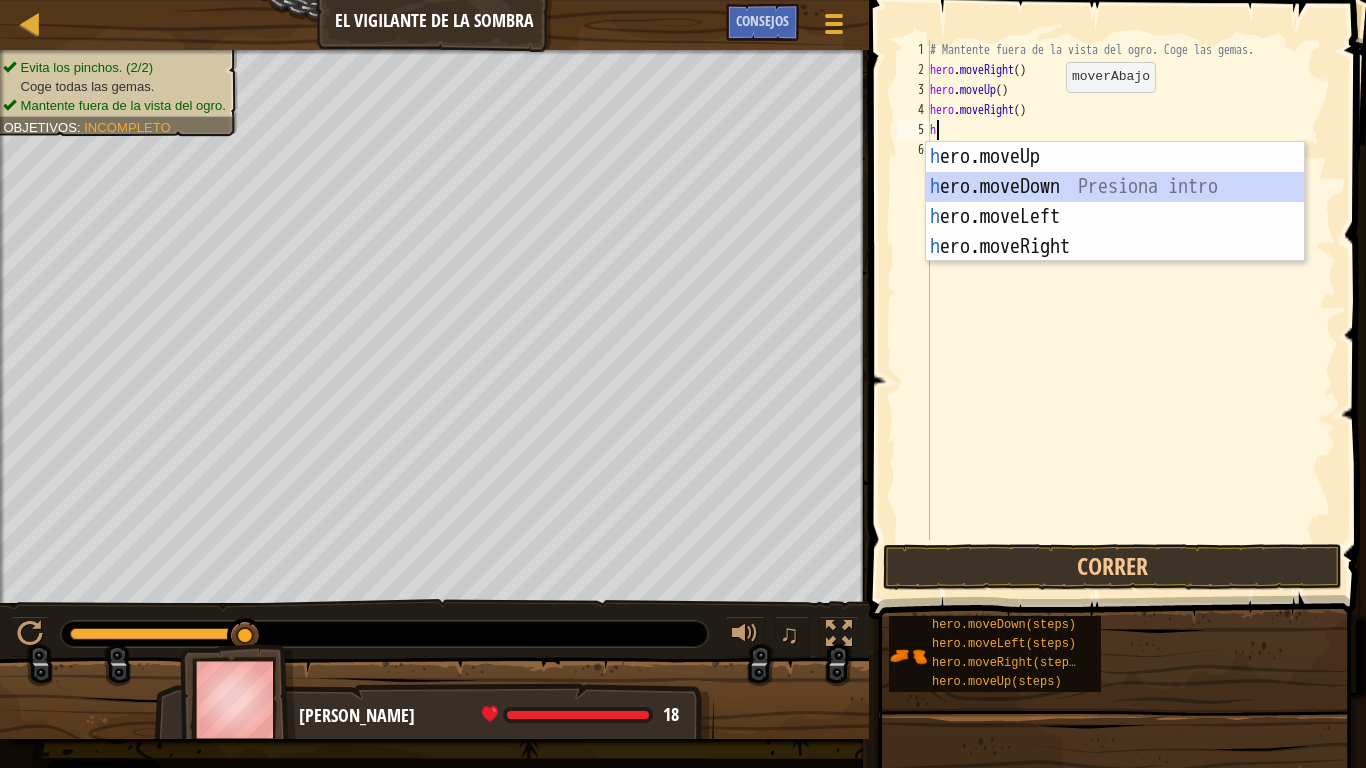 click on "h ero.moveUp Presiona intro h ero.moveDown Presiona intro h ero.moveLeft Presiona intro h ero.moveRight Presiona intro" at bounding box center (1115, 232) 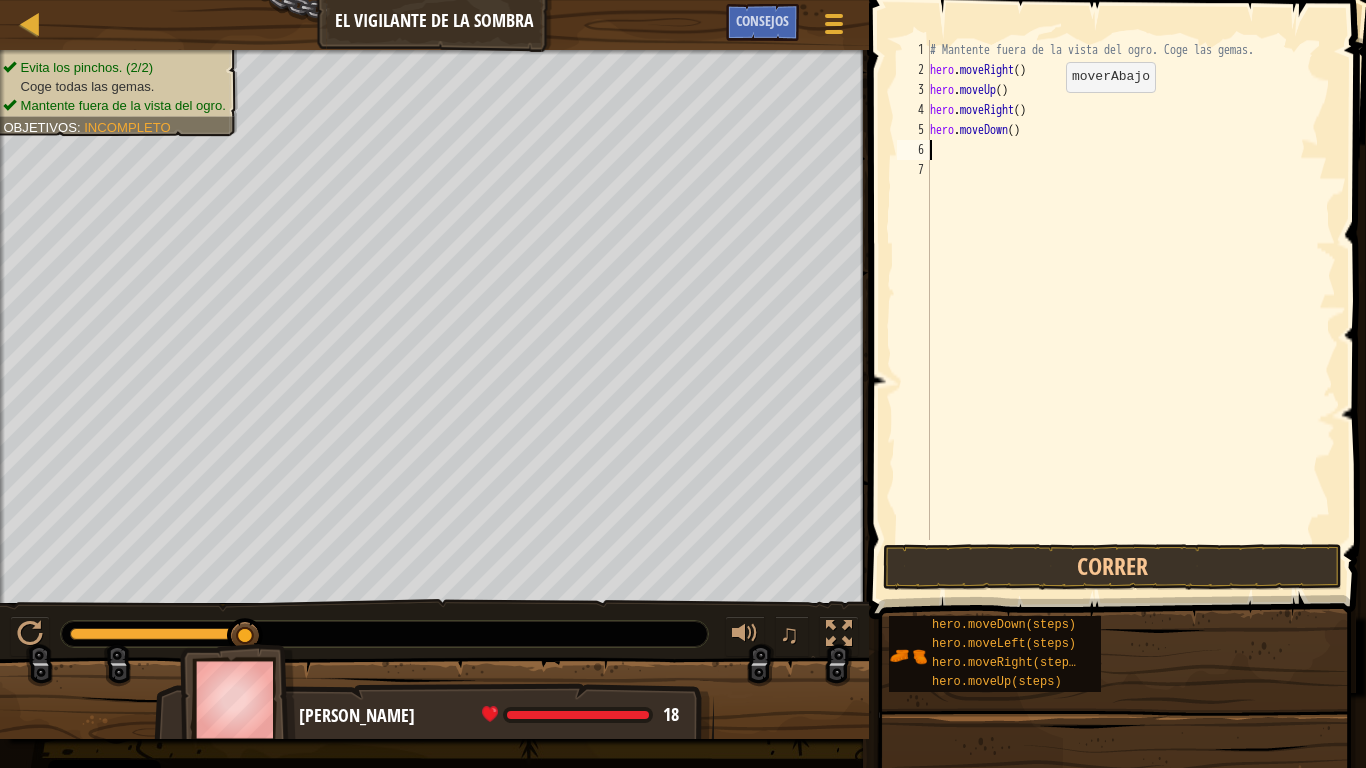 type on "j" 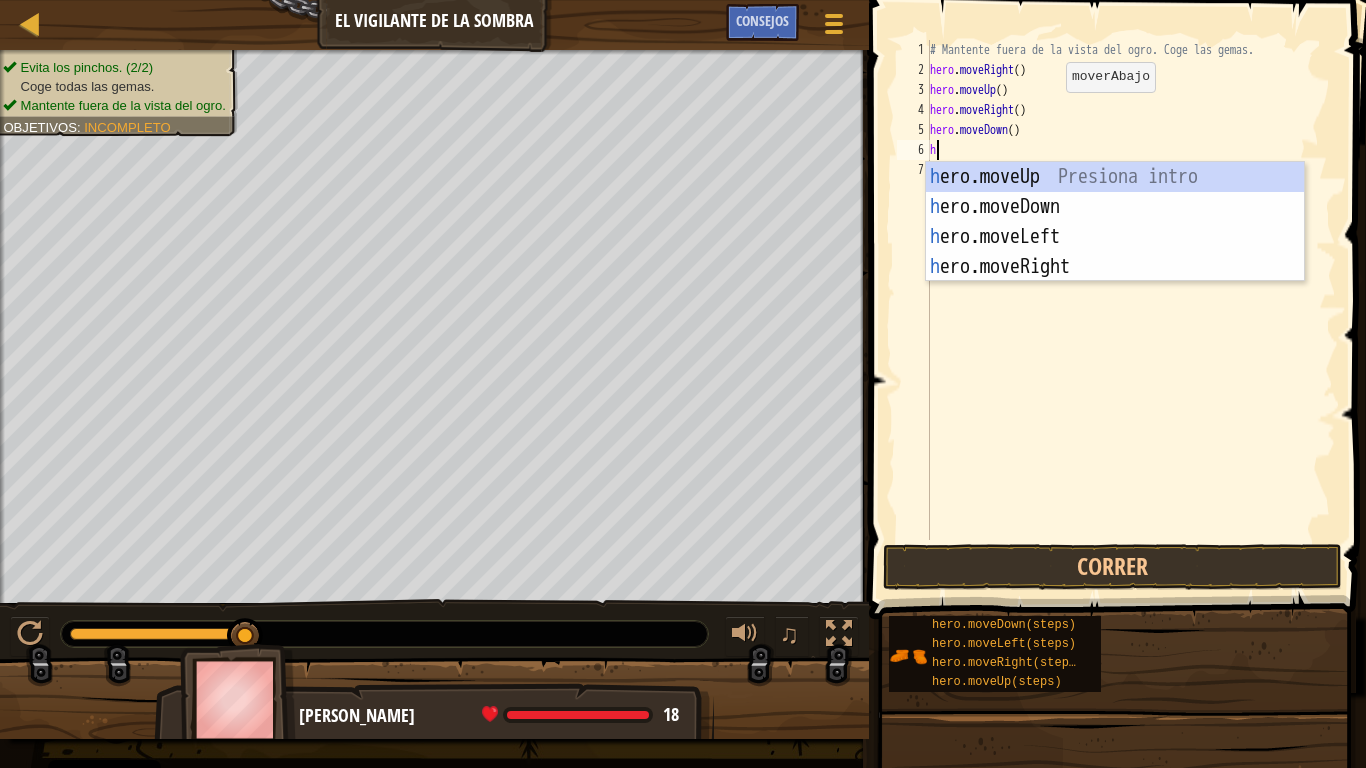 scroll, scrollTop: 6, scrollLeft: 2, axis: both 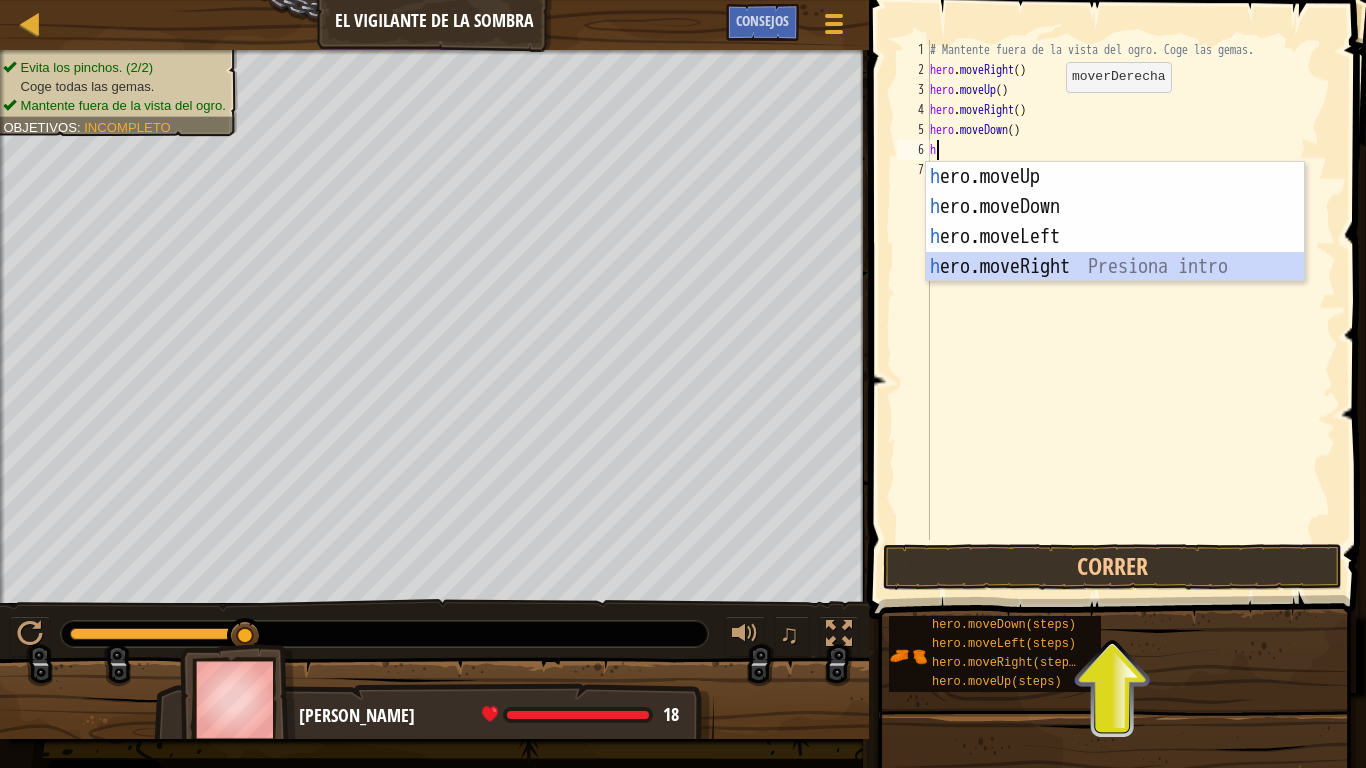 click on "h ero.moveUp Presiona intro h ero.moveDown Presiona intro h ero.moveLeft Presiona intro h ero.moveRight Presiona intro" at bounding box center [1115, 252] 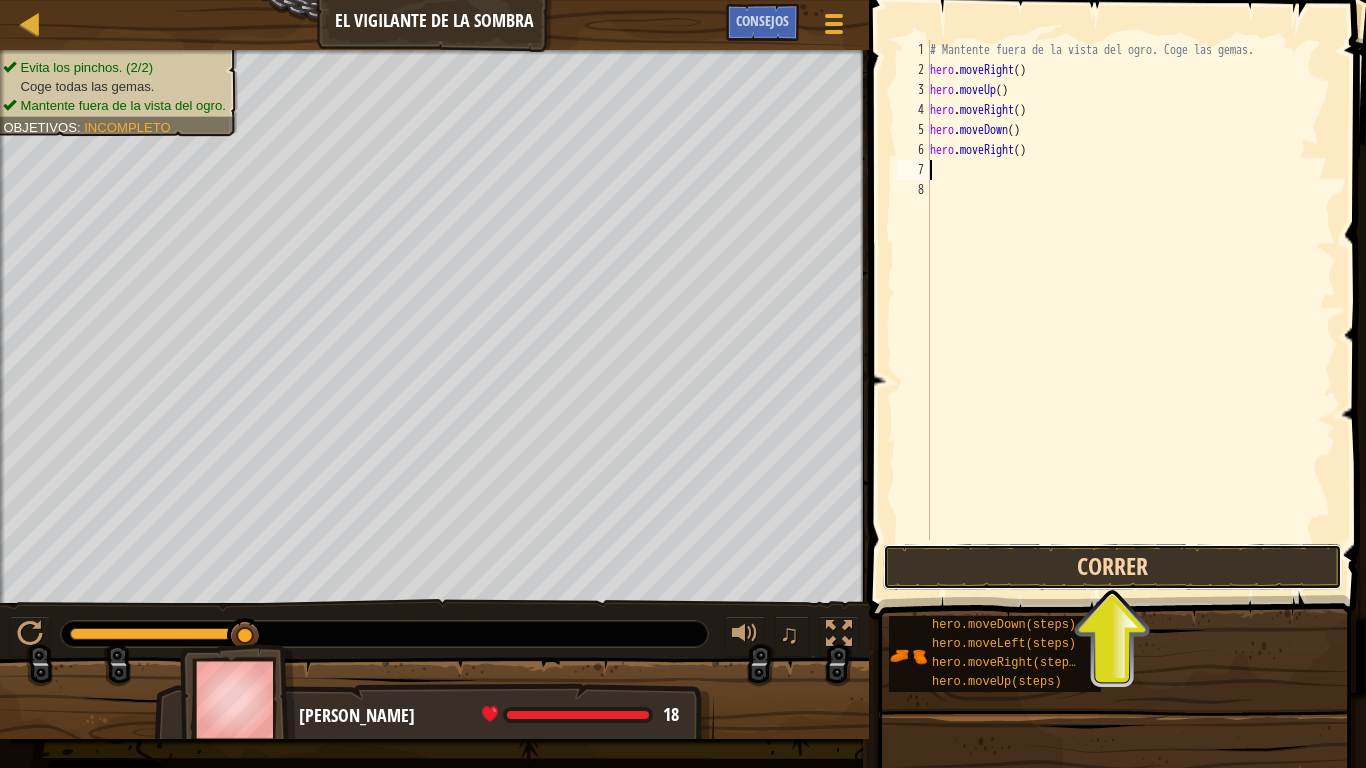 click on "Correr" at bounding box center [1112, 567] 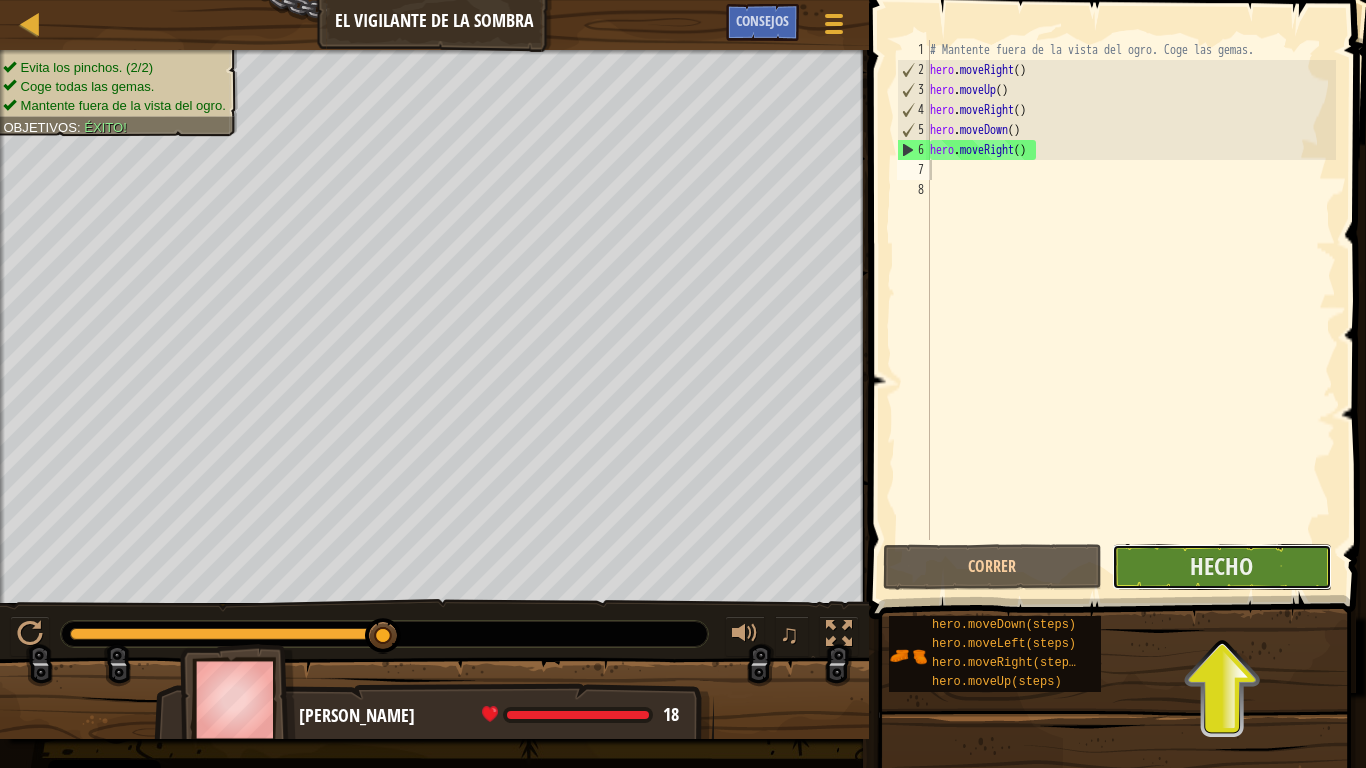 click on "Hecho" at bounding box center (1221, 567) 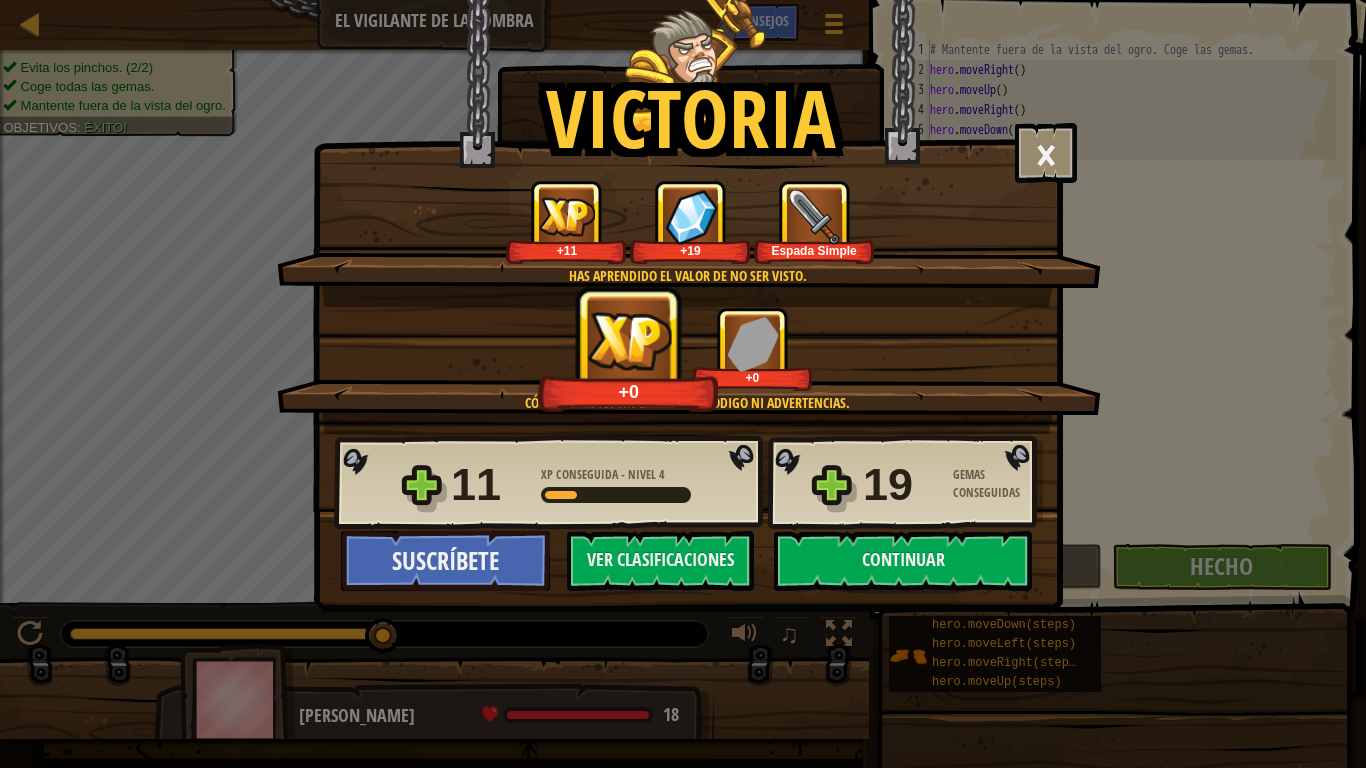 click at bounding box center [814, 216] 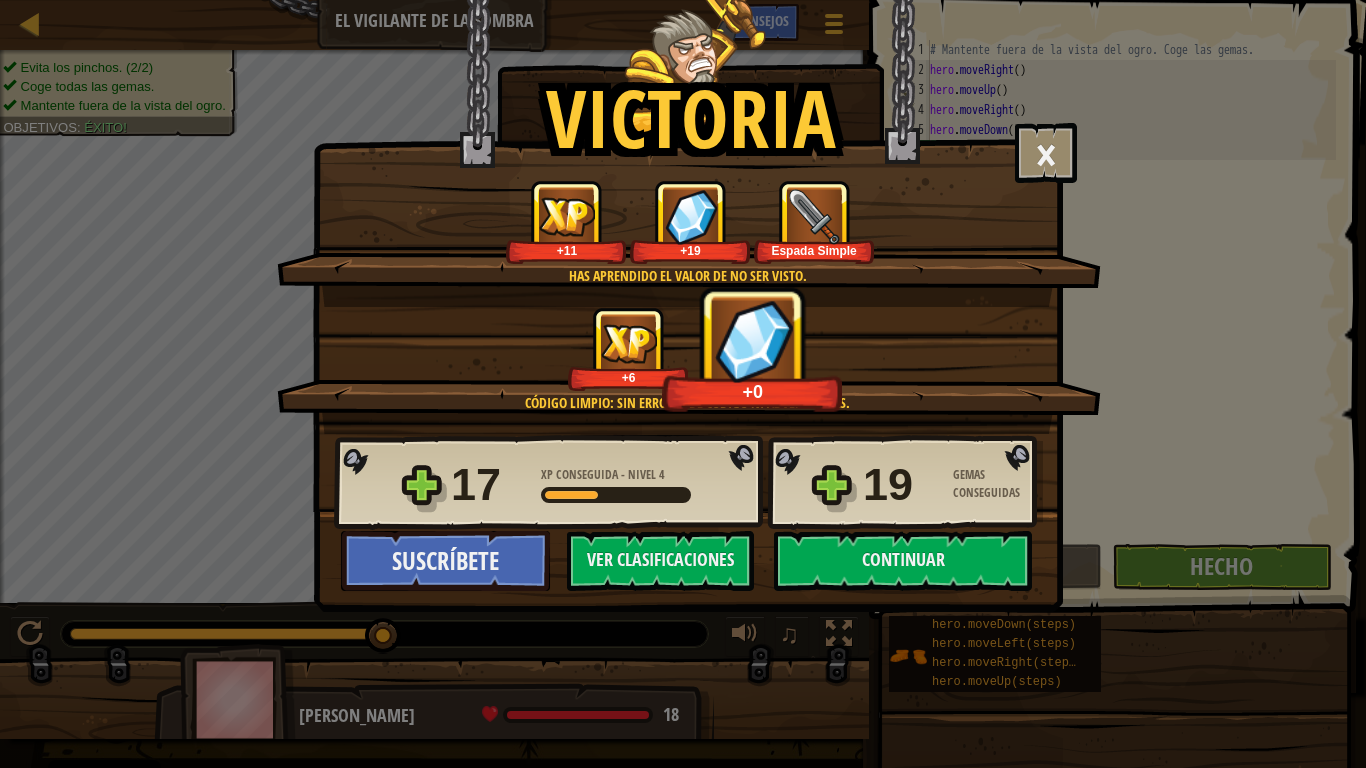 click at bounding box center [814, 216] 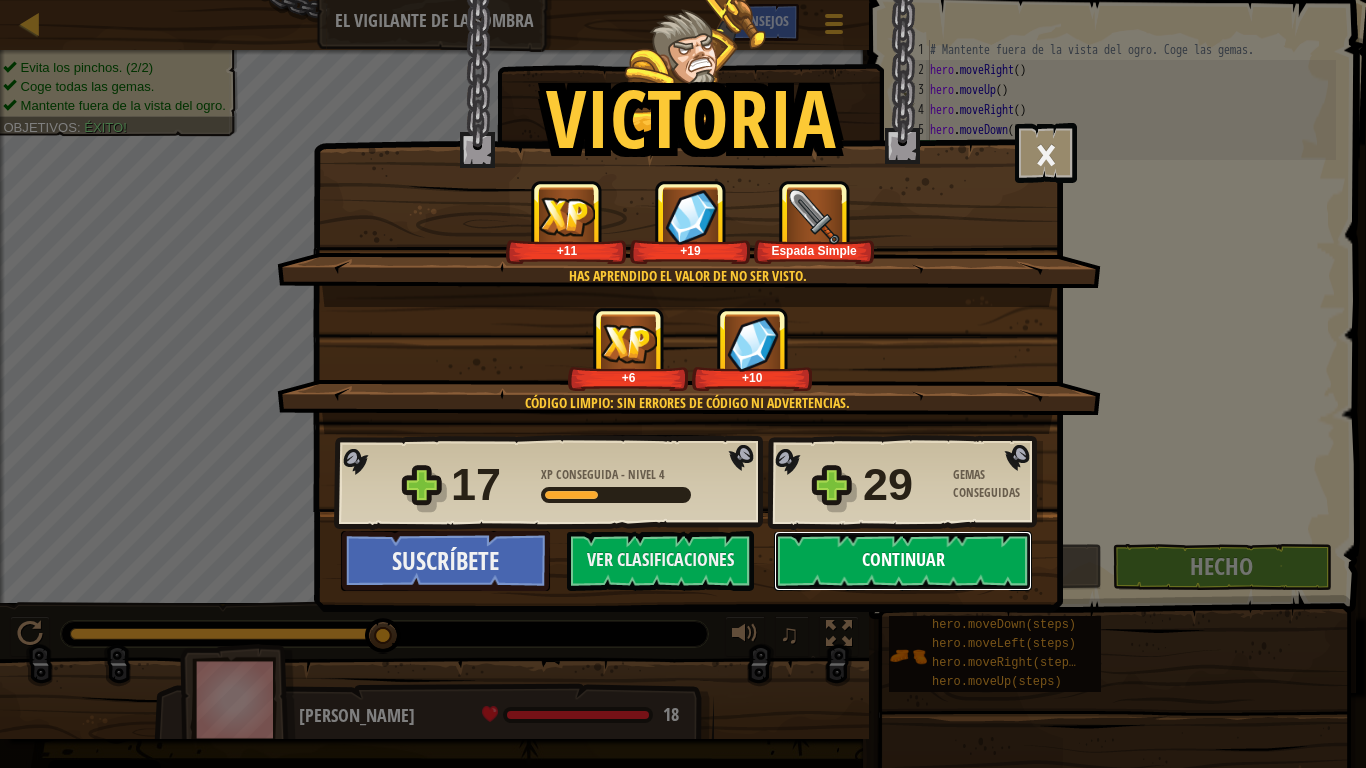 click on "Continuar" at bounding box center [903, 561] 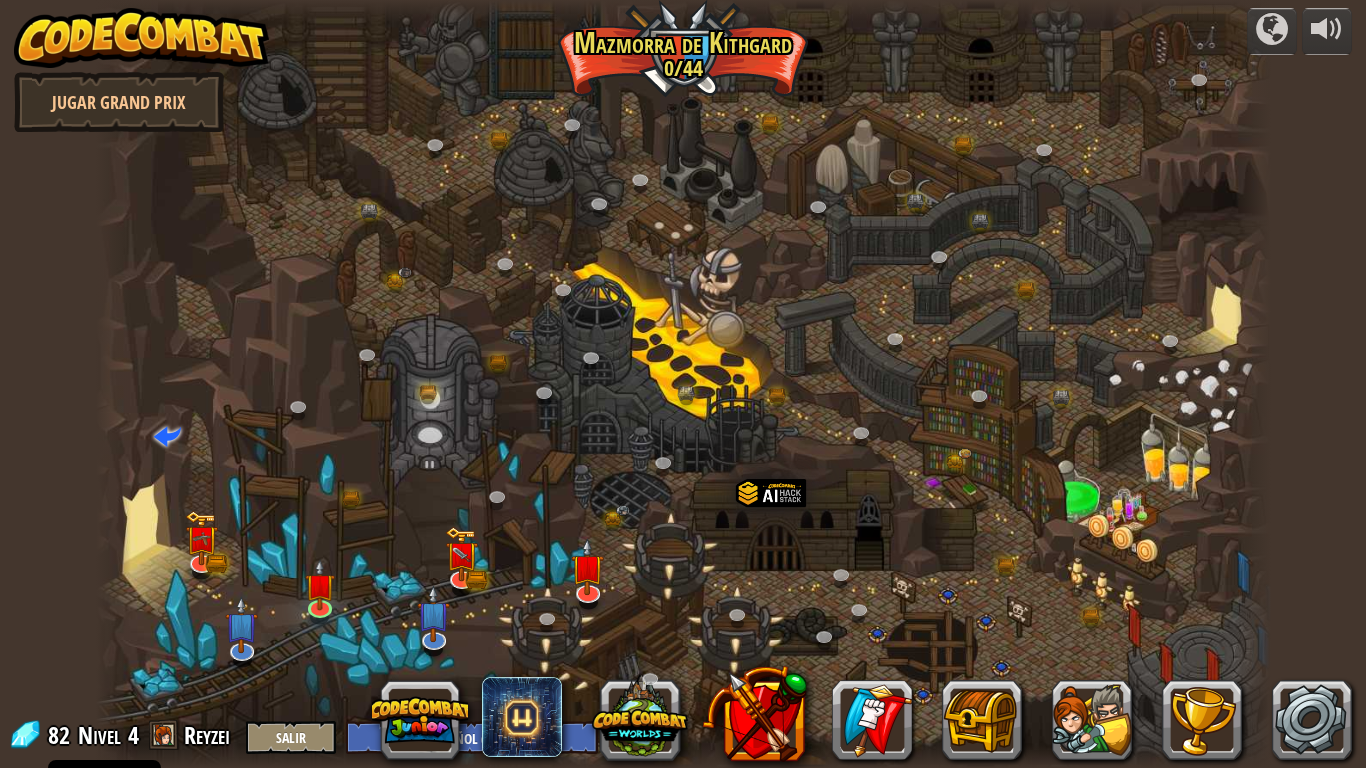 select on "es-ES" 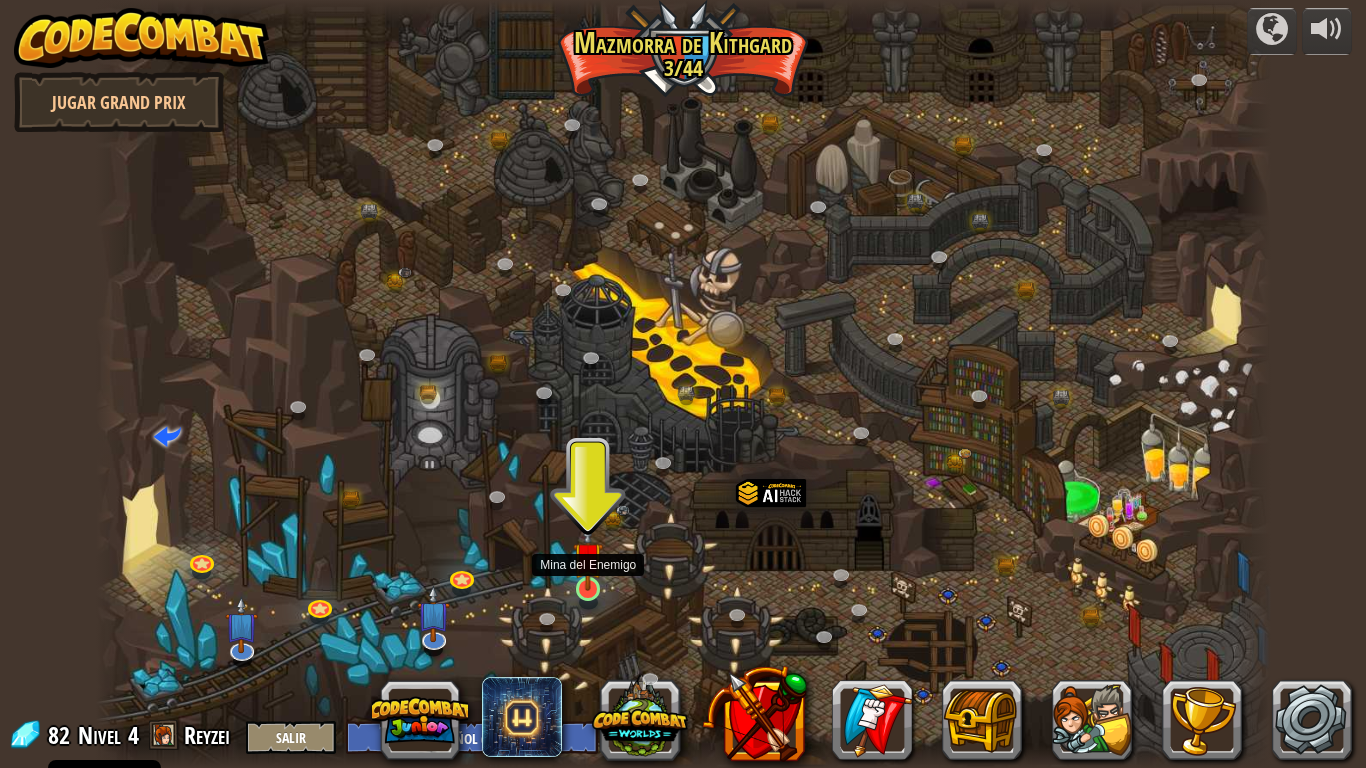 click at bounding box center (588, 557) 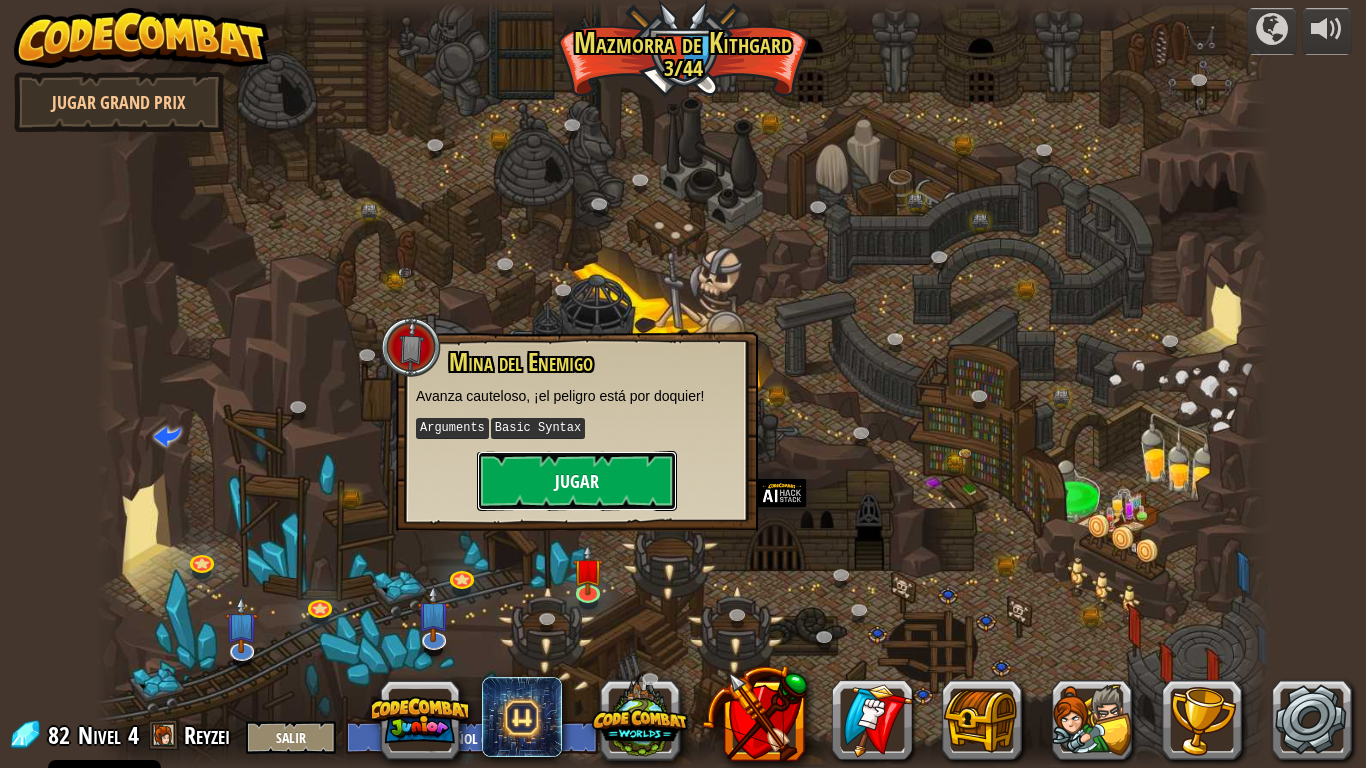 click on "Jugar" at bounding box center (577, 481) 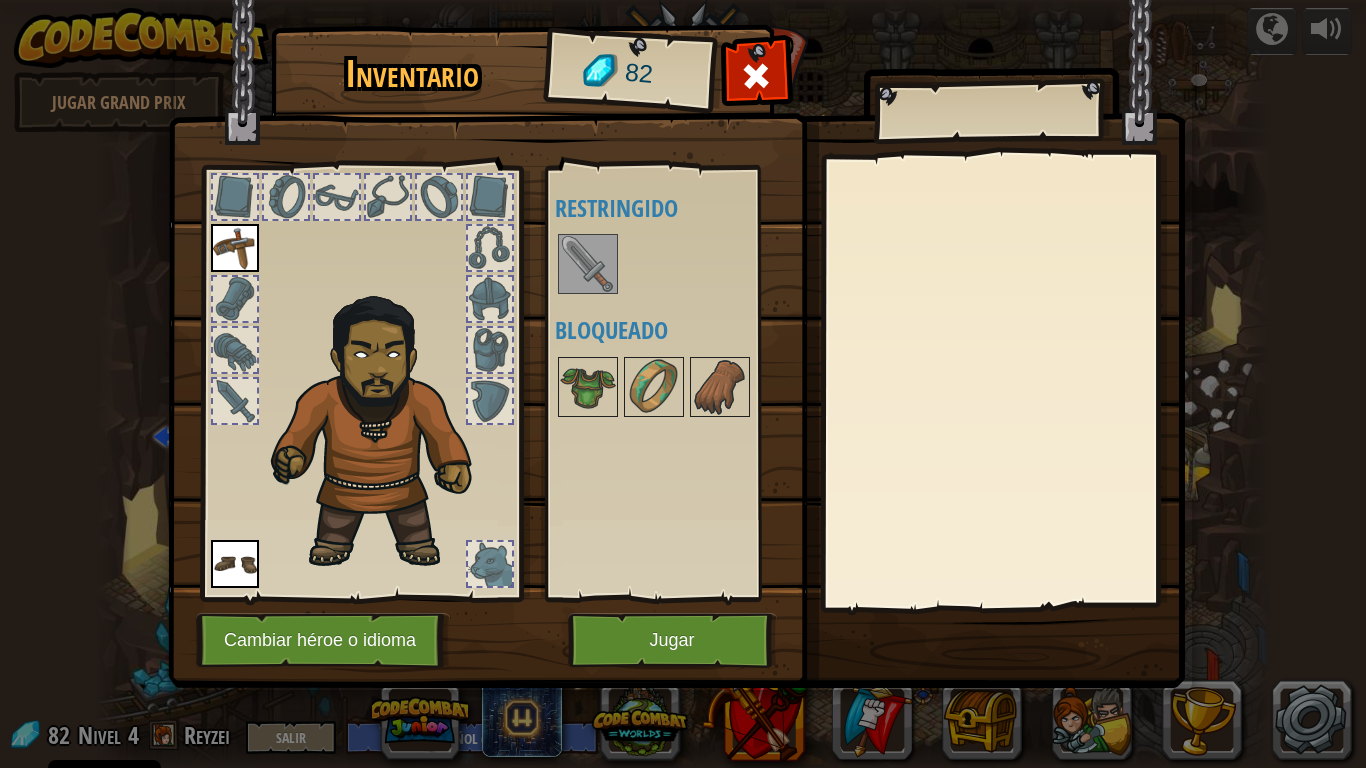 click at bounding box center (588, 264) 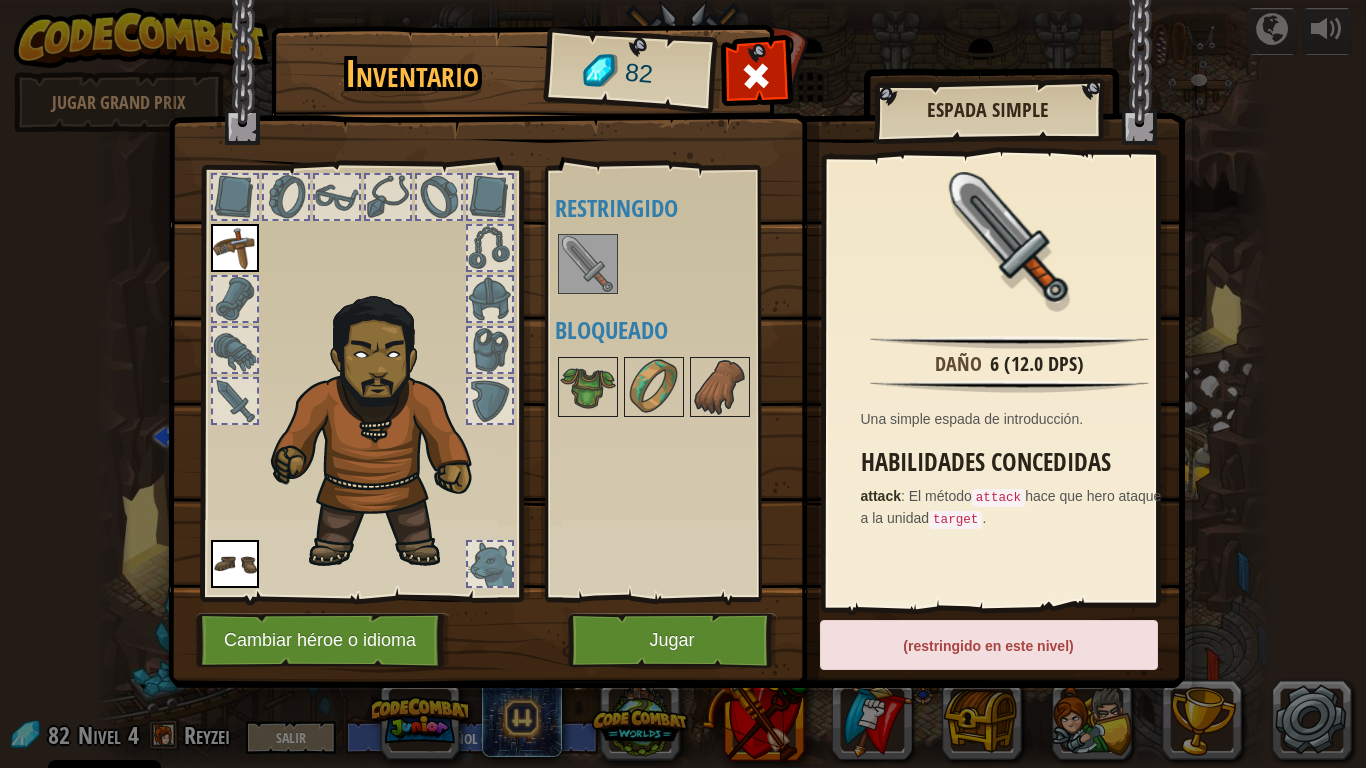 click at bounding box center [588, 264] 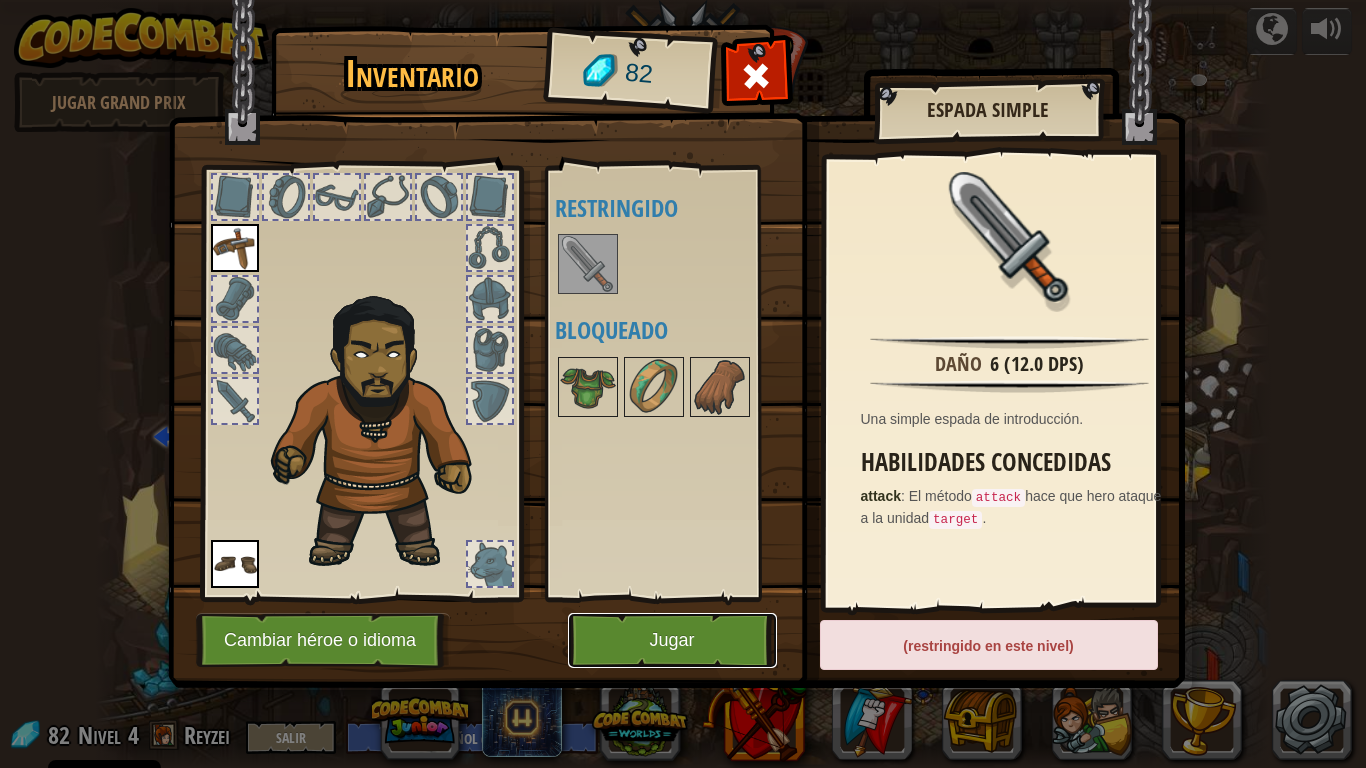 click on "Jugar" at bounding box center [672, 640] 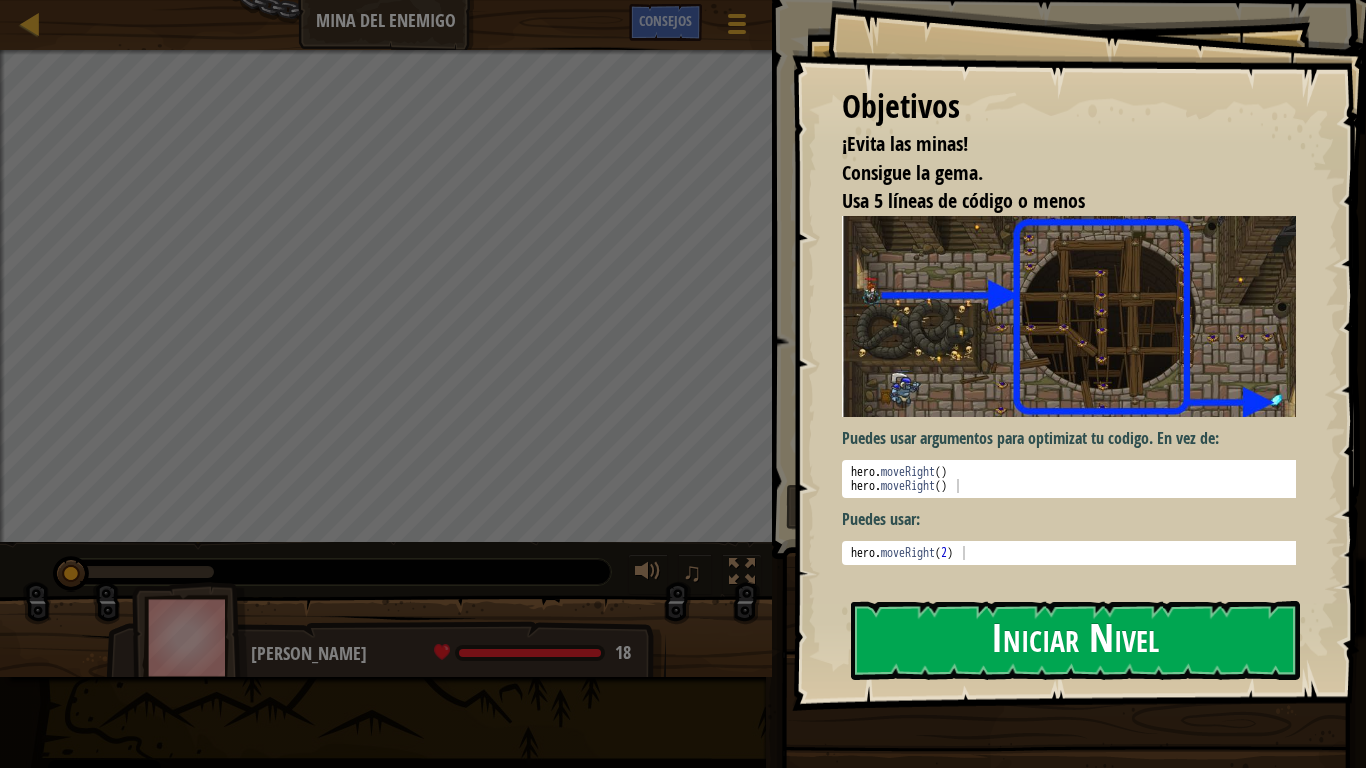 click on "Iniciar Nivel" at bounding box center (1075, 640) 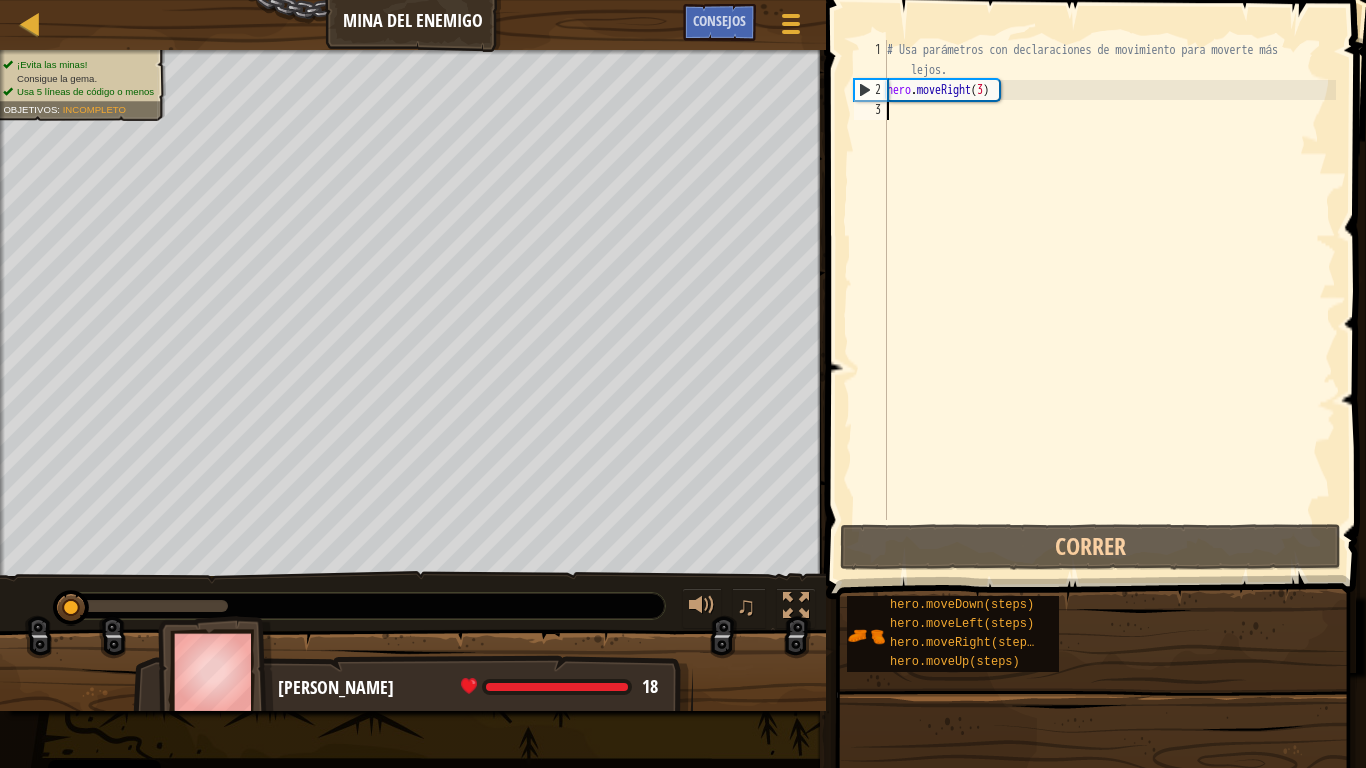 click on "# Usa parámetros con declaraciones de movimiento para moverte más       lejos. hero . moveRight ( 3 )" at bounding box center [1109, 310] 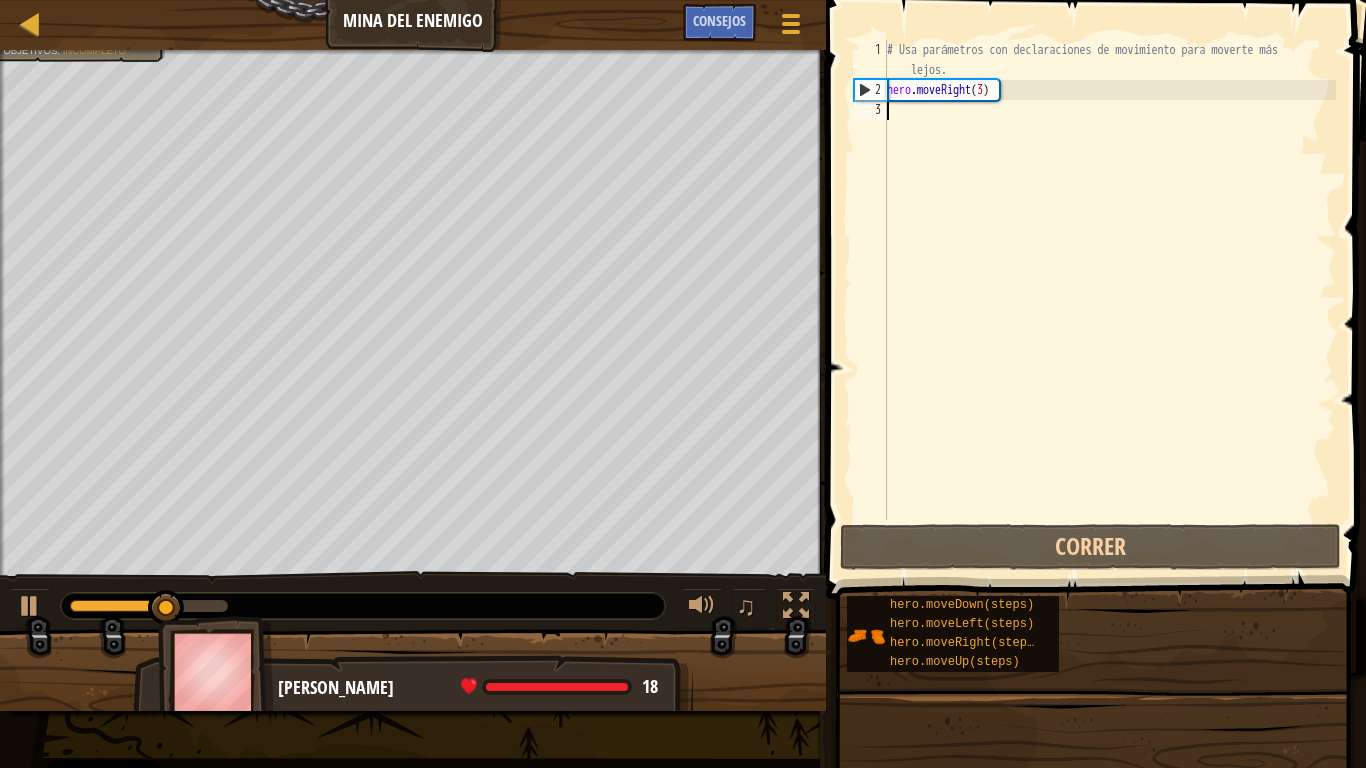 type on "h" 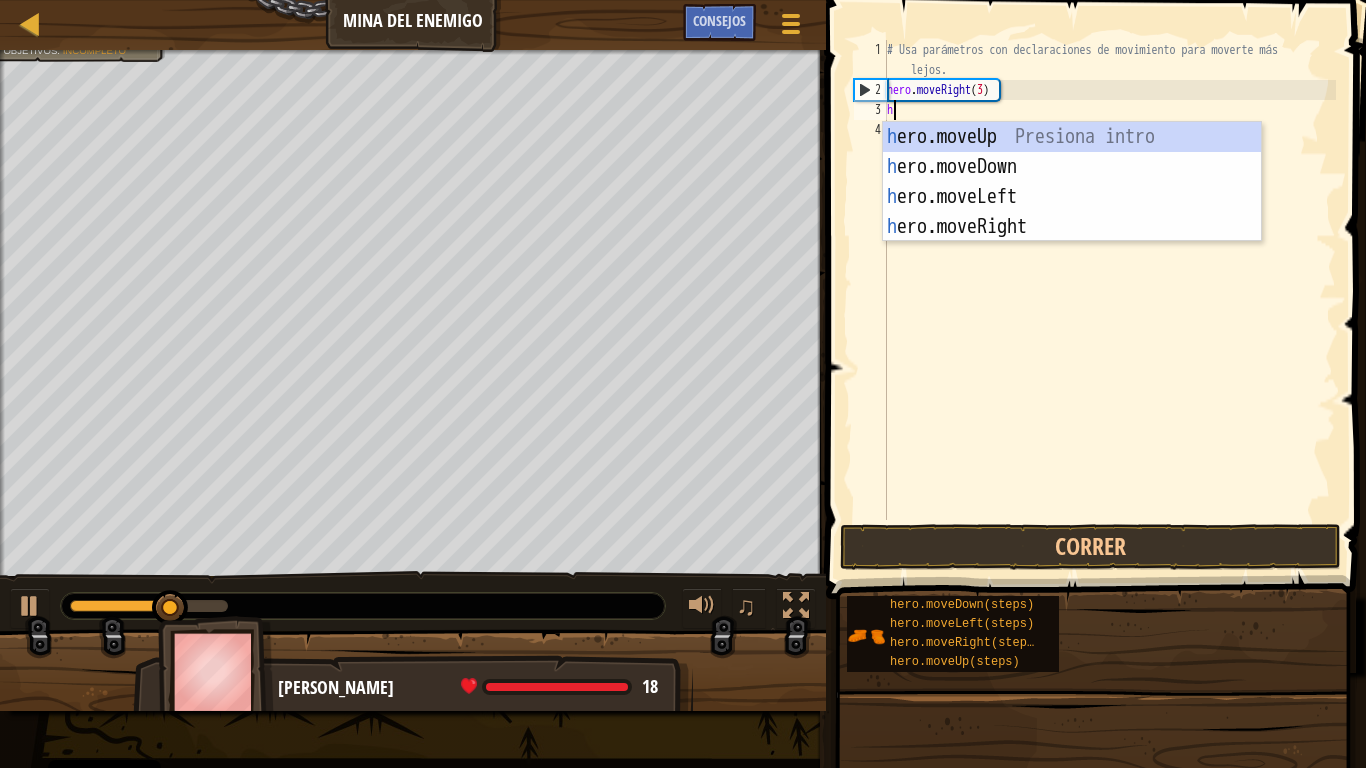 scroll, scrollTop: 6, scrollLeft: 2, axis: both 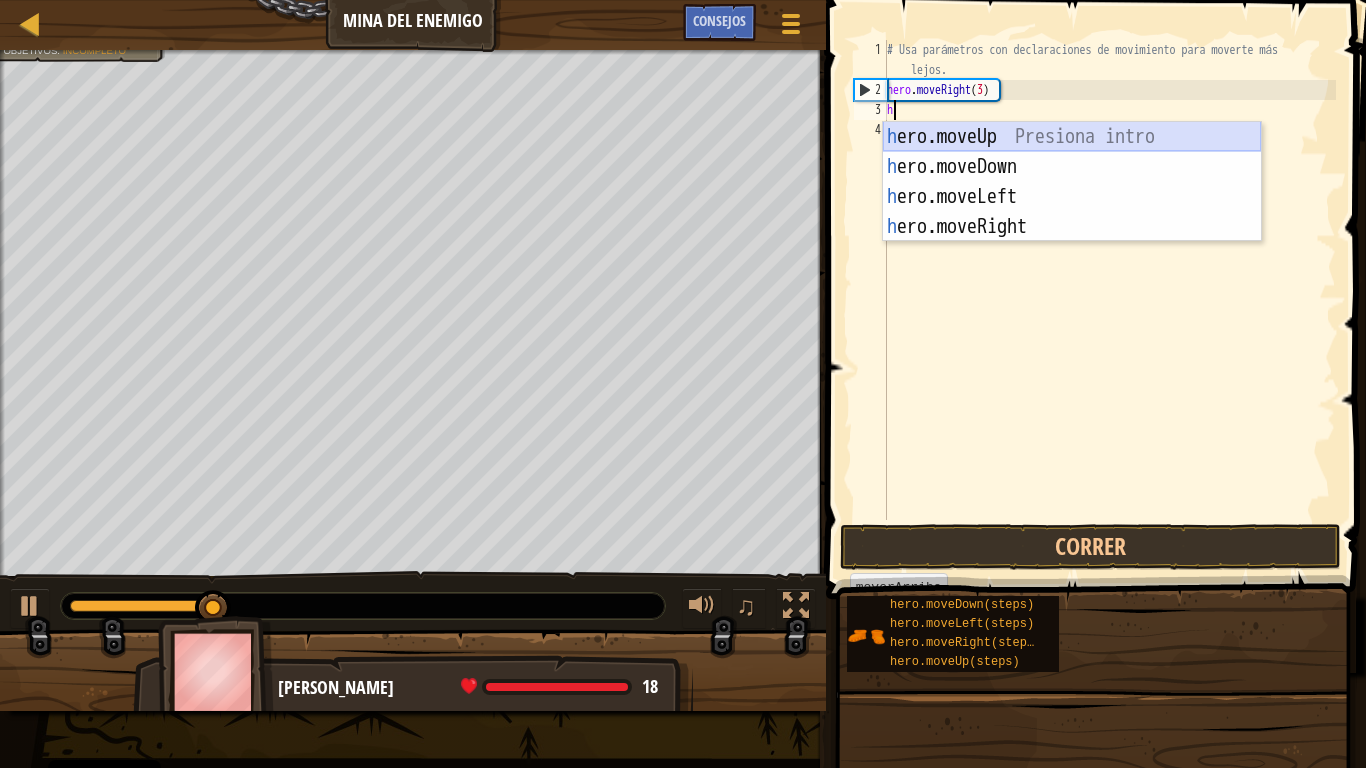 click on "h ero.moveUp Presiona intro h ero.moveDown Presiona intro h ero.moveLeft Presiona intro h ero.moveRight Presiona intro" at bounding box center [1072, 212] 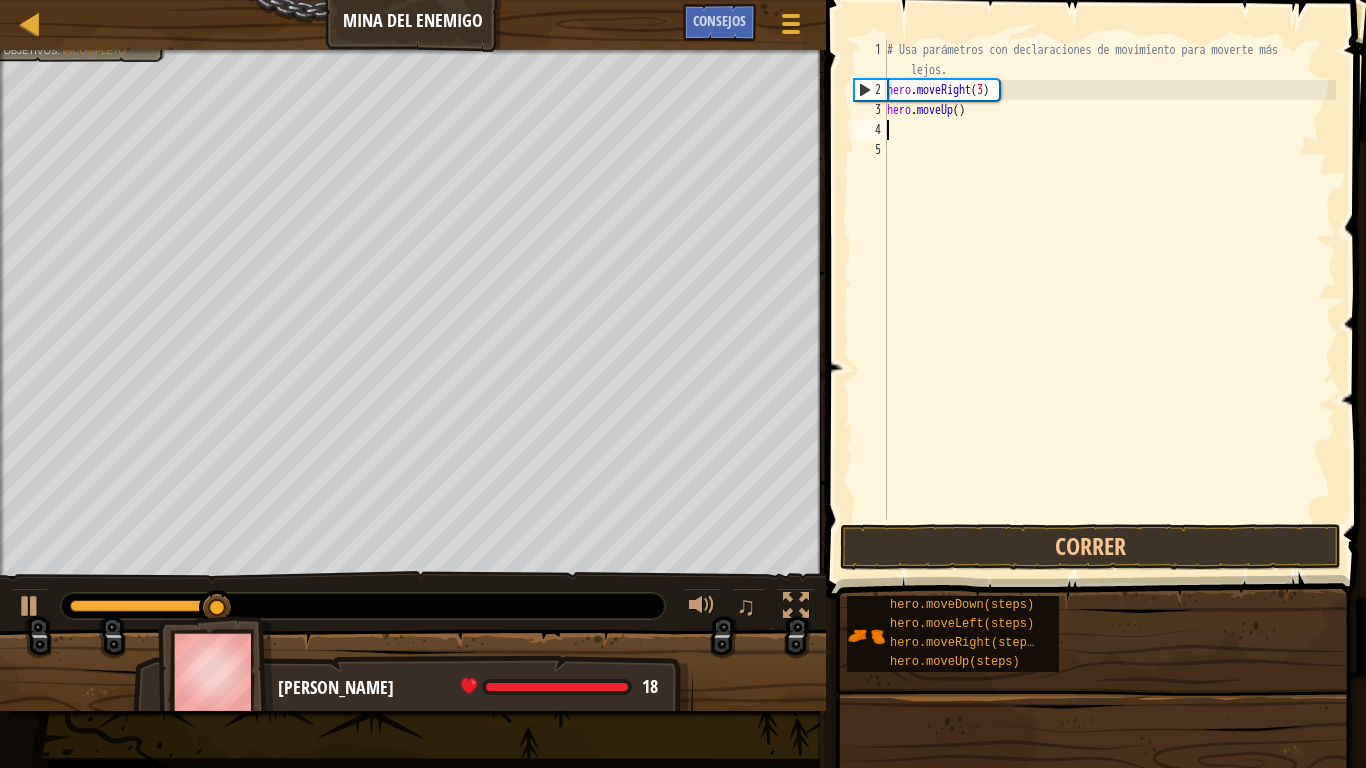 scroll, scrollTop: 6, scrollLeft: 0, axis: vertical 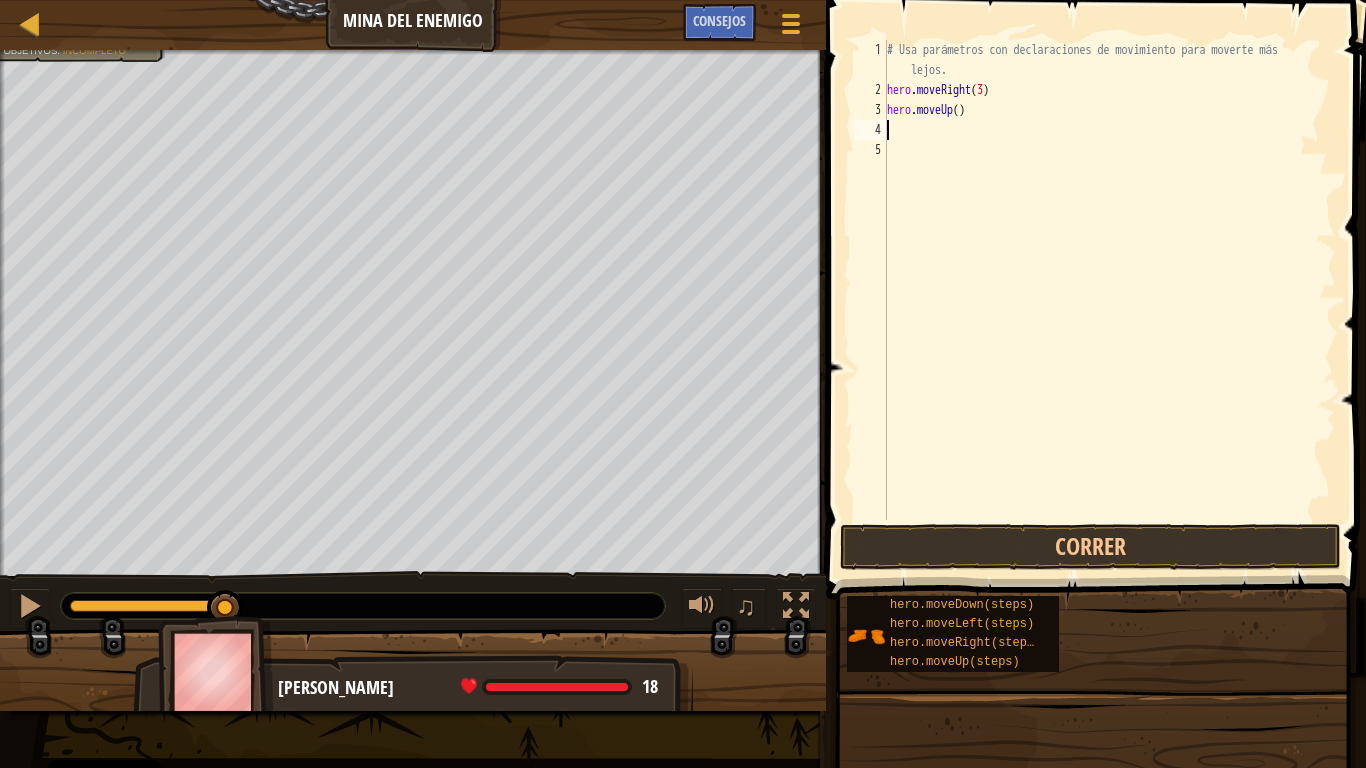 type on "h" 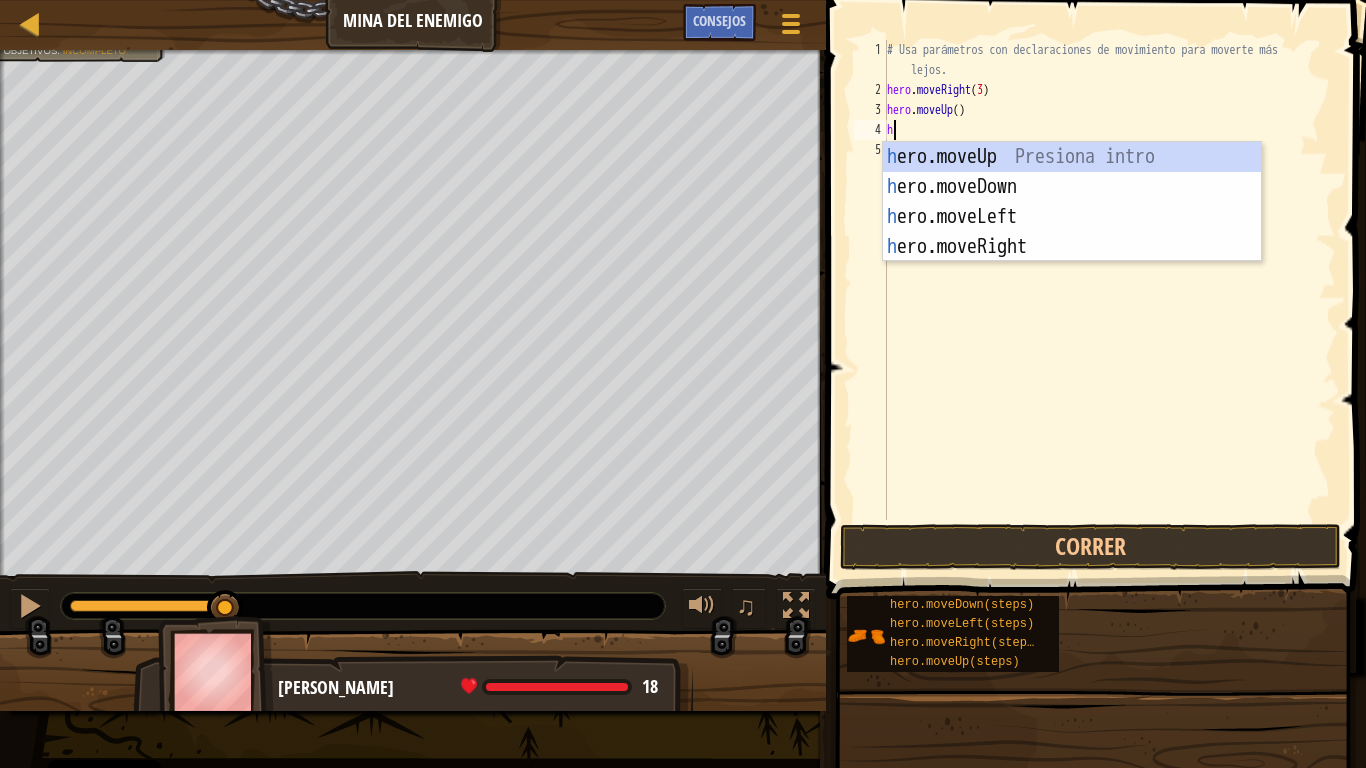 scroll, scrollTop: 6, scrollLeft: 2, axis: both 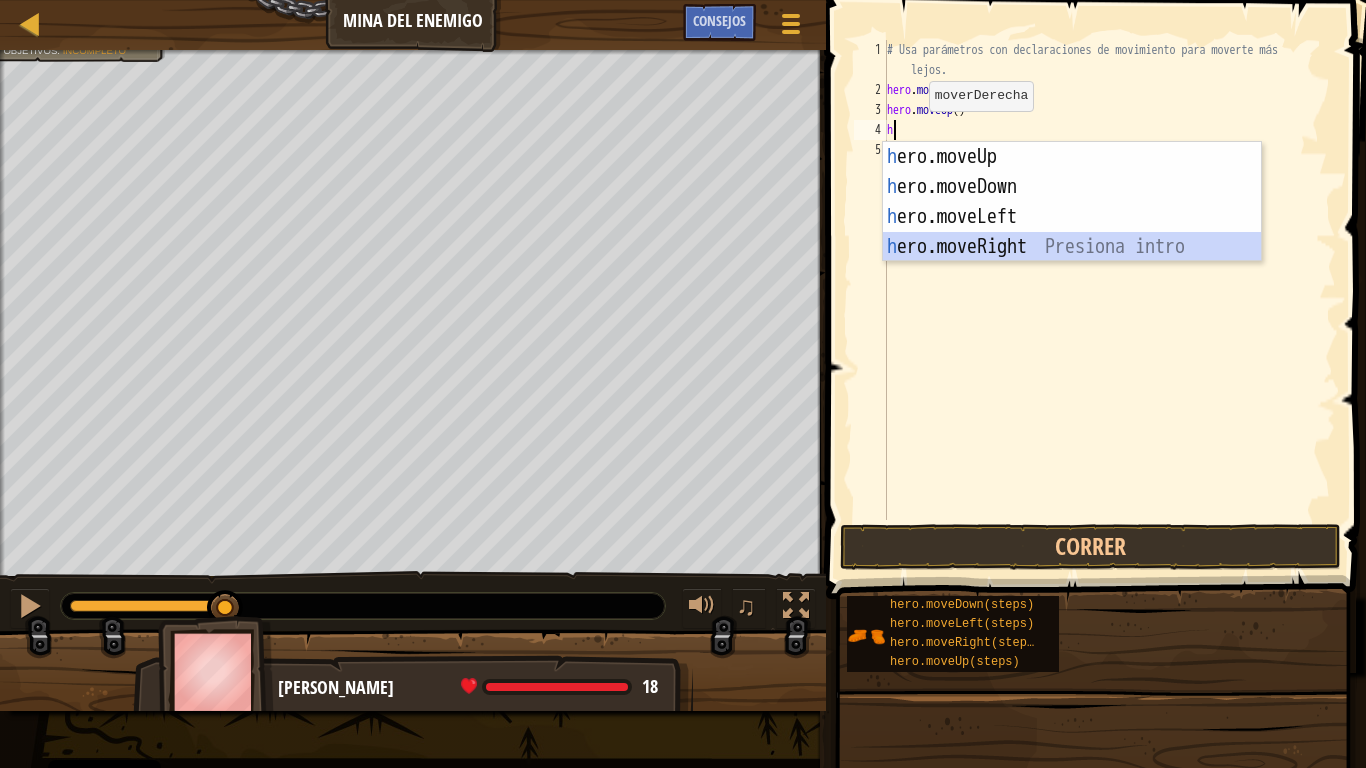 click on "h ero.moveUp Presiona intro h ero.moveDown Presiona intro h ero.moveLeft Presiona intro h ero.moveRight Presiona intro" at bounding box center [1072, 232] 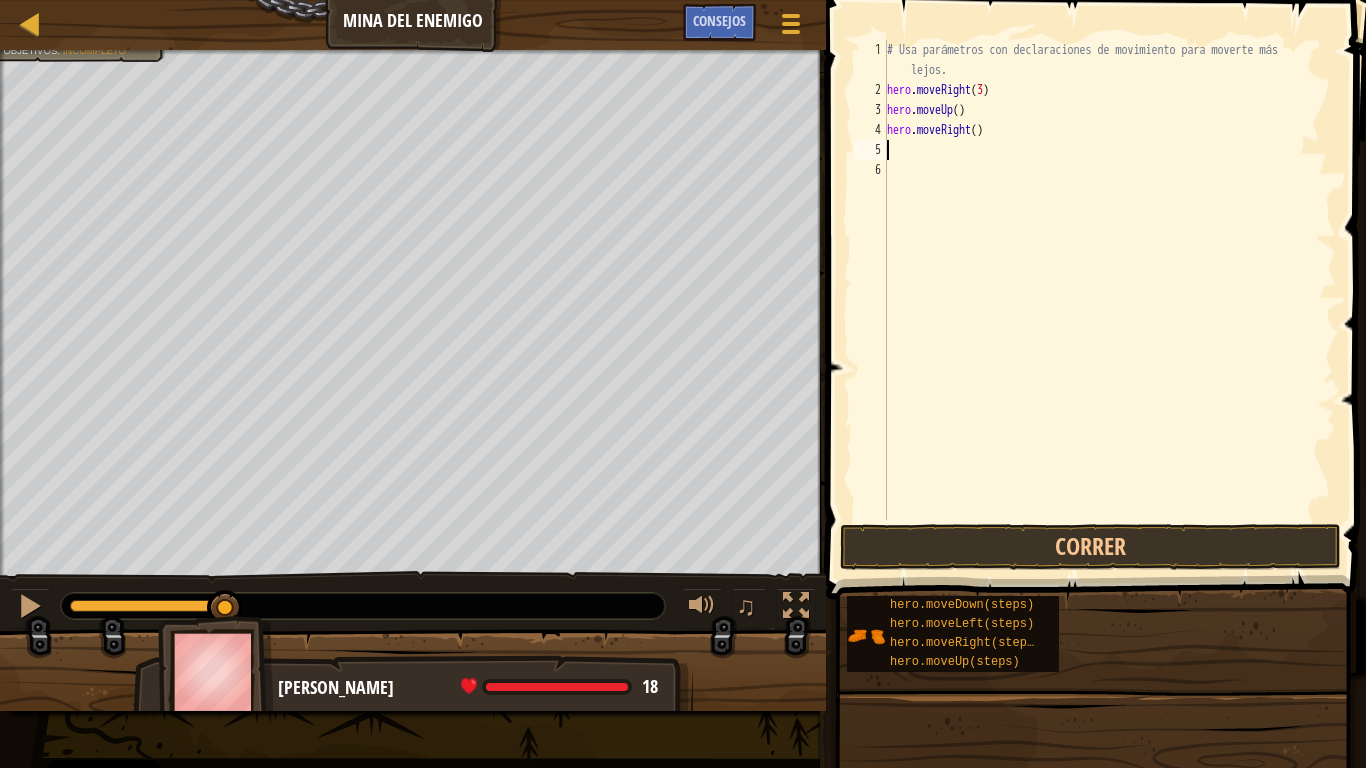 type on "h" 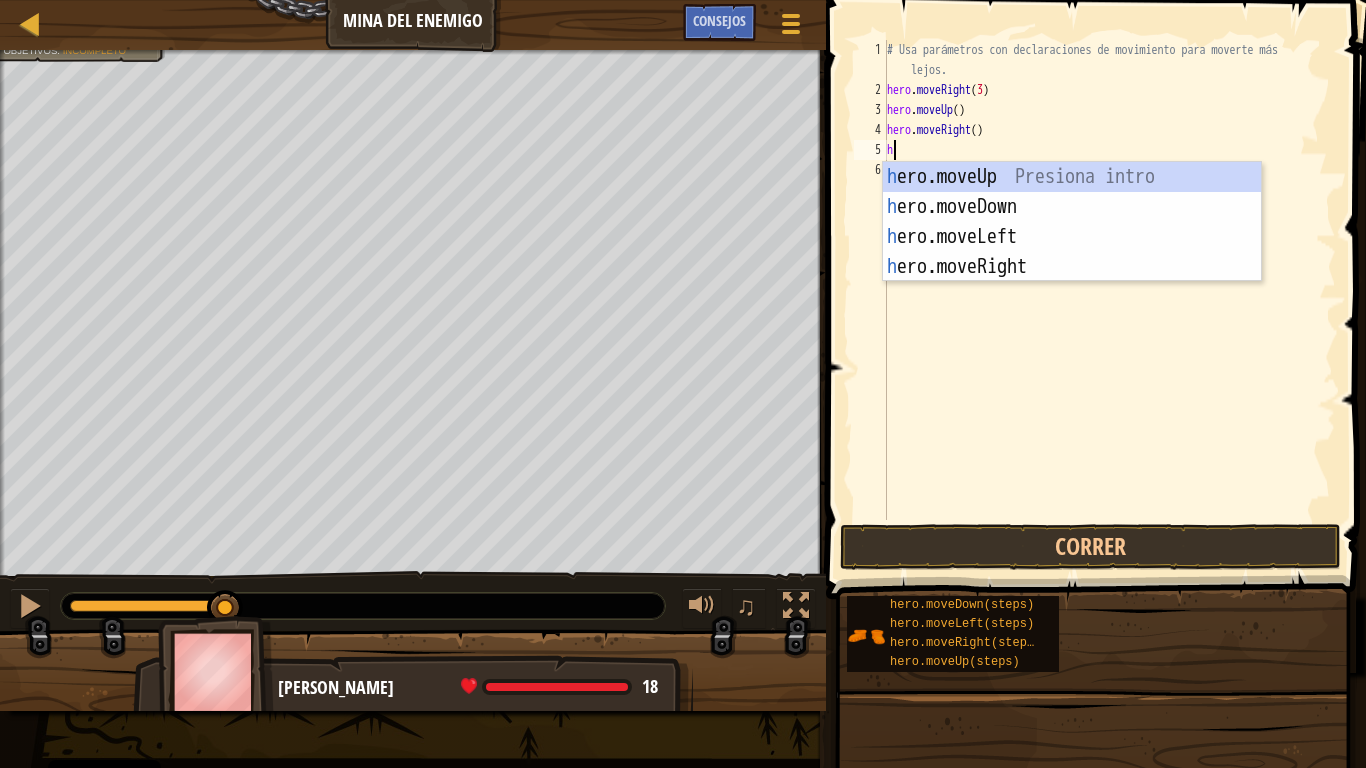 scroll, scrollTop: 6, scrollLeft: 2, axis: both 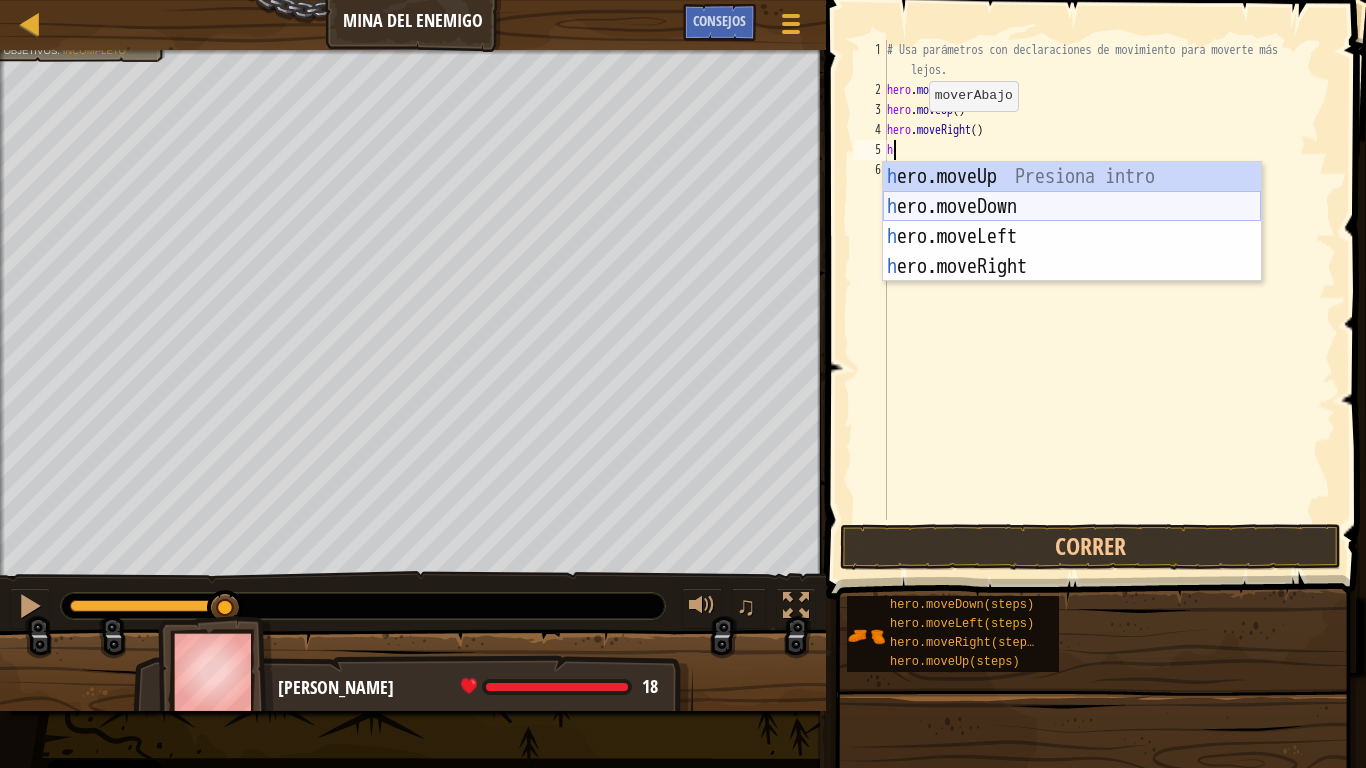 click on "h ero.moveUp Presiona intro h ero.moveDown Presiona intro h ero.moveLeft Presiona intro h ero.moveRight Presiona intro" at bounding box center [1072, 252] 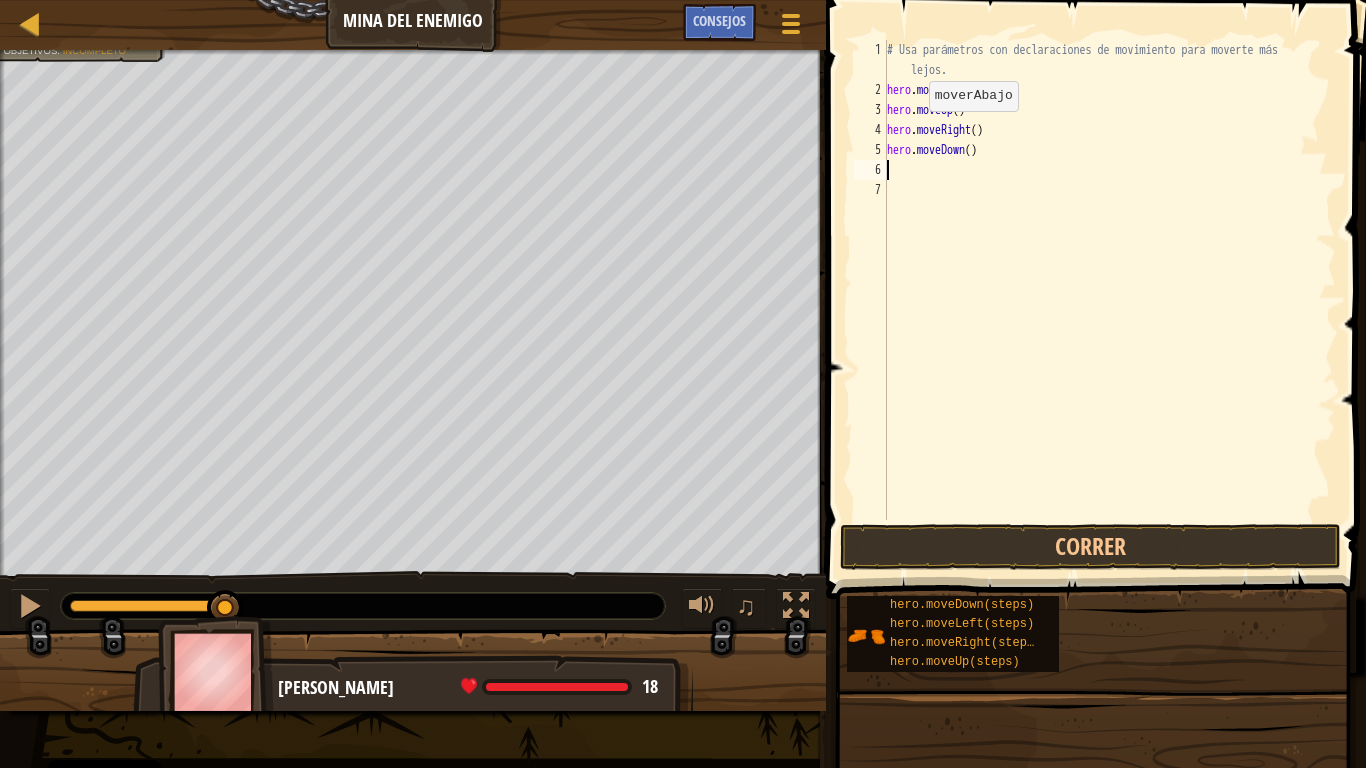 scroll, scrollTop: 6, scrollLeft: 0, axis: vertical 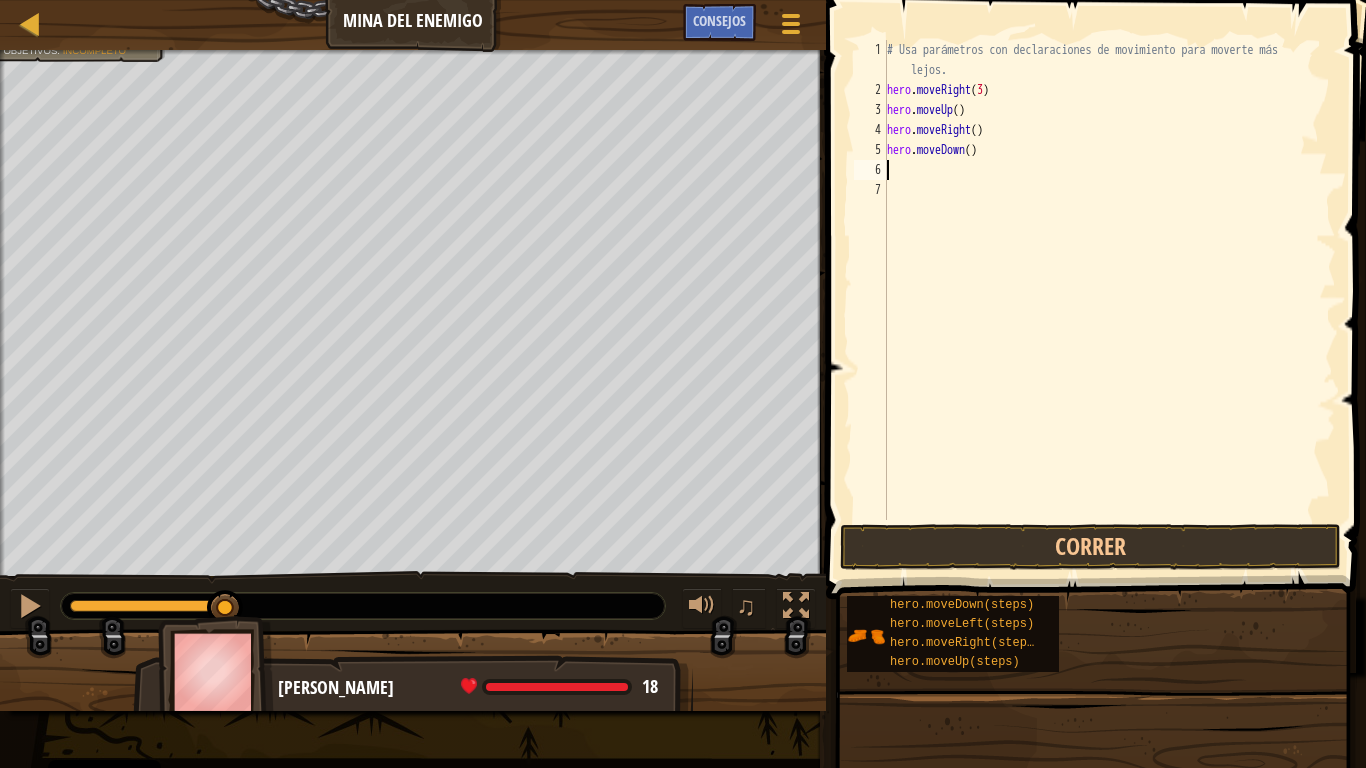 click on "# Usa parámetros con declaraciones de movimiento para moverte más       lejos. hero . moveRight ( 3 ) hero . moveUp ( ) hero . moveRight ( ) hero . moveDown ( )" at bounding box center [1109, 310] 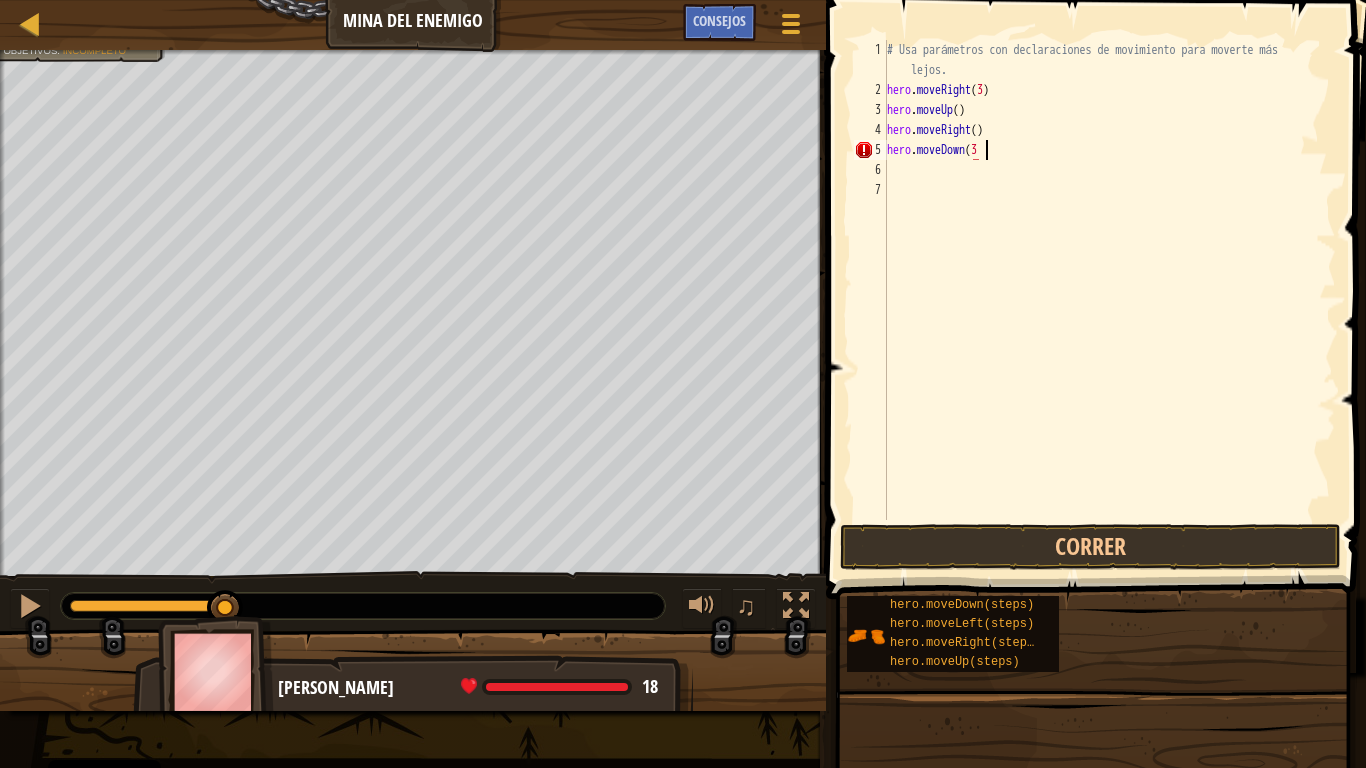 scroll, scrollTop: 6, scrollLeft: 48, axis: both 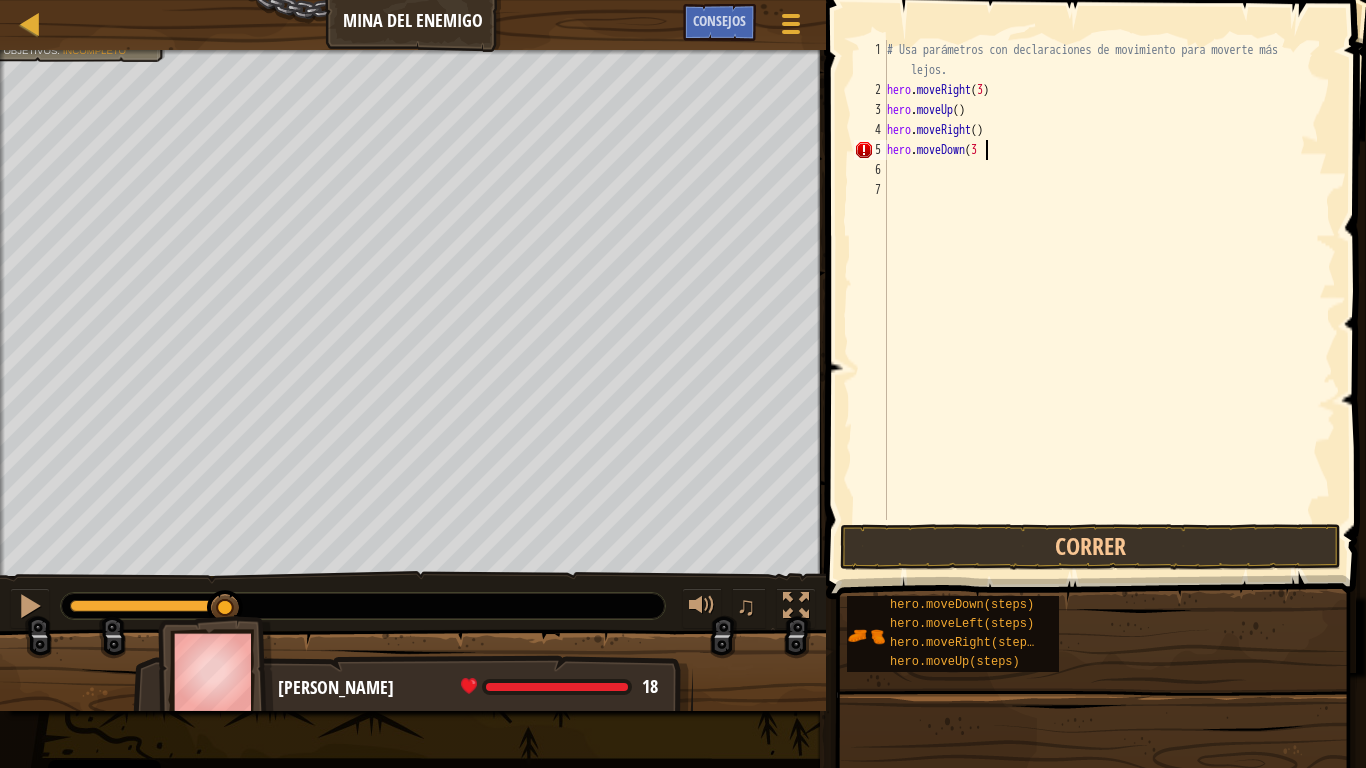 type on "hero.moveDown(3)" 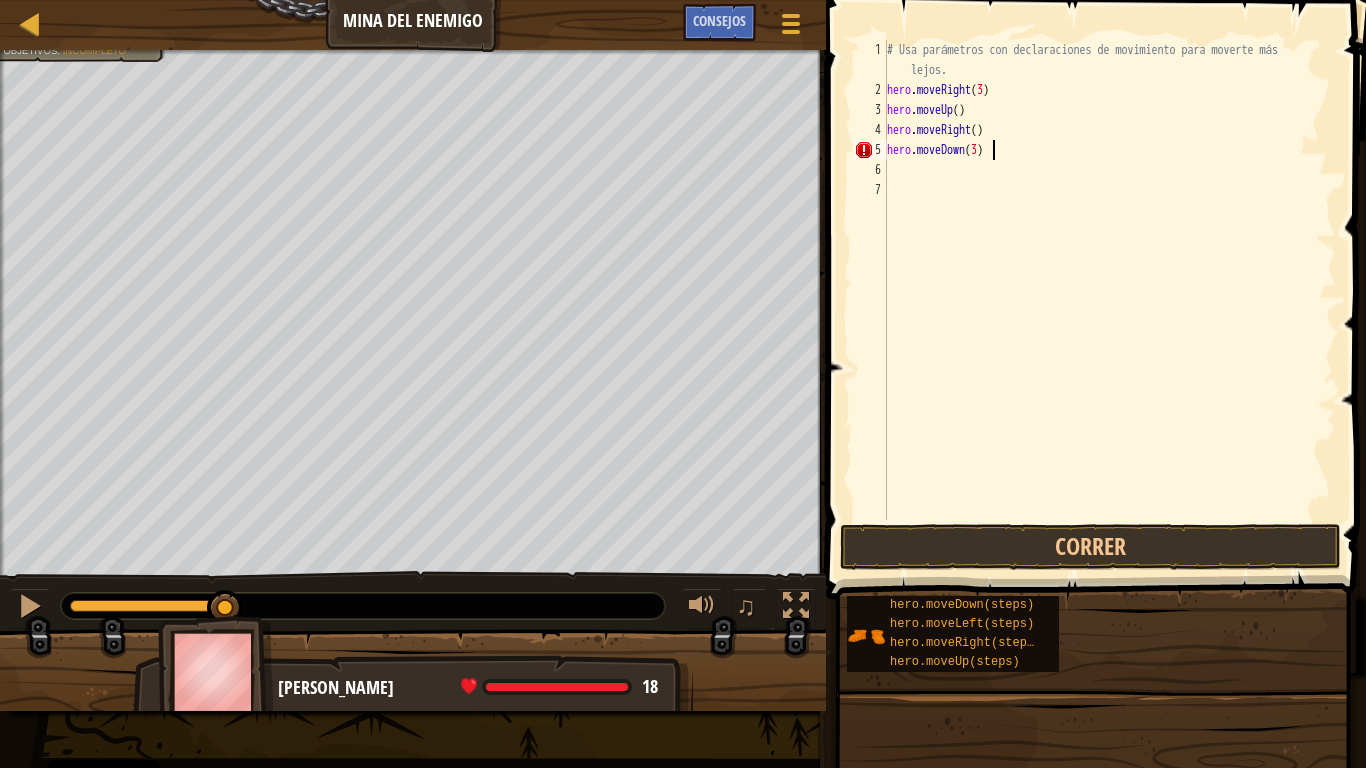 scroll, scrollTop: 6, scrollLeft: 51, axis: both 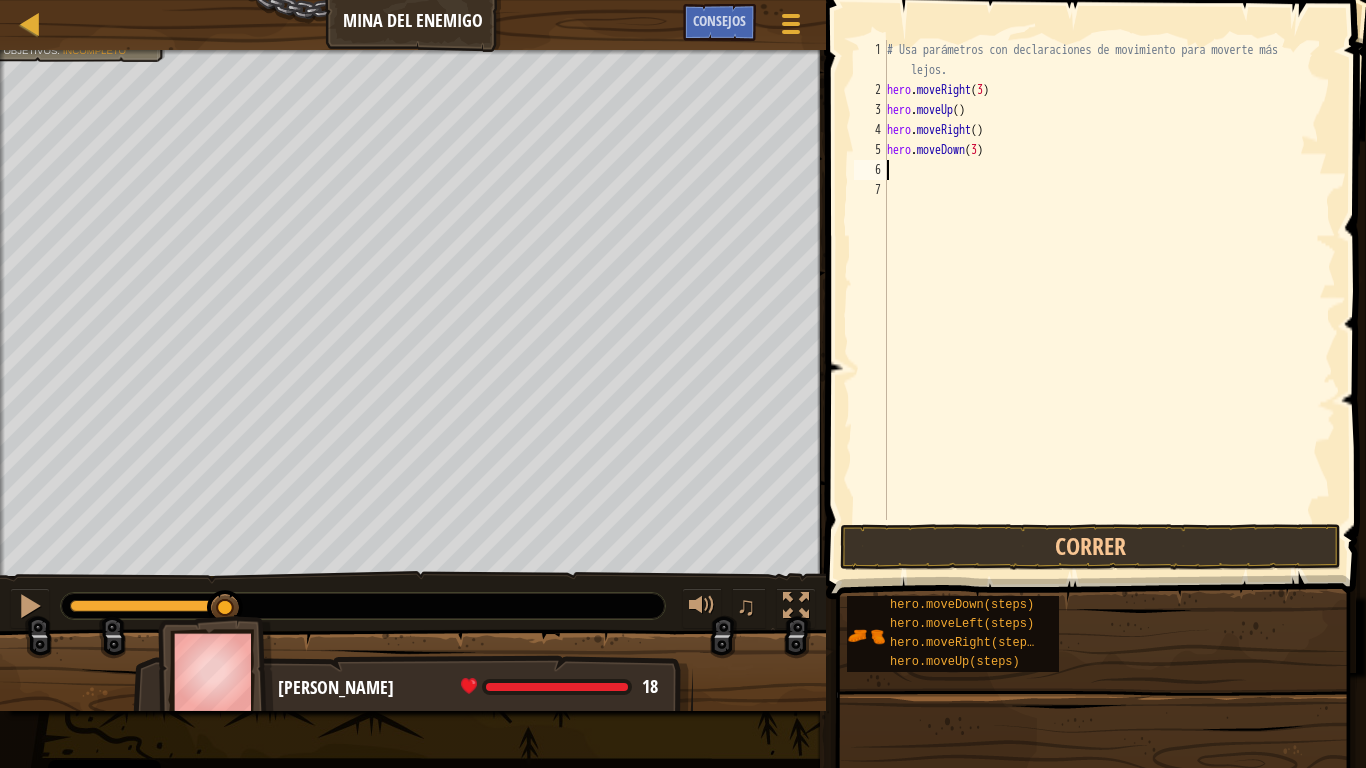 click on "# Usa parámetros con declaraciones de movimiento para moverte más       lejos. hero . moveRight ( 3 ) hero . moveUp ( ) hero . moveRight ( ) hero . moveDown ( 3 )" at bounding box center [1109, 310] 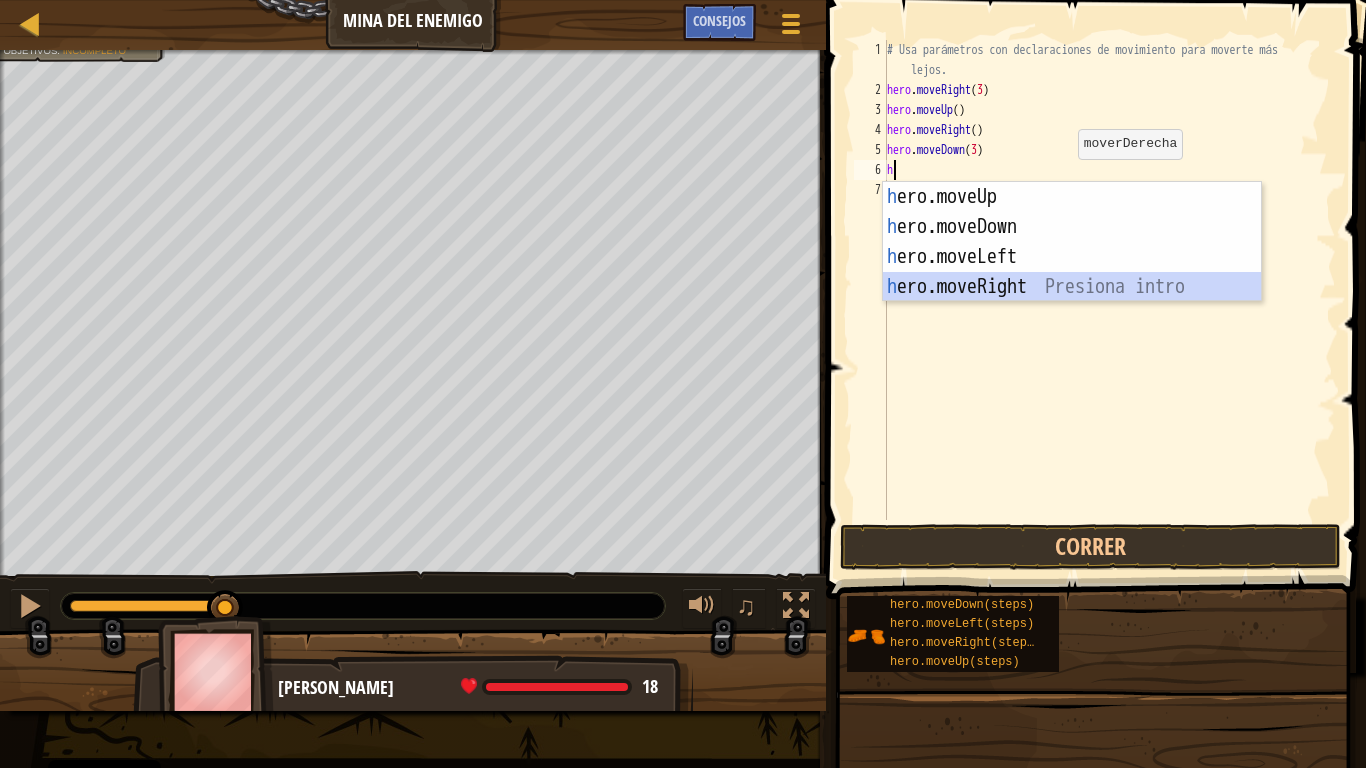 click on "h ero.moveUp Presiona intro h ero.moveDown Presiona intro h ero.moveLeft Presiona intro h ero.moveRight Presiona intro" at bounding box center [1072, 272] 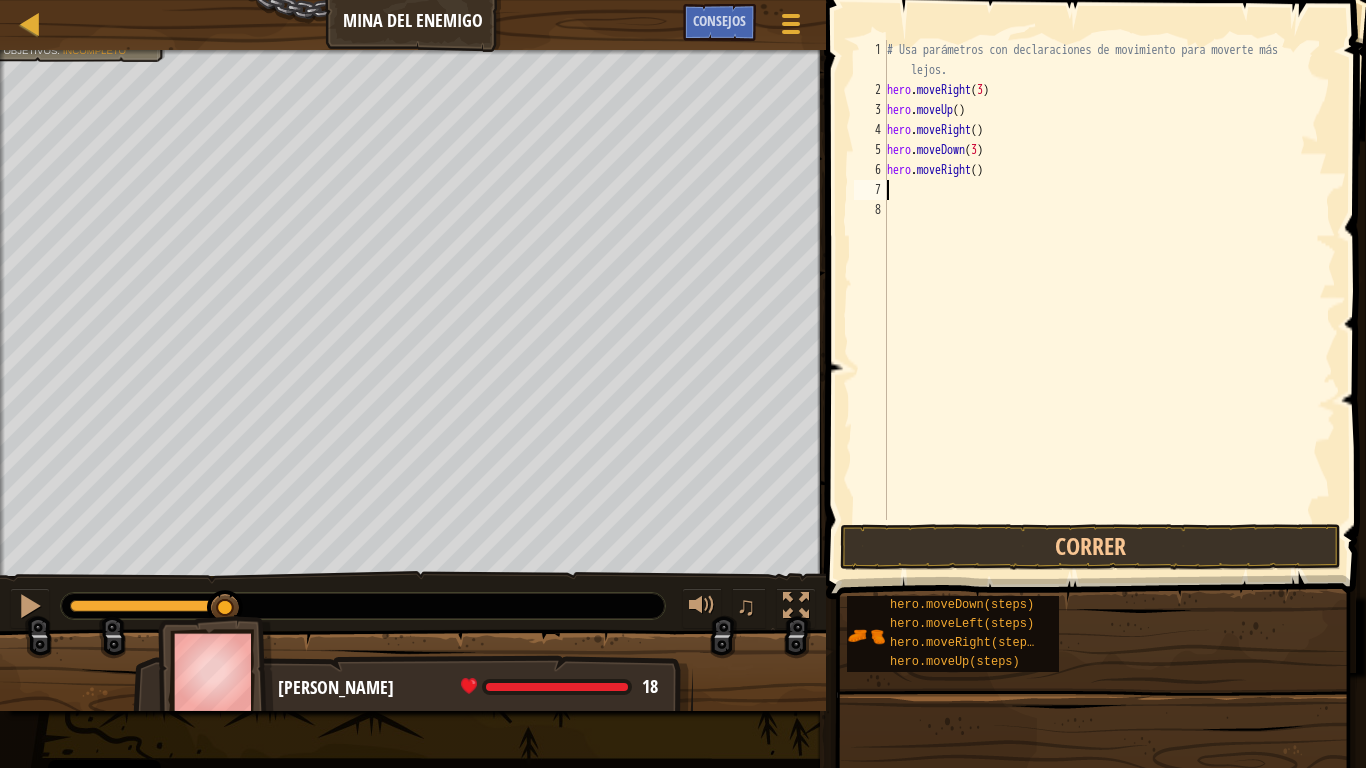 drag, startPoint x: 1045, startPoint y: 191, endPoint x: 1046, endPoint y: 178, distance: 13.038404 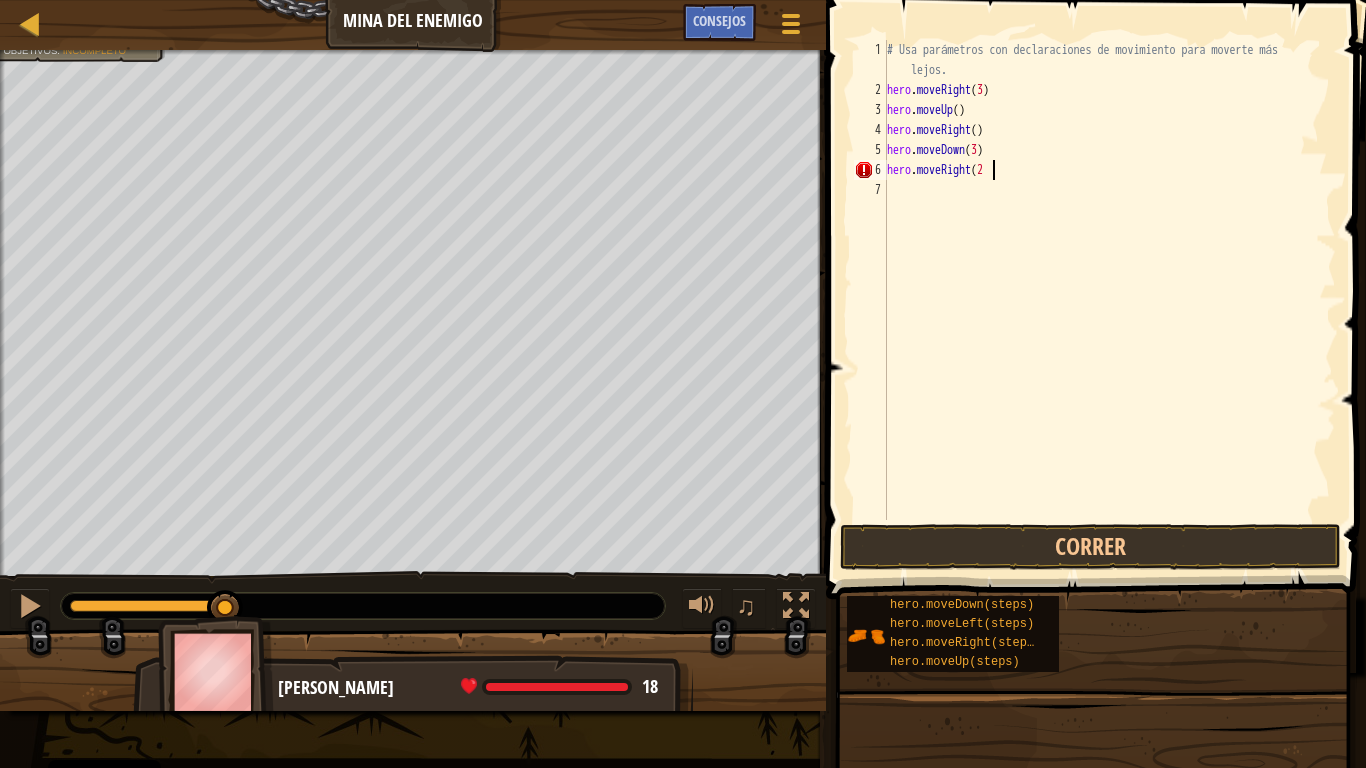 scroll, scrollTop: 6, scrollLeft: 55, axis: both 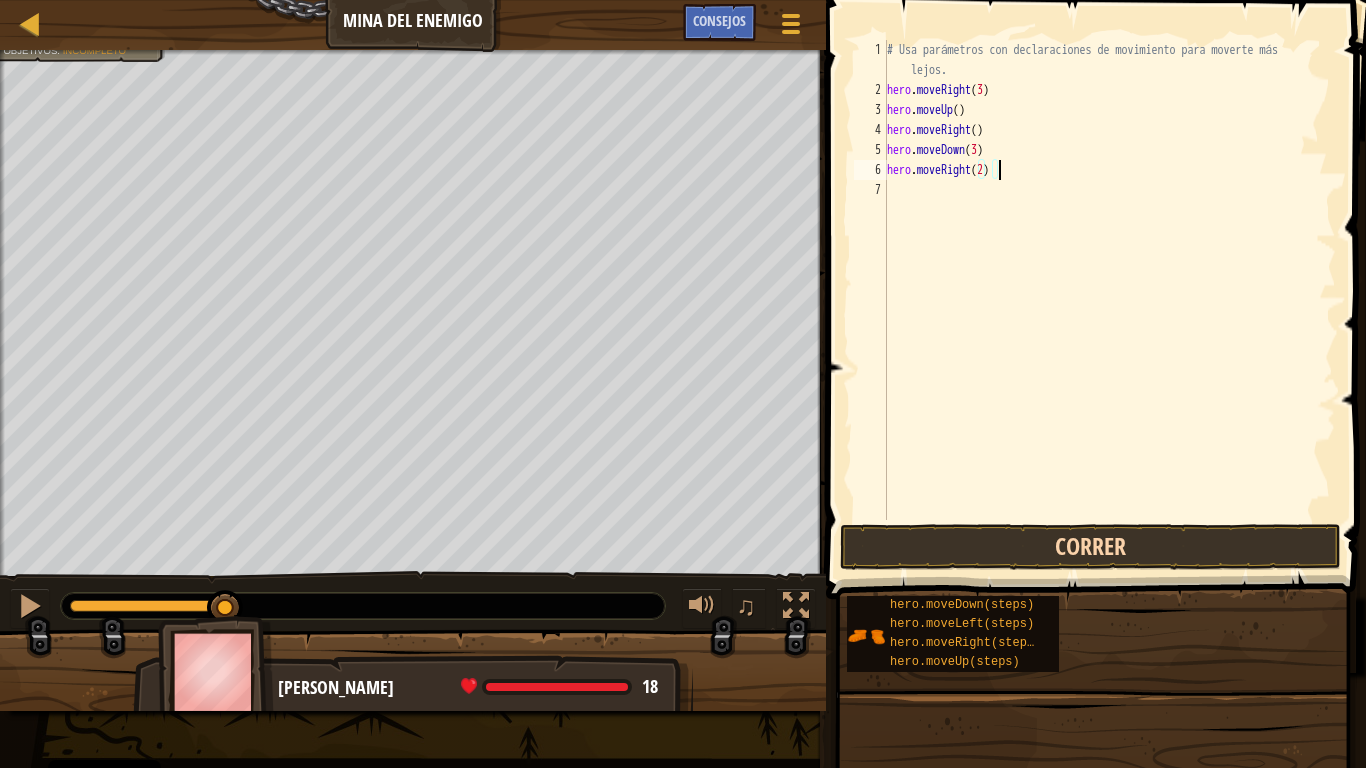 type on "hero.moveRight(2)" 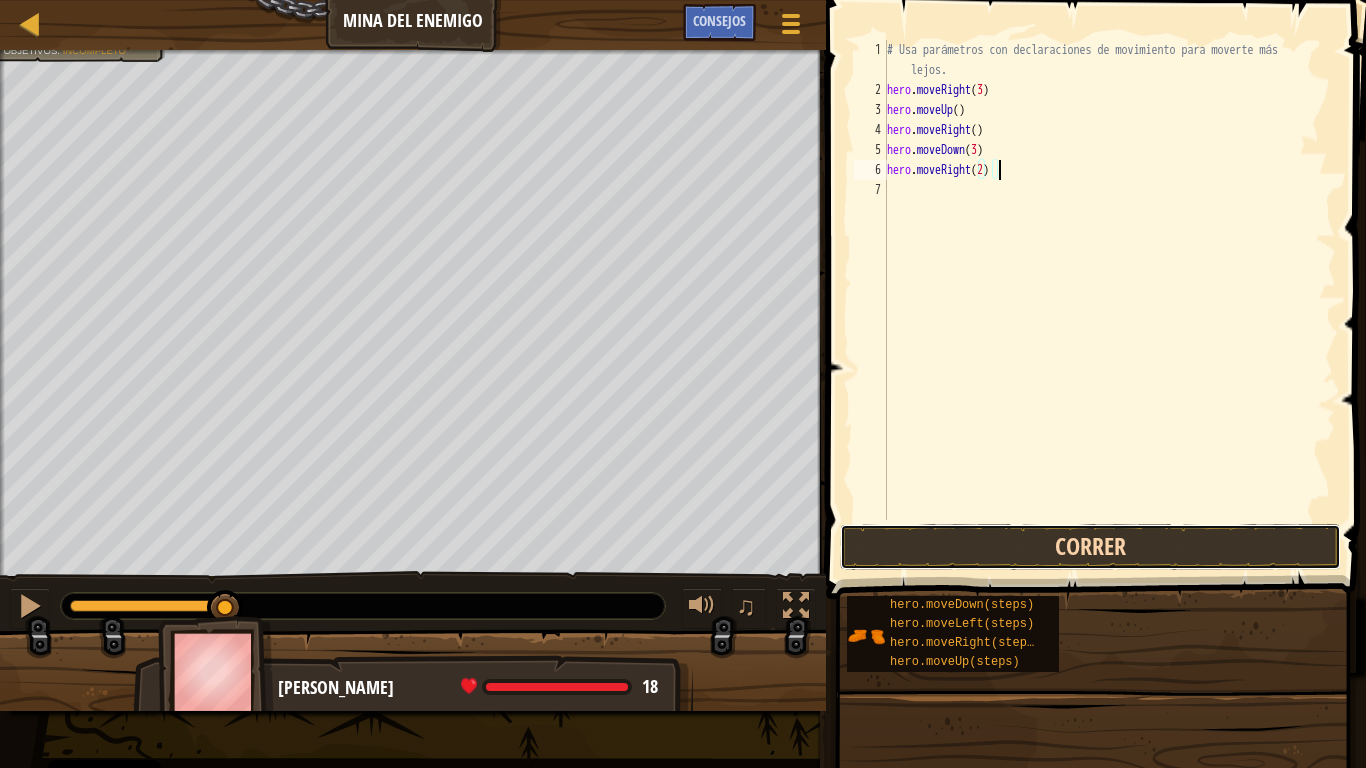click on "Correr" at bounding box center [1090, 547] 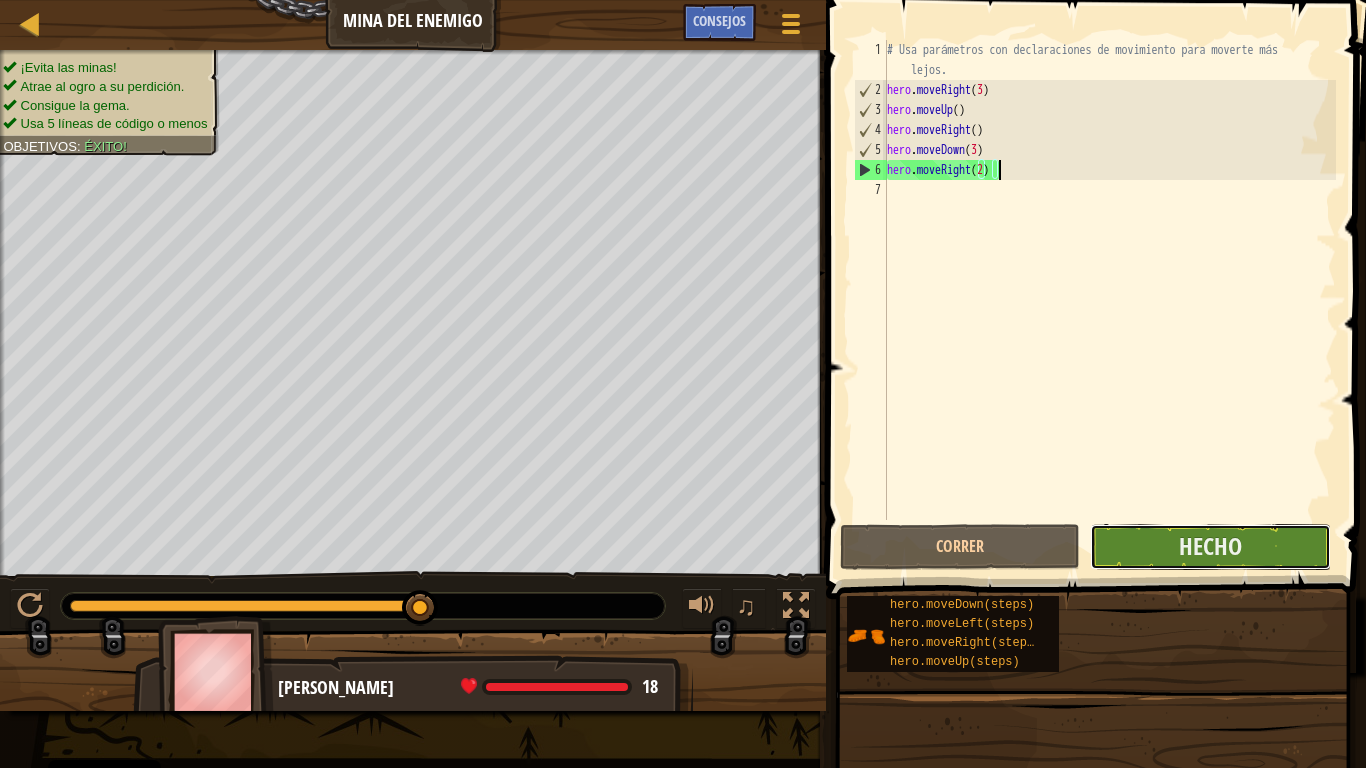 click on "Hecho" at bounding box center [1210, 547] 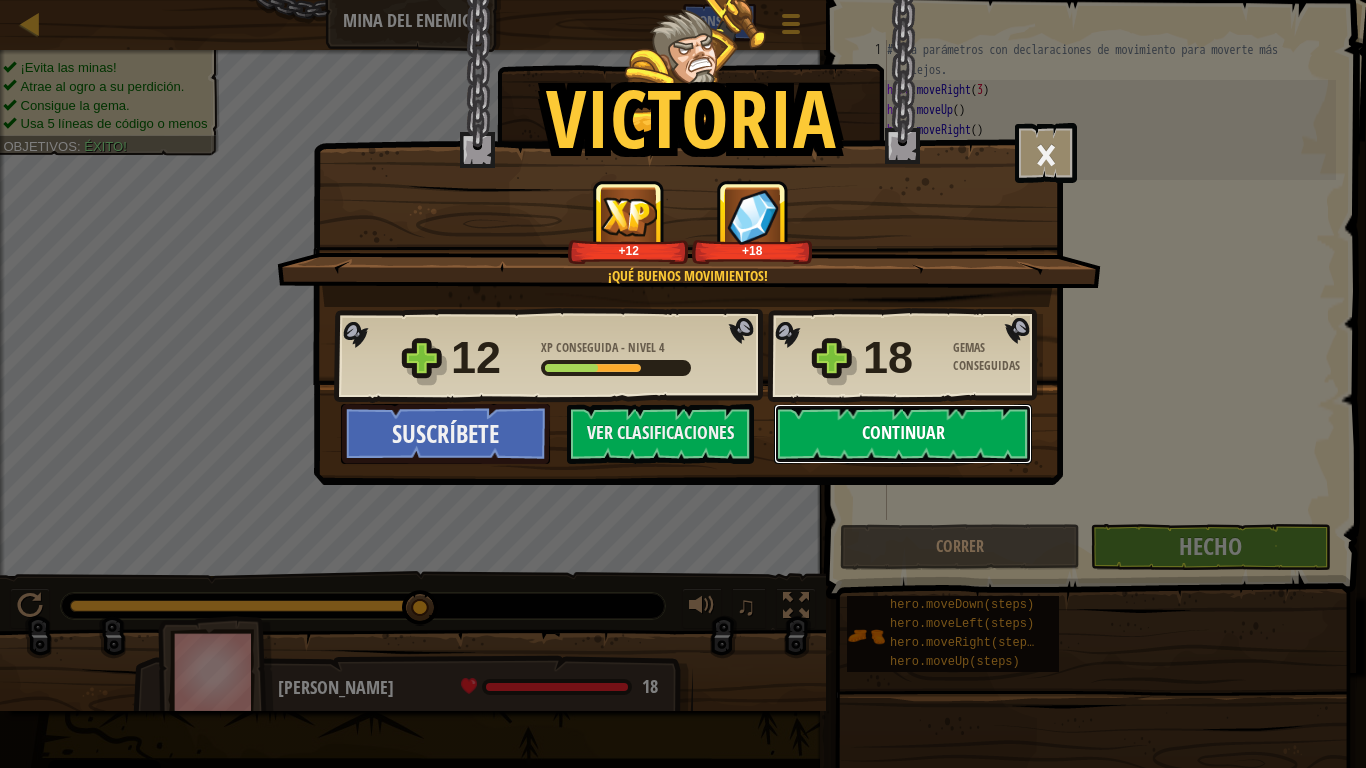 click on "Continuar" at bounding box center [903, 434] 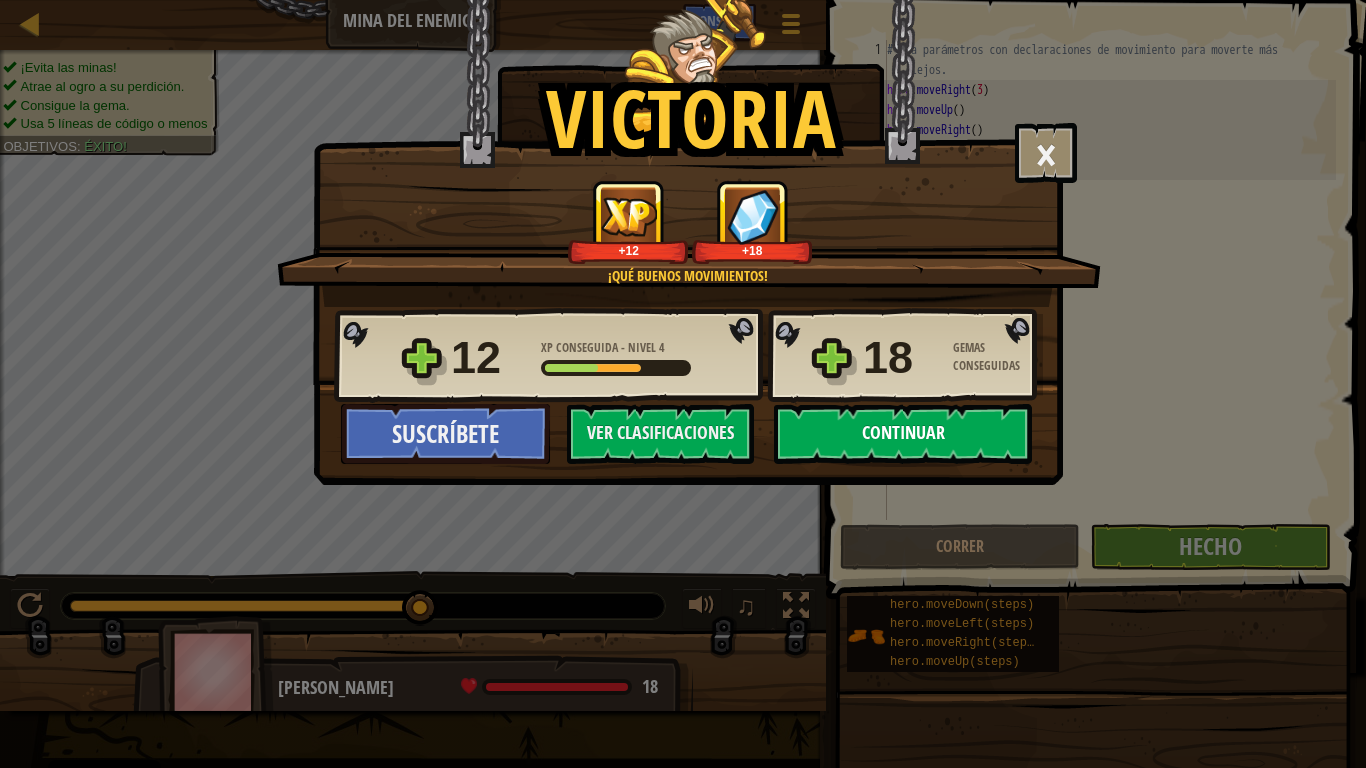 select on "es-ES" 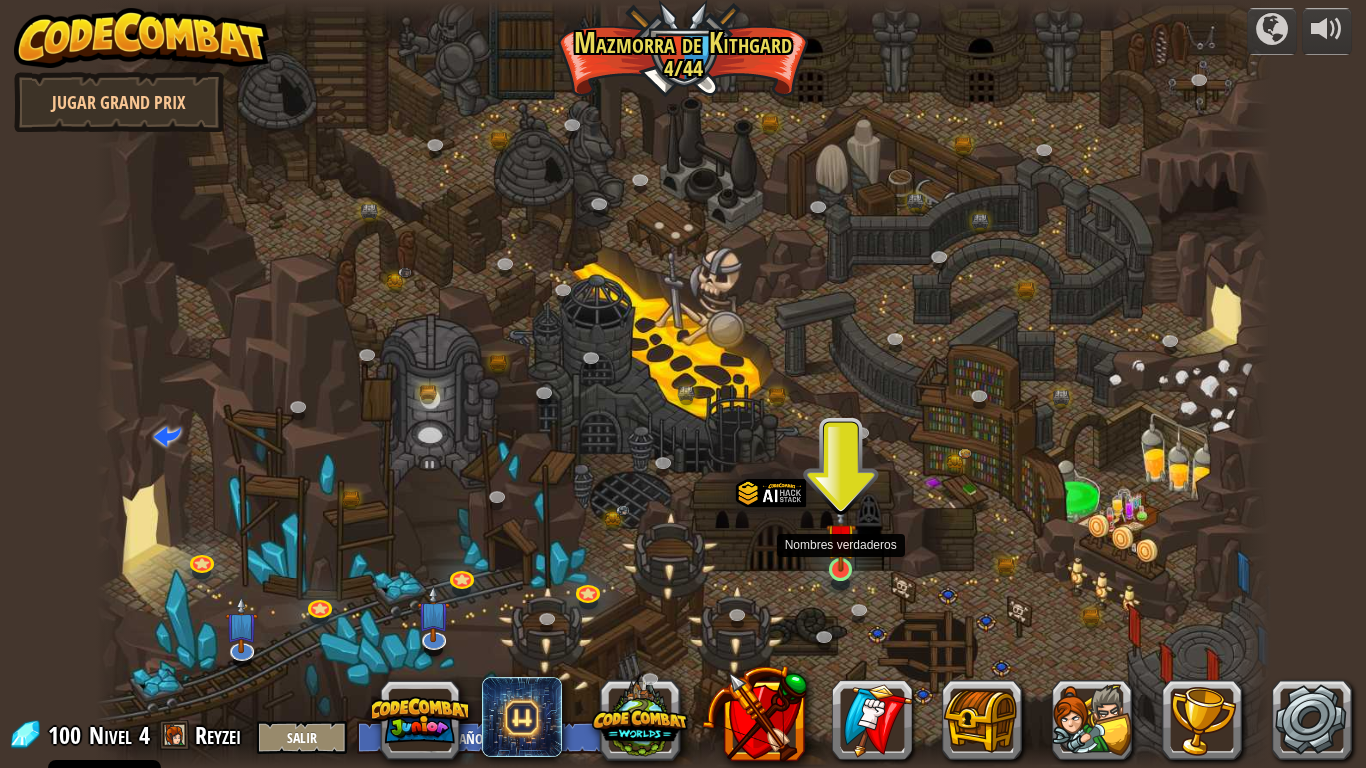 click at bounding box center (841, 538) 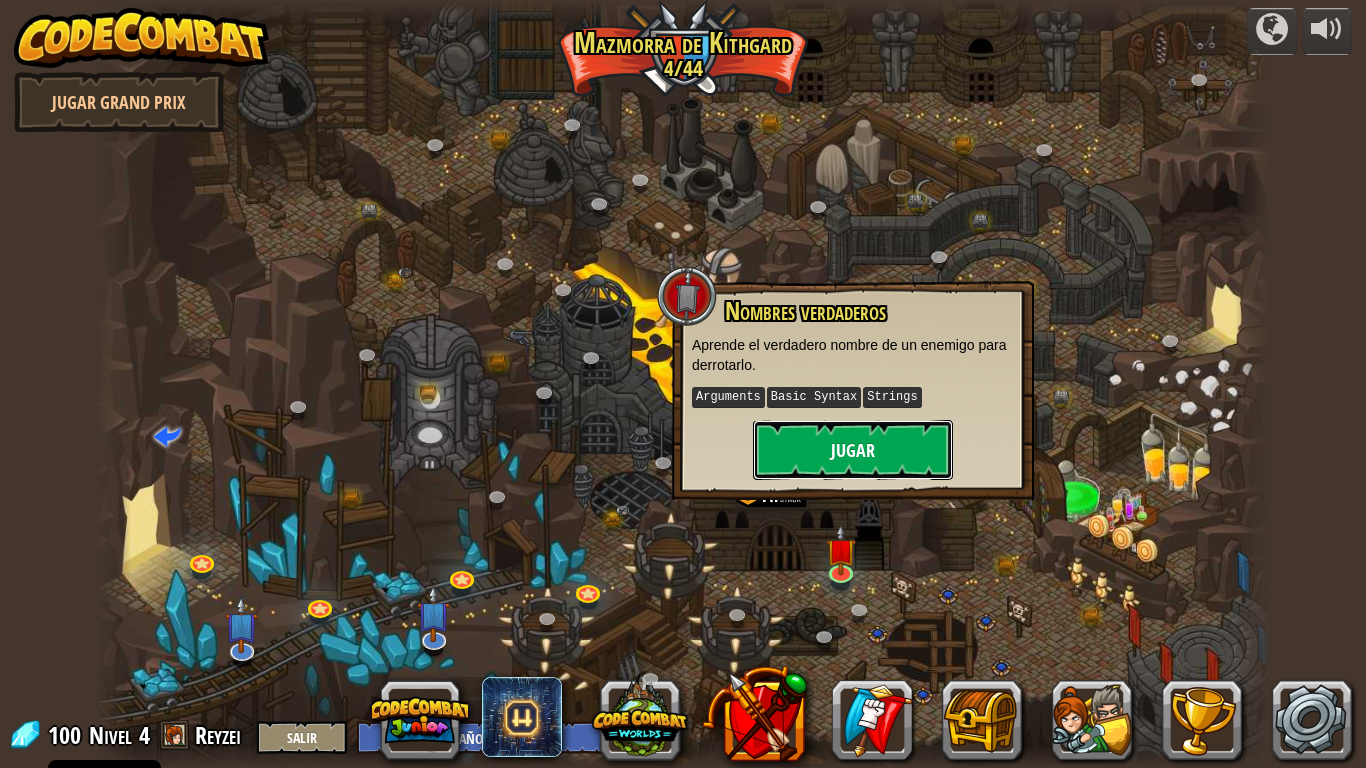click on "Jugar" at bounding box center (853, 450) 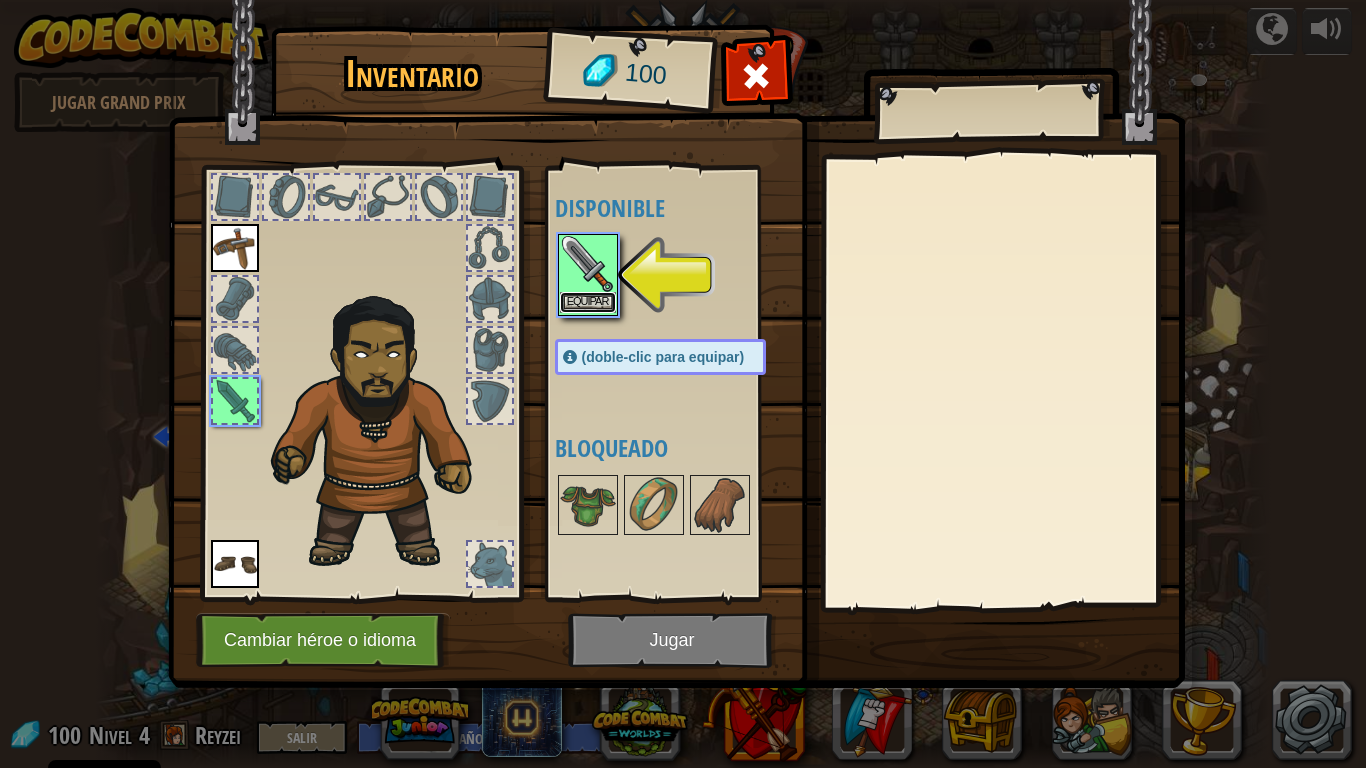click on "Equipar" at bounding box center [588, 302] 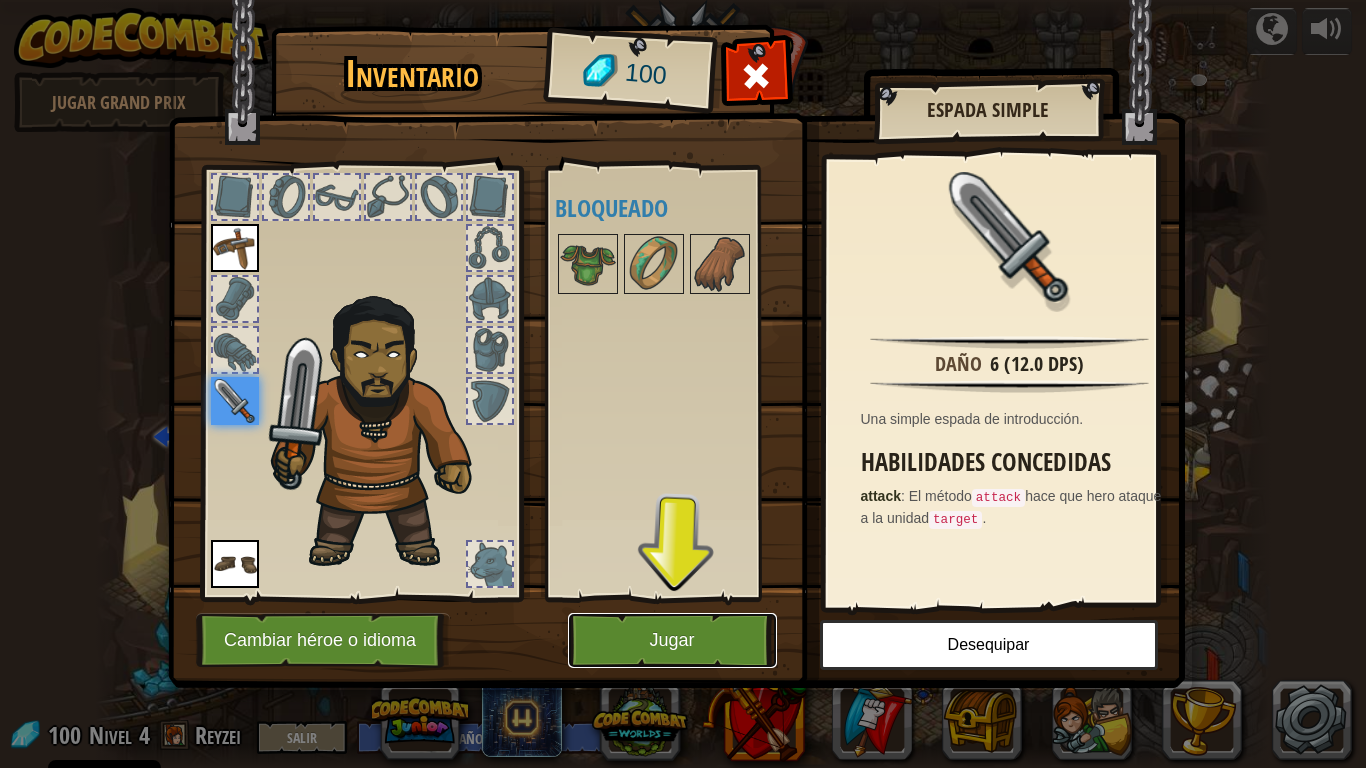click on "Jugar" at bounding box center (672, 640) 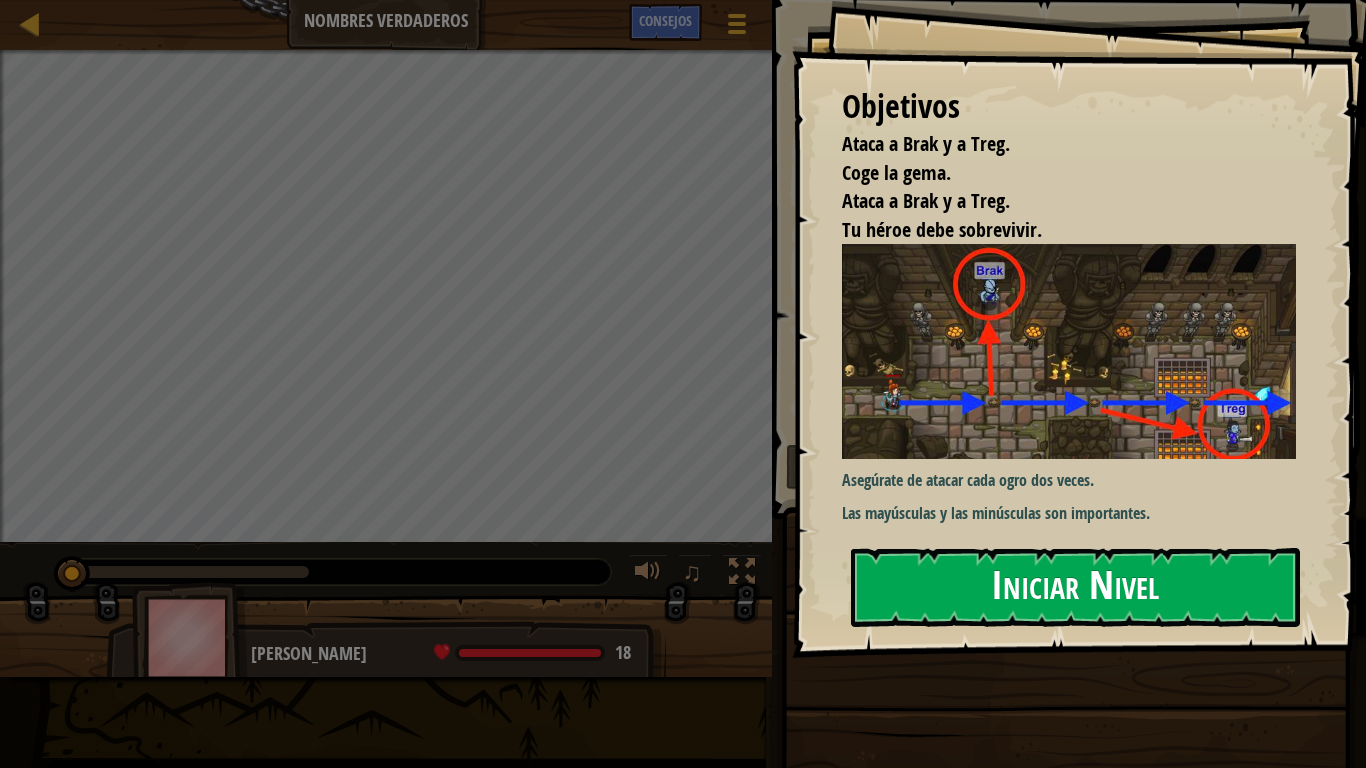click on "Objetivos Ataca a Brak y a Treg. Coge la gema. Ataca a Brak y a Treg. Tu héroe debe sobrevivir.
Asegúrate de atacar cada ogro dos veces.
Las mayúsculas y las minúsculas son importantes.
Iniciar Nivel Error al cargar desde el servidor. Intenta refrescar la página. Necesitas una suscripción para jugar este nivel. Suscríbete Necesitarás unirte a un curso para jugar este nivel. [PERSON_NAME] a mis cursos Pide a tu profesor que te asigne una licencia para que puedas seguir jugando a CodeCombat. Volver a mis cursos Este nivel está bloqueado. Volver a mis cursos" at bounding box center (1079, 329) 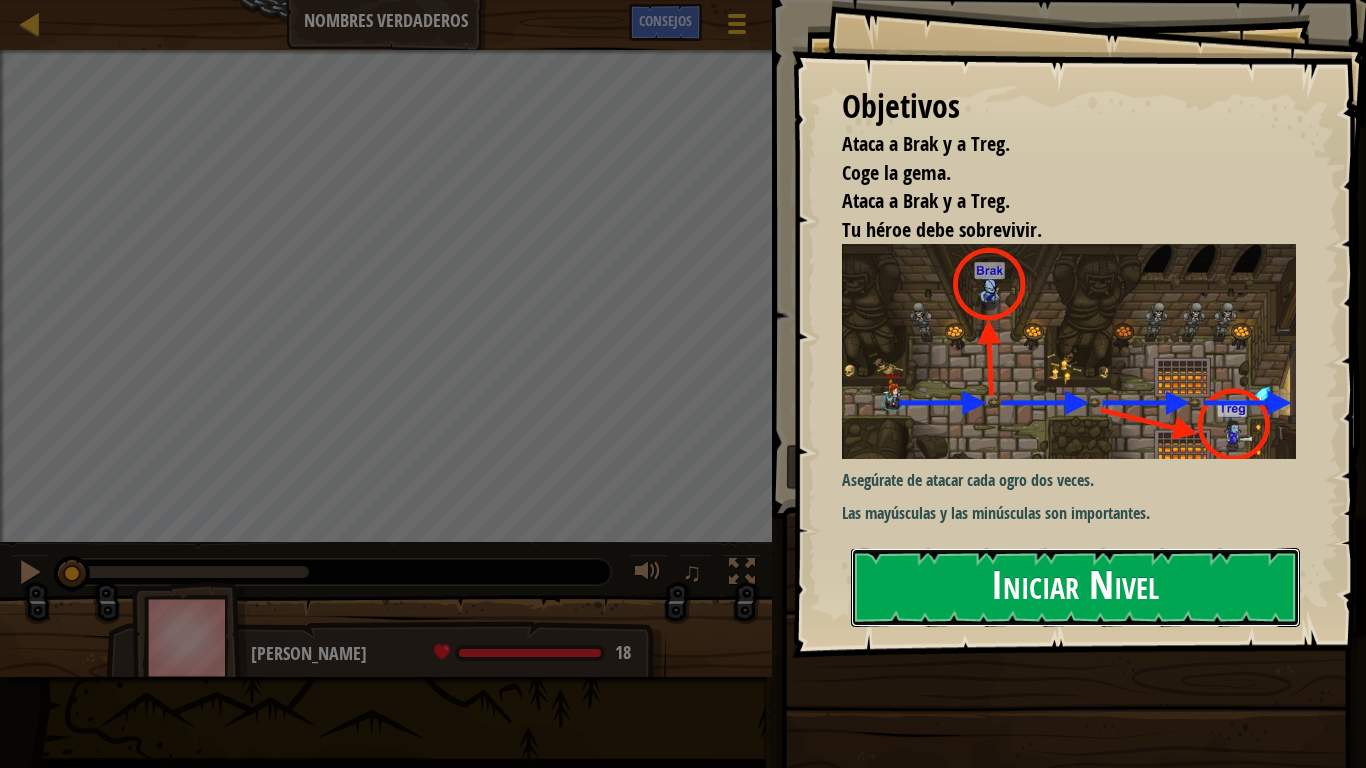 click on "Iniciar Nivel" at bounding box center [1075, 587] 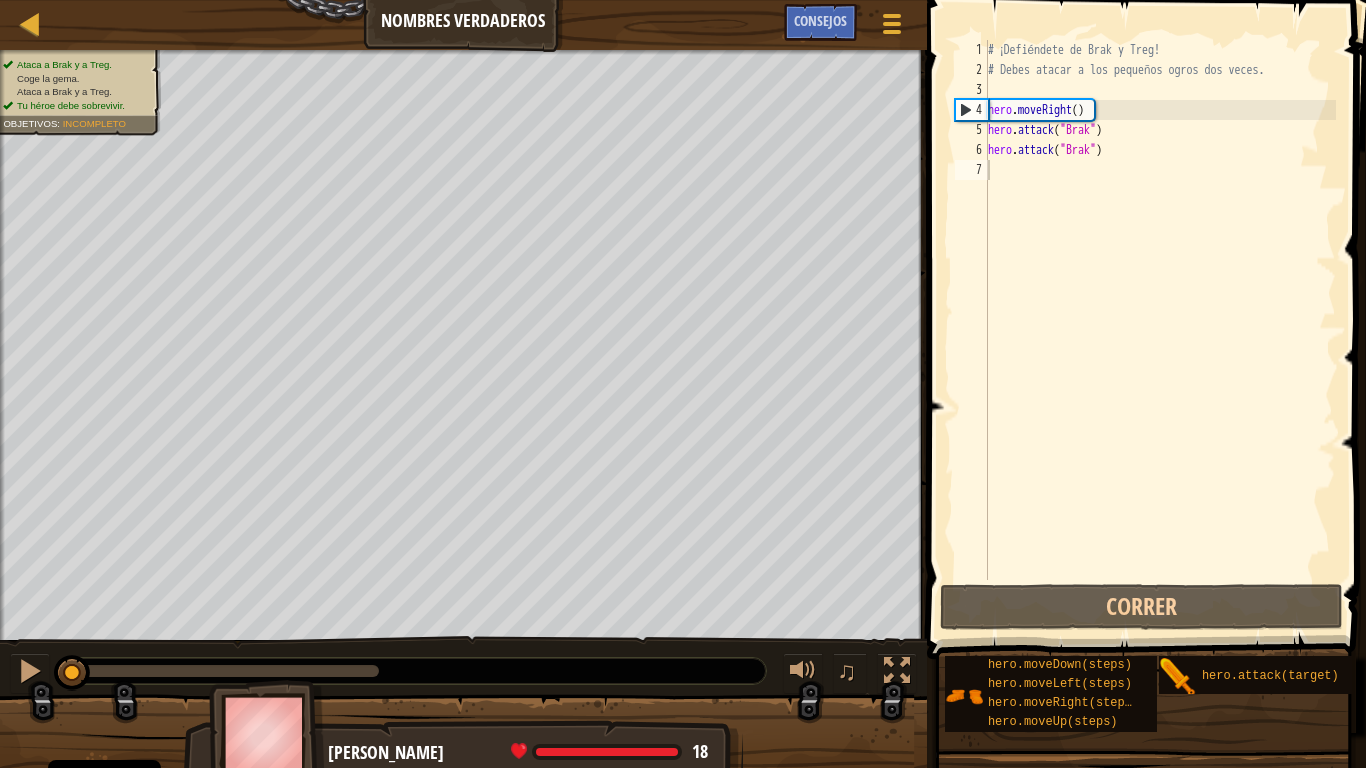 click on "# ¡Defiéndete de Brak y Treg! # Debes atacar a los pequeños ogros dos veces. hero . moveRight ( ) hero . attack ( "Brak" ) hero . attack ( "Brak" )" at bounding box center (1160, 330) 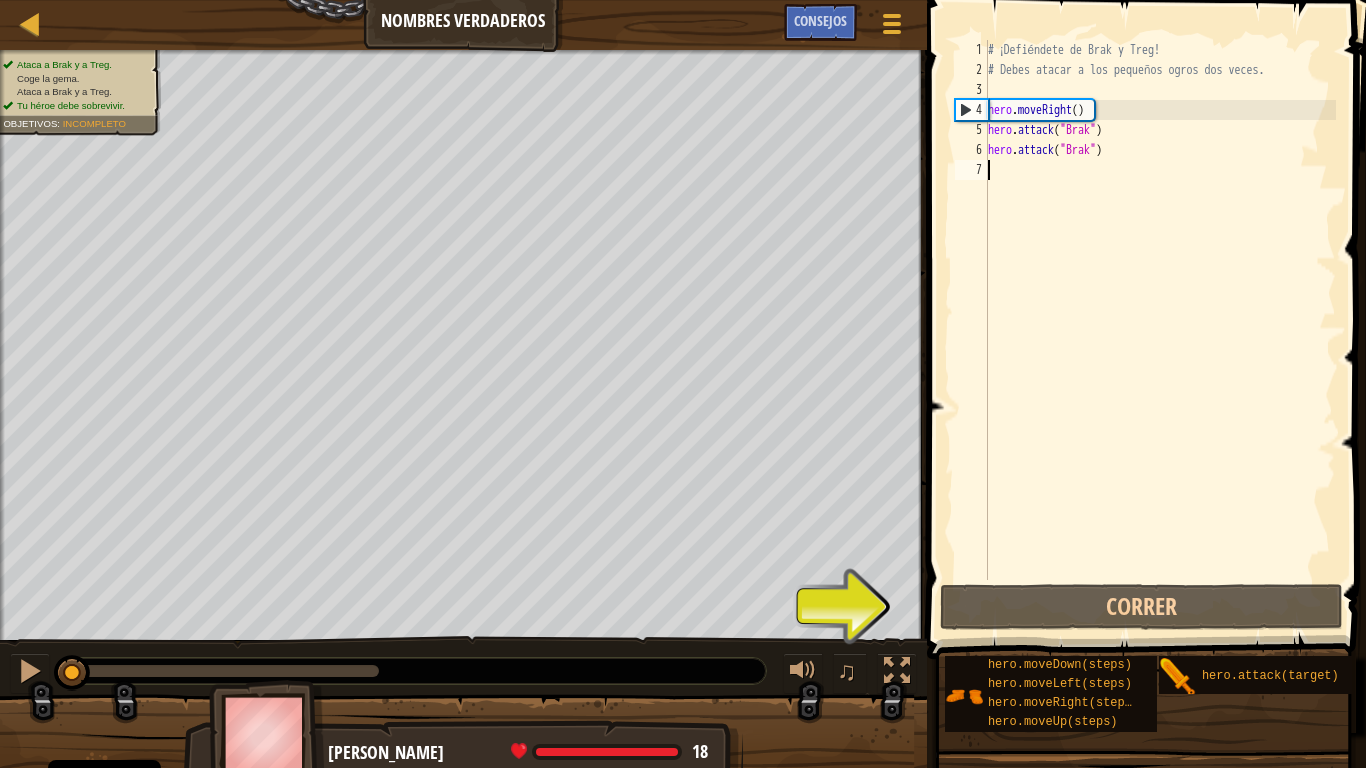type on "h" 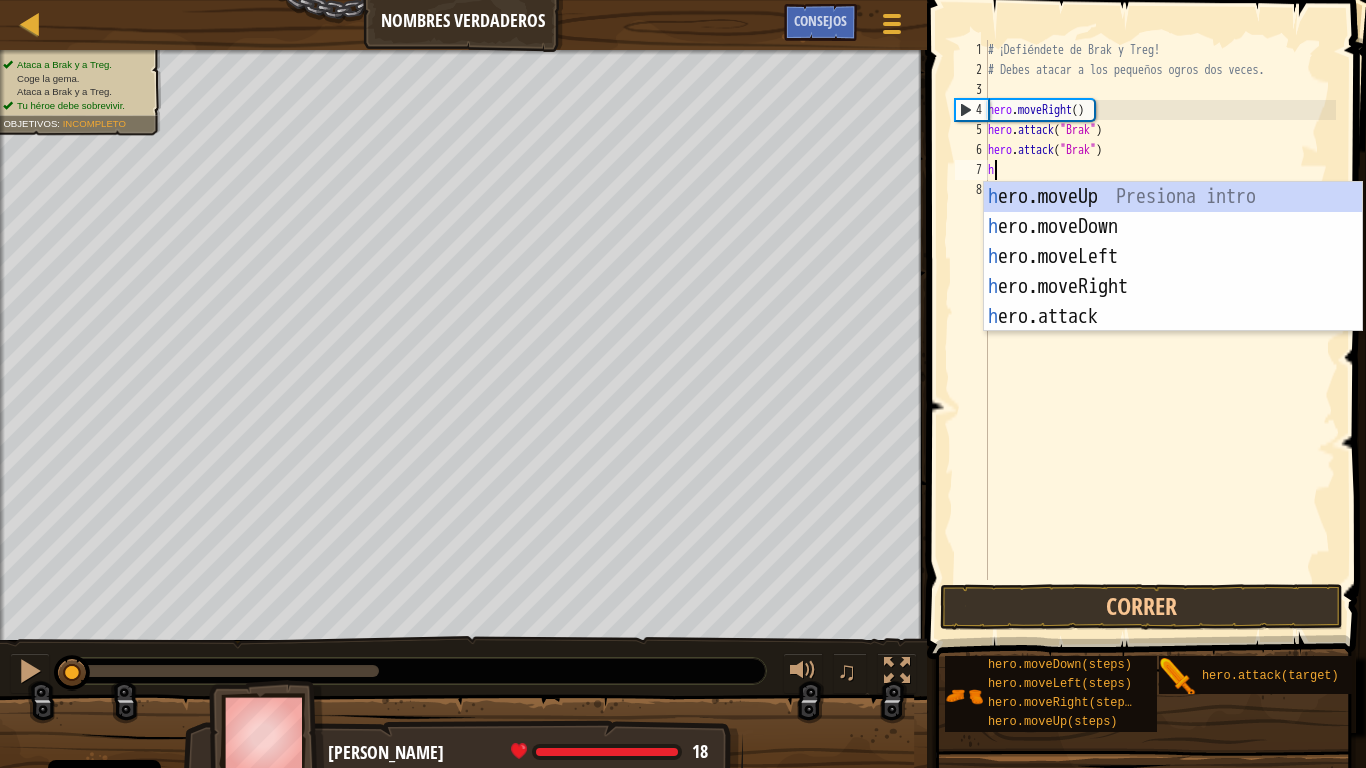 scroll, scrollTop: 6, scrollLeft: 2, axis: both 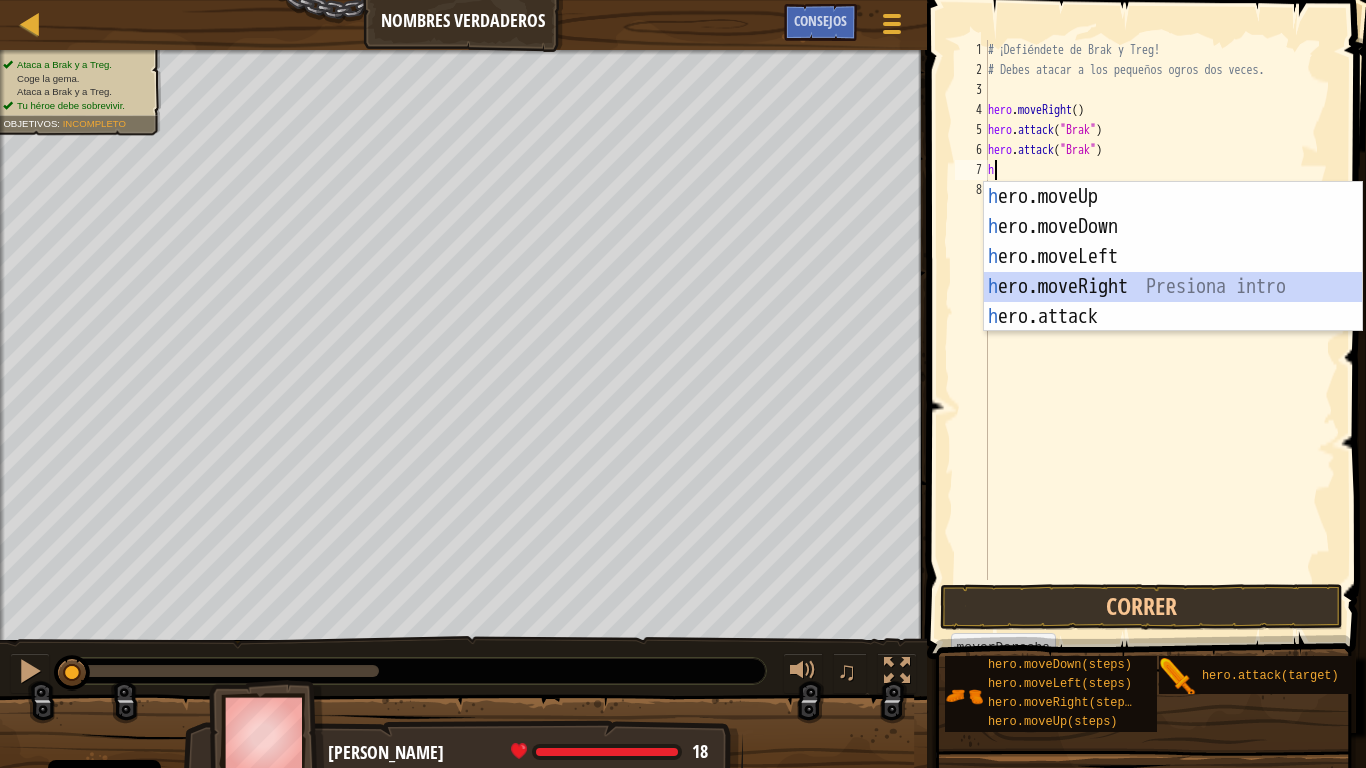 click on "h ero.moveUp Presiona intro h ero.moveDown Presiona intro h ero.moveLeft Presiona intro h ero.moveRight Presiona intro h ero.attack Presiona intro" at bounding box center (1173, 287) 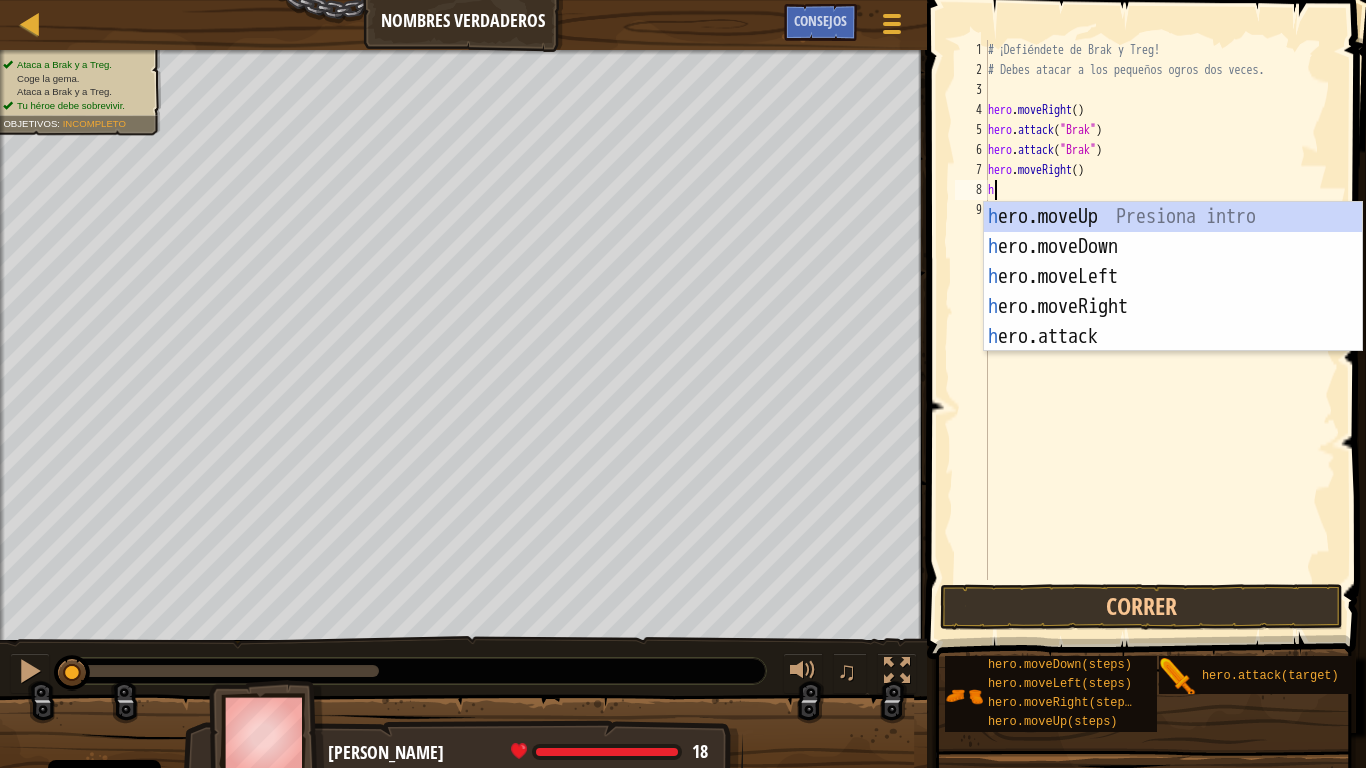 scroll, scrollTop: 6, scrollLeft: 2, axis: both 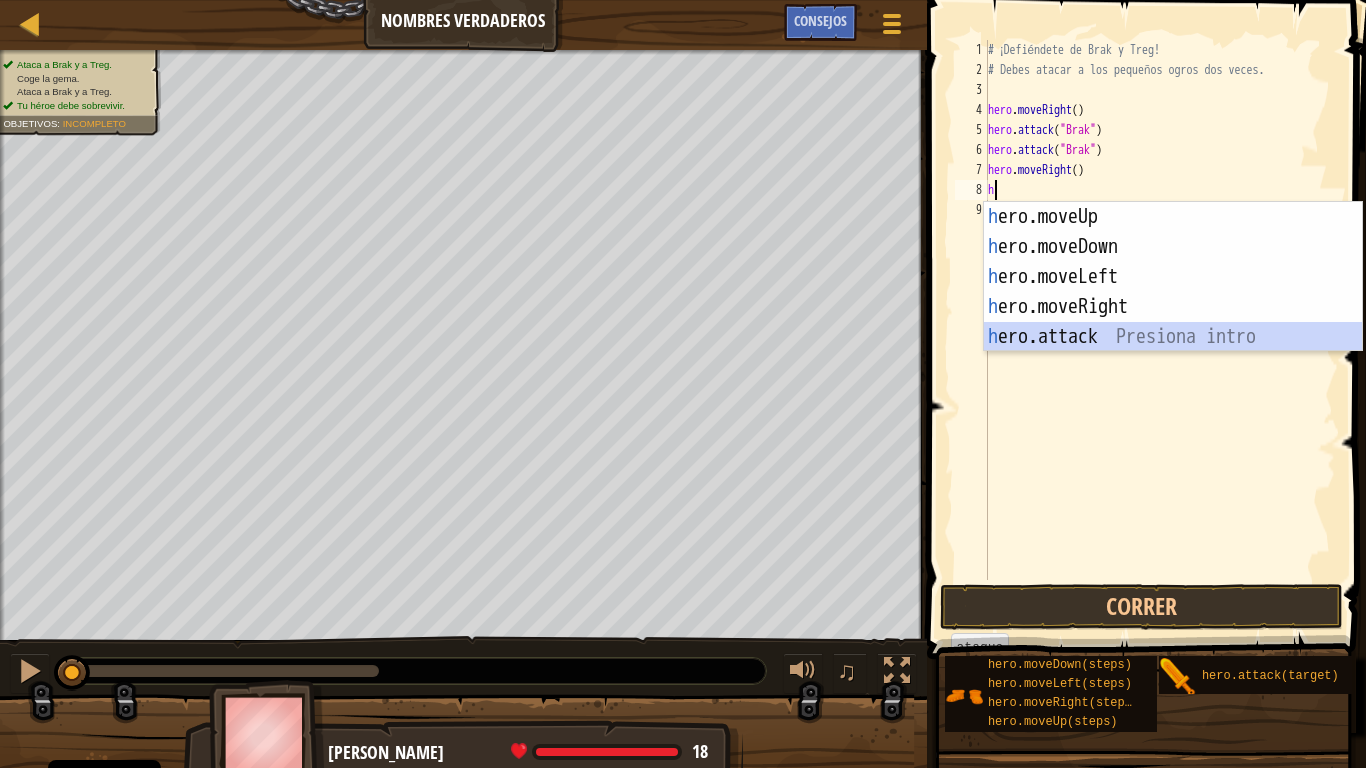 click on "h ero.moveUp Presiona intro h ero.moveDown Presiona intro h ero.moveLeft Presiona intro h ero.moveRight Presiona intro h ero.attack Presiona intro" at bounding box center (1173, 307) 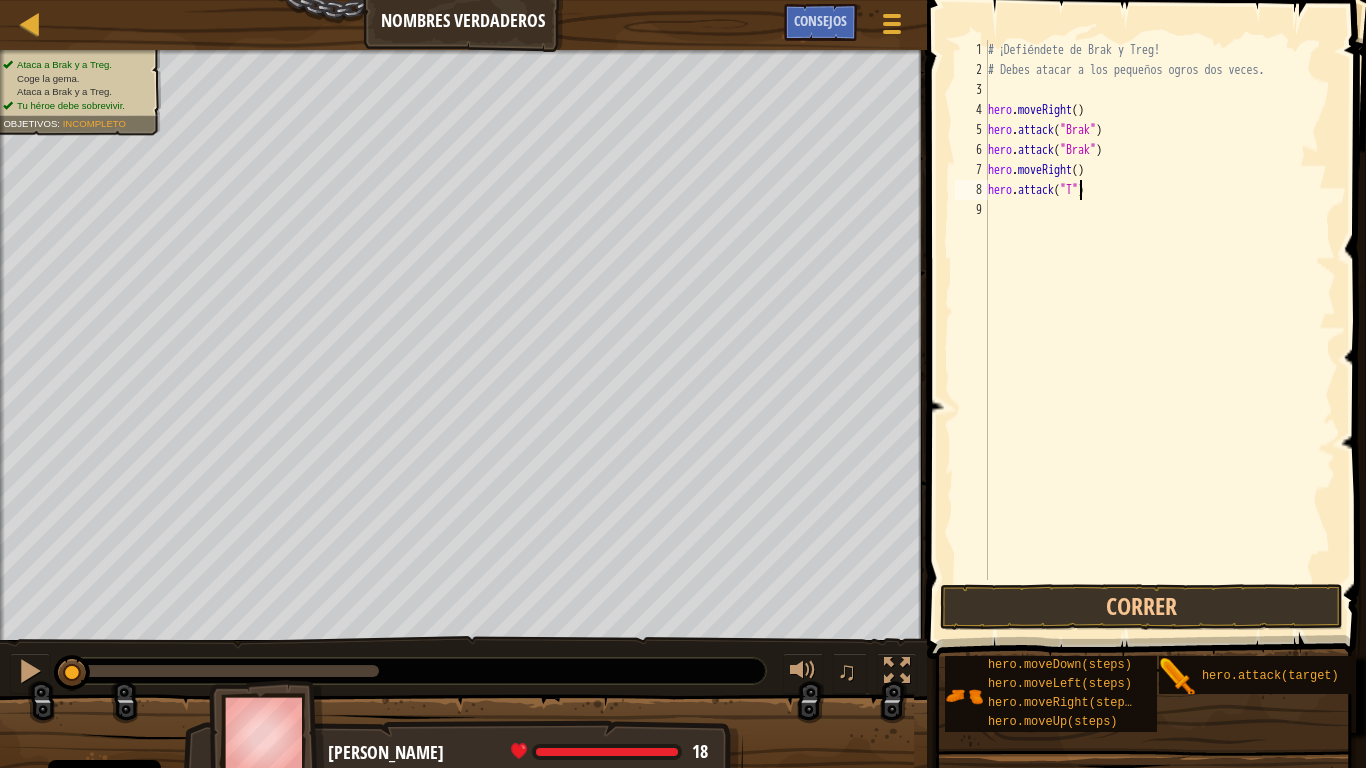 scroll, scrollTop: 6, scrollLeft: 49, axis: both 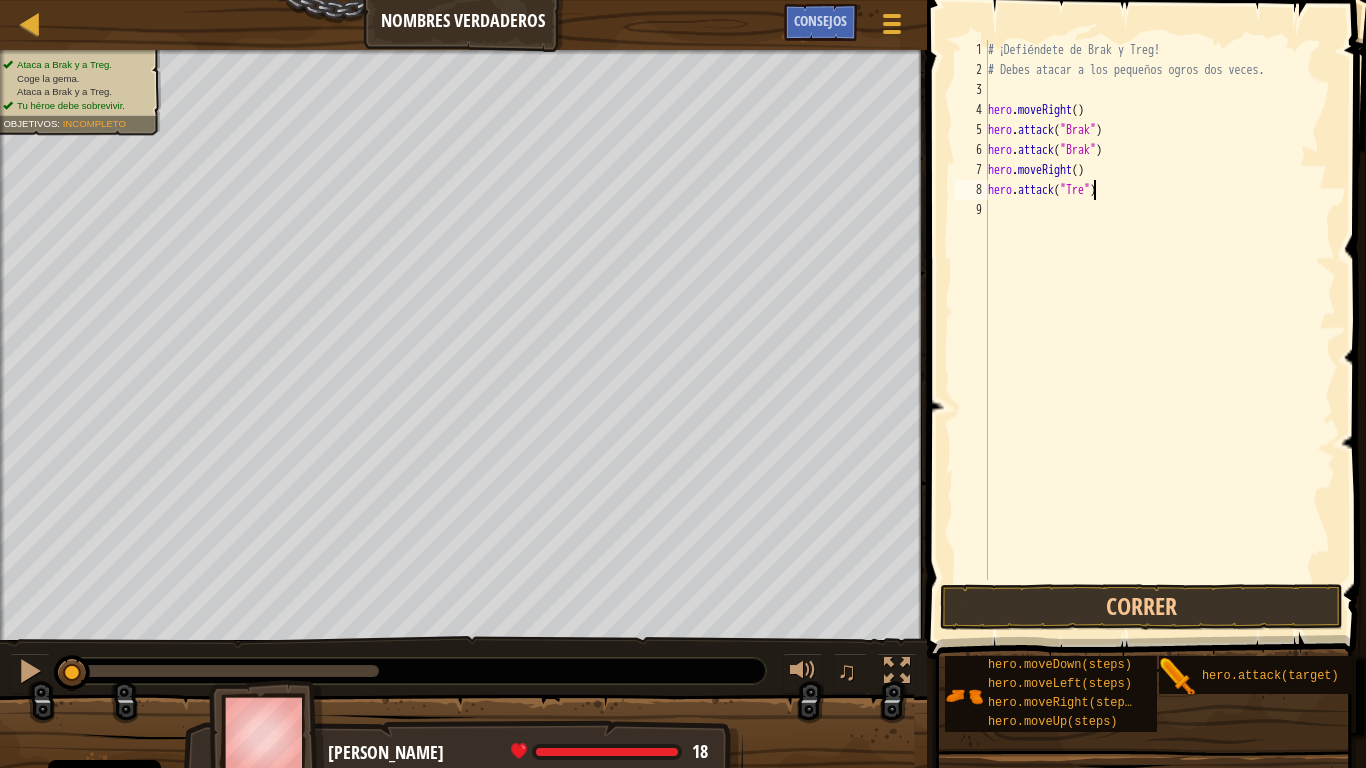 type on "hero.attack("Treg")" 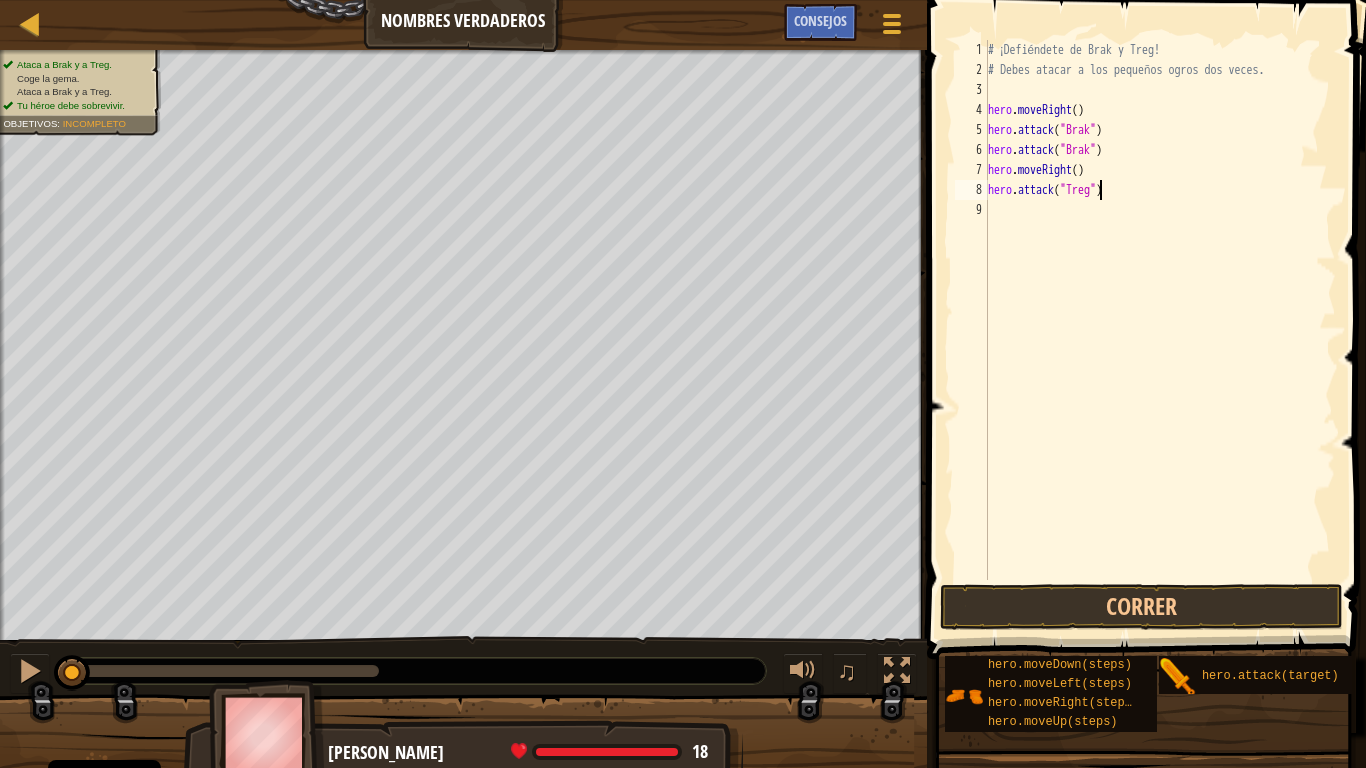 click on "# ¡Defiéndete de Brak y Treg! # Debes atacar a los pequeños ogros dos veces. hero . moveRight ( ) hero . attack ( "Brak" ) hero . attack ( "Brak" ) hero . moveRight ( ) hero . attack ( "Treg" )" at bounding box center (1160, 330) 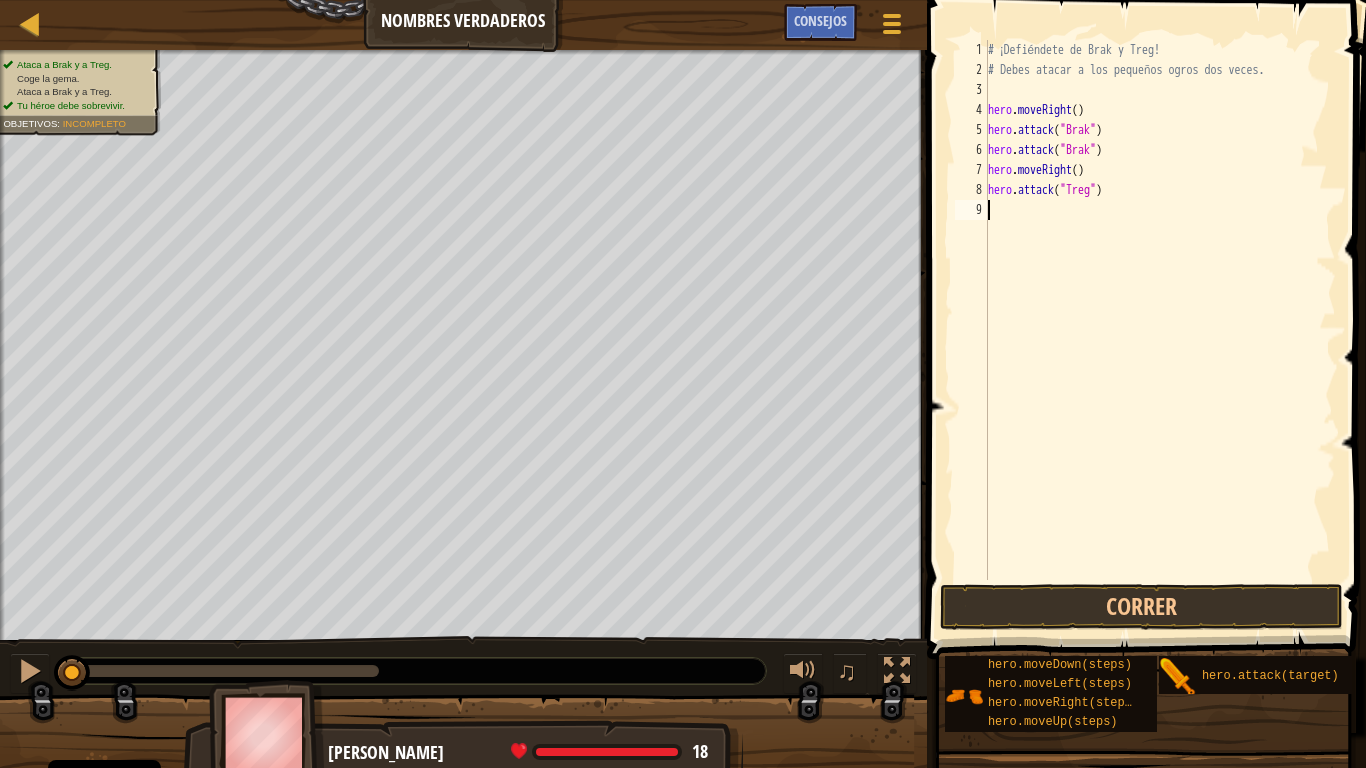 scroll, scrollTop: 6, scrollLeft: 0, axis: vertical 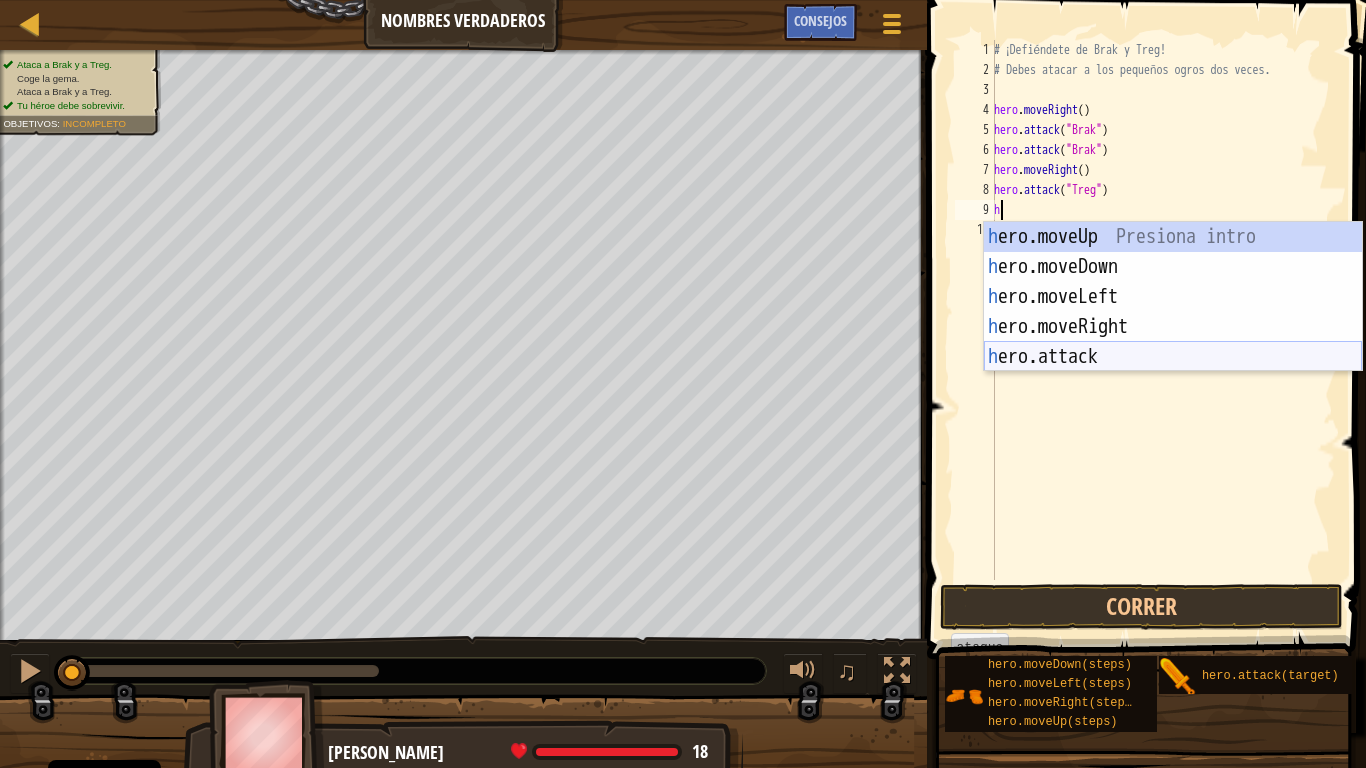drag, startPoint x: 1107, startPoint y: 348, endPoint x: 1131, endPoint y: 341, distance: 25 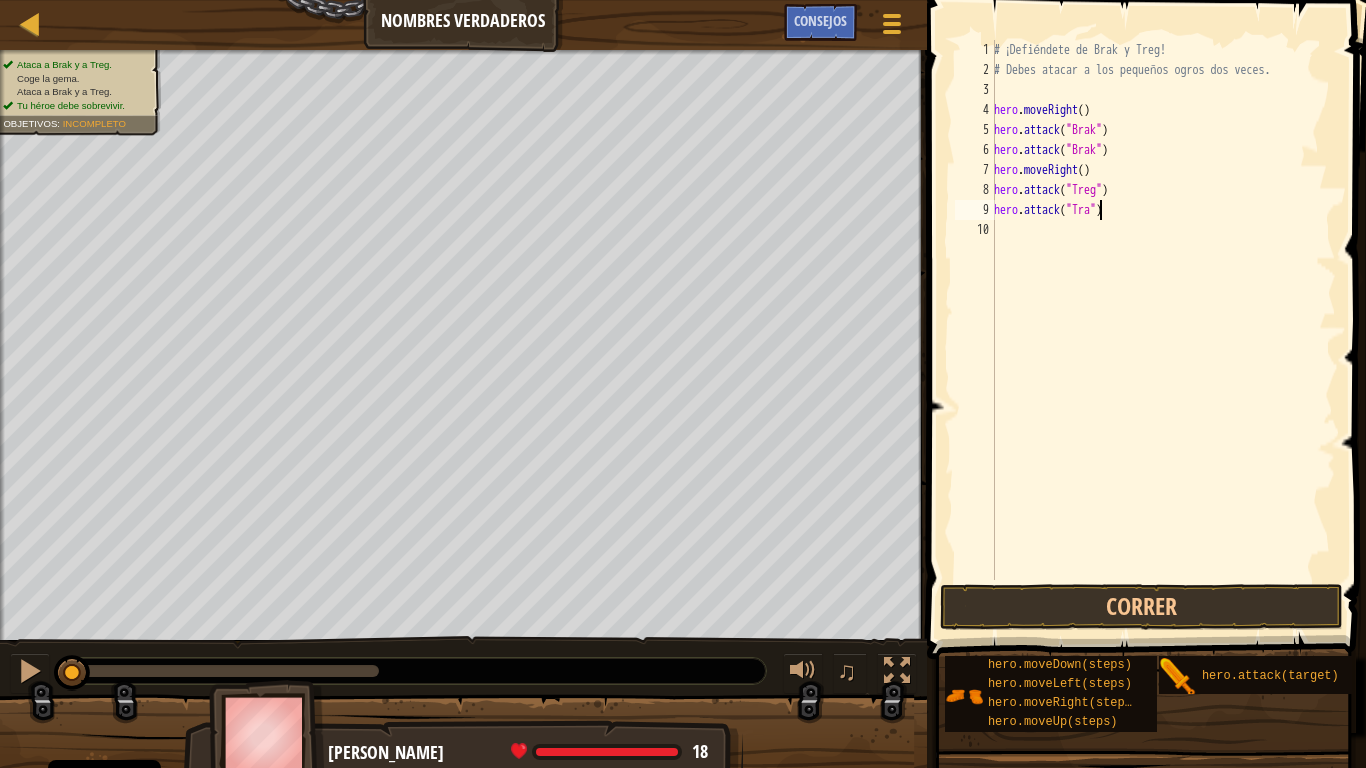 scroll, scrollTop: 6, scrollLeft: 56, axis: both 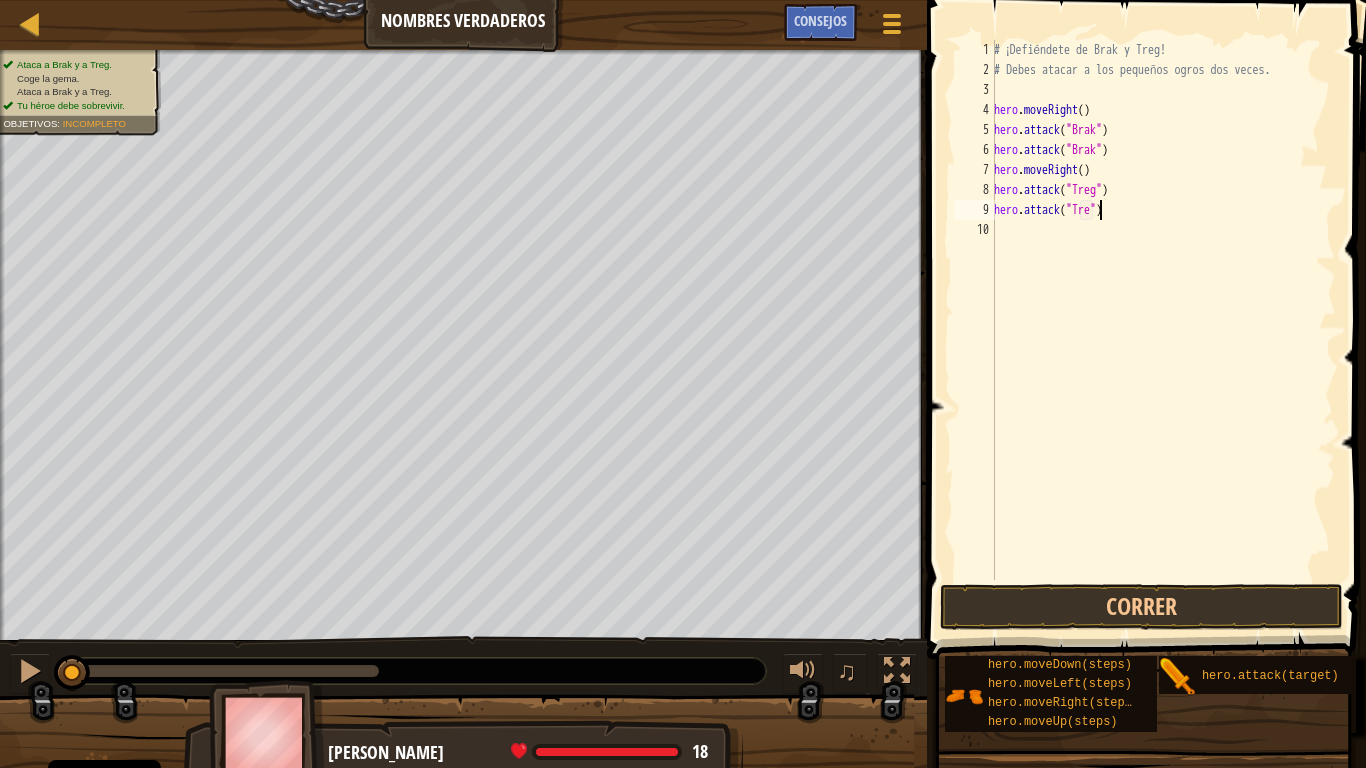 type on "hero.attack("Treg")" 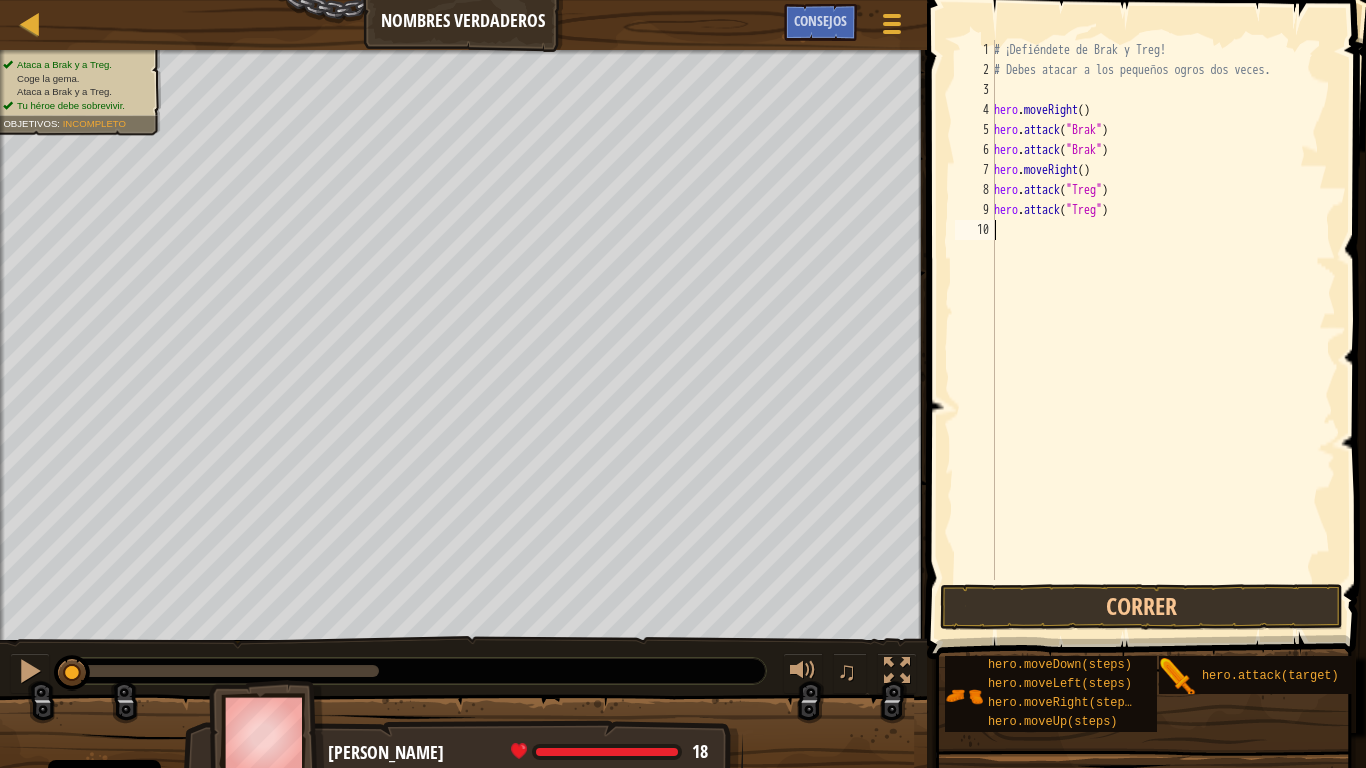 click on "# ¡Defiéndete de Brak y Treg! # Debes atacar a los pequeños ogros dos veces. hero . moveRight ( ) hero . attack ( "Brak" ) hero . attack ( "Brak" ) hero . moveRight ( ) hero . attack ( "Treg" ) hero . attack ( "Treg" )" at bounding box center (1163, 330) 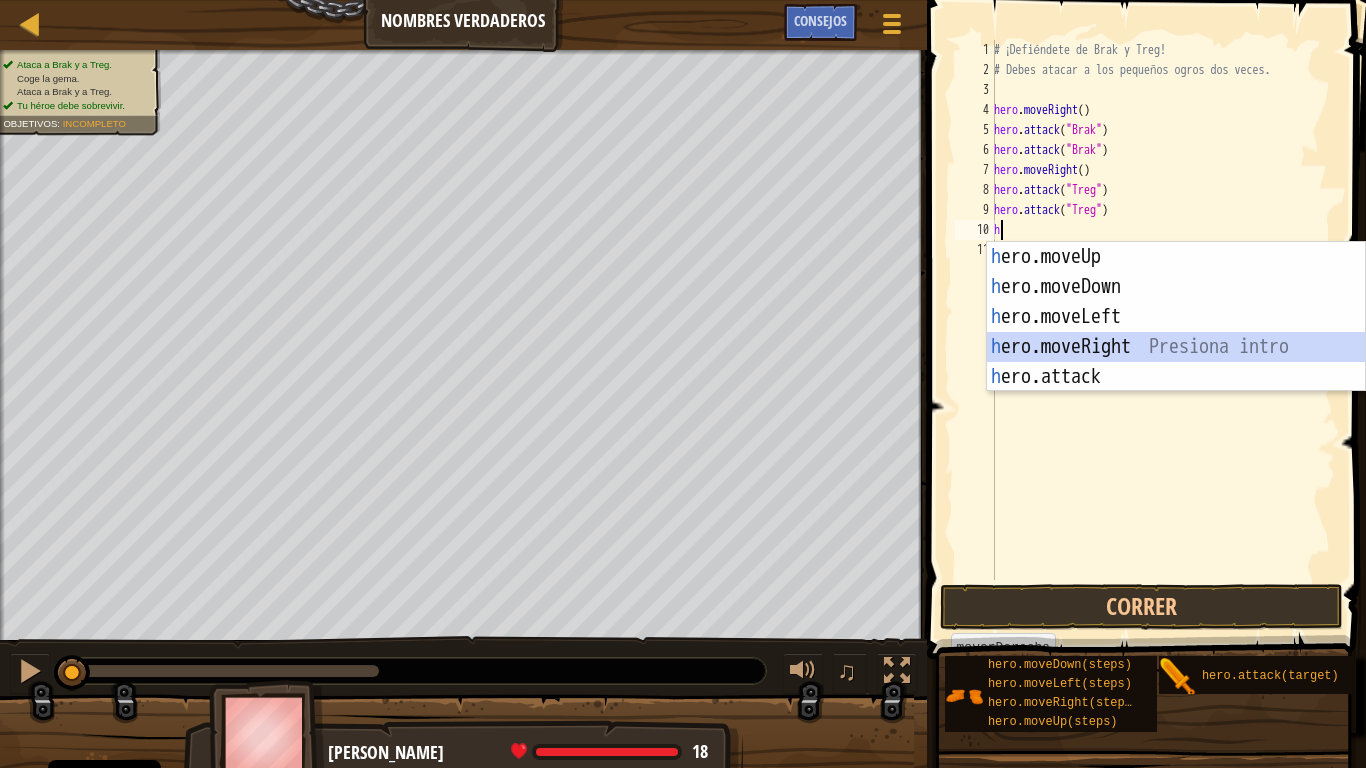 click on "h ero.moveUp Presiona intro h ero.moveDown Presiona intro h ero.moveLeft Presiona intro h ero.moveRight Presiona intro h ero.attack Presiona intro" at bounding box center [1176, 347] 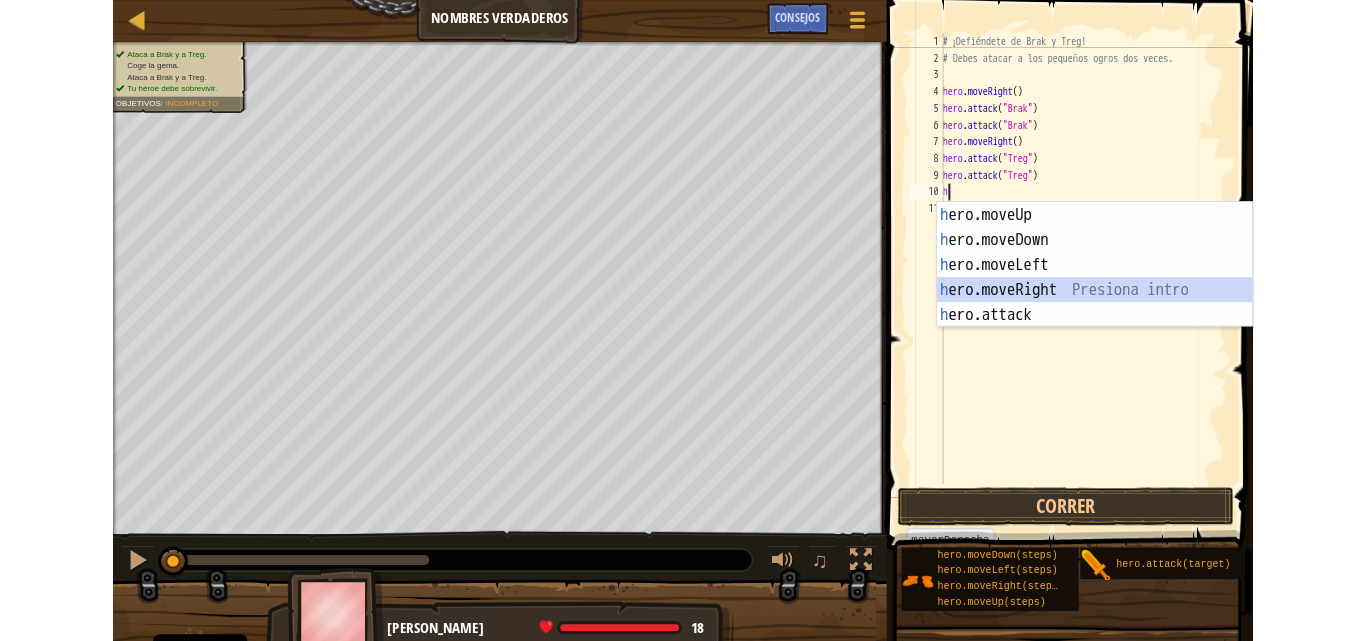 scroll, scrollTop: 6, scrollLeft: 0, axis: vertical 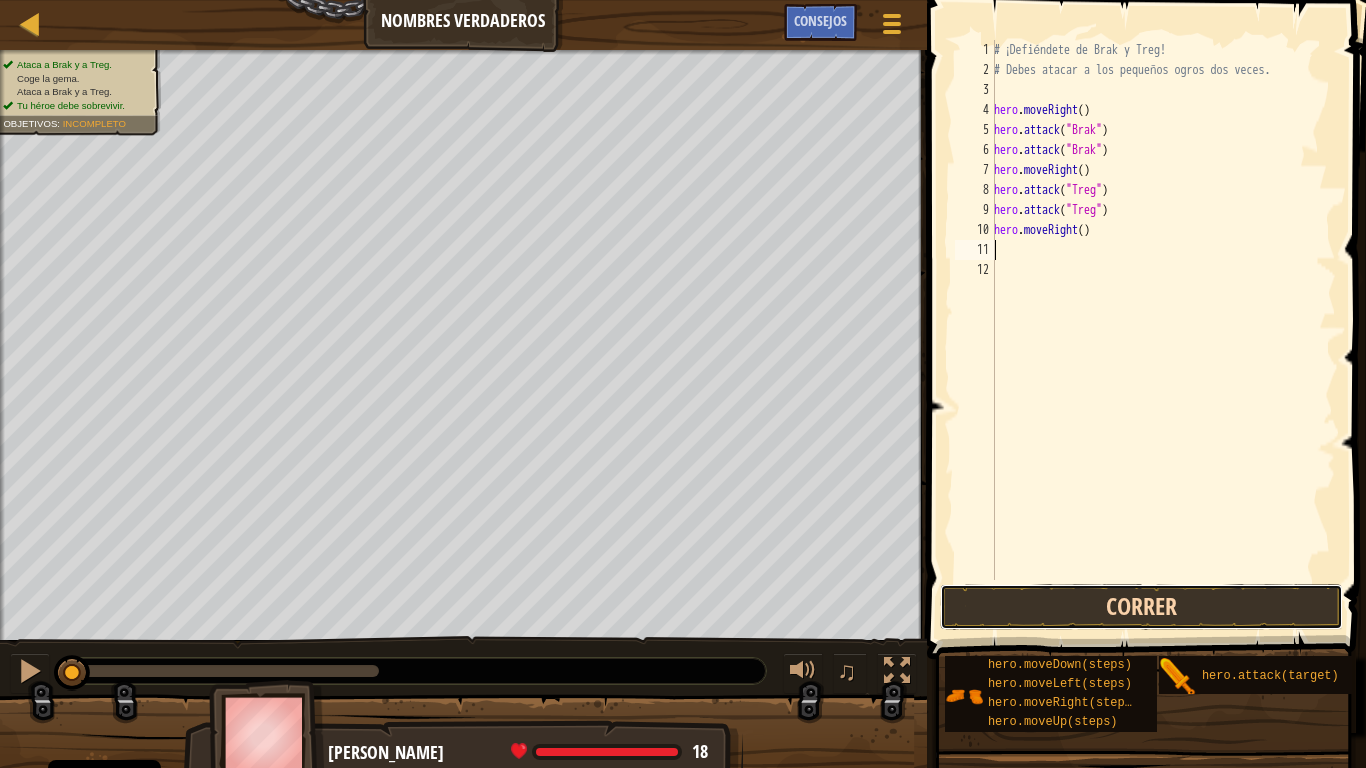 click on "Correr" at bounding box center (1141, 607) 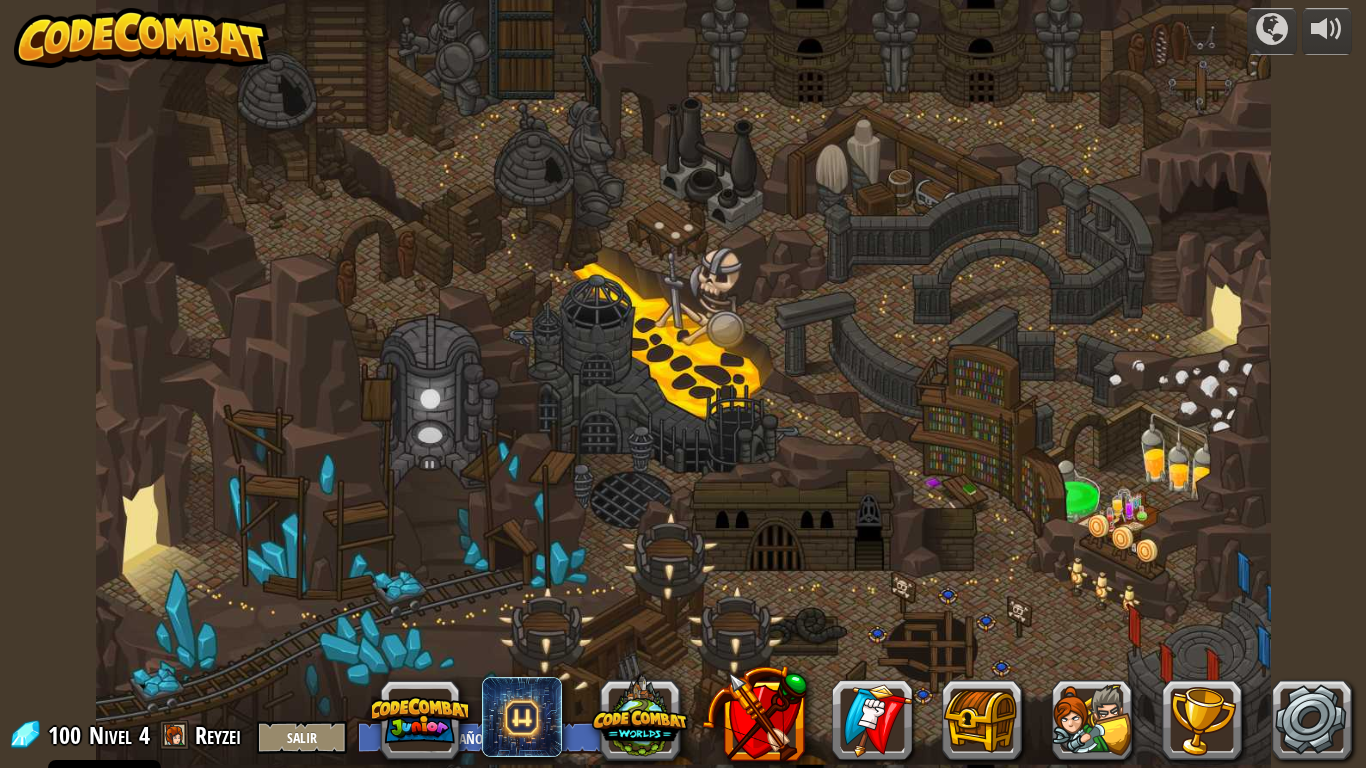 select on "es-ES" 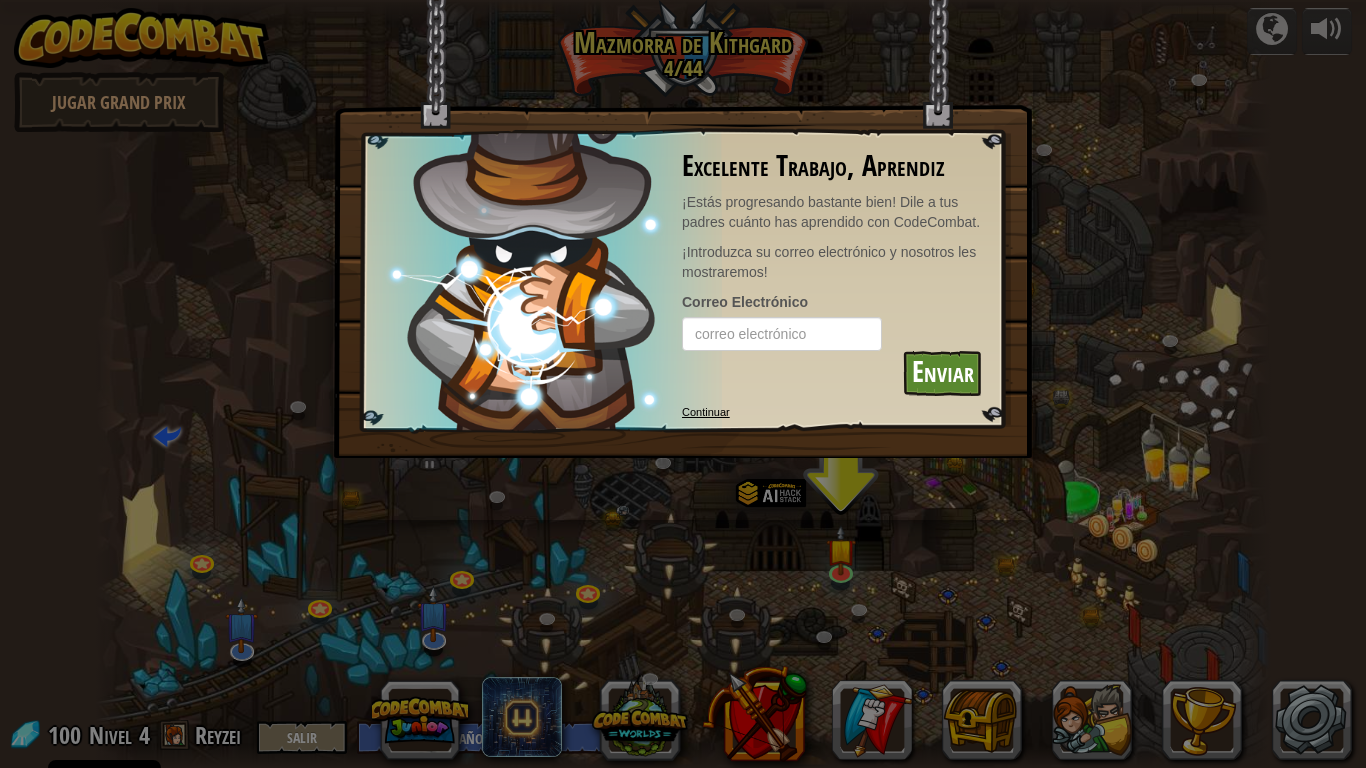 click on "Cookie Policy CodeCombat [GEOGRAPHIC_DATA] algunas cookies esenciales y no esenciales.  Privacidad Rechazar cookies no esenciales Permitir cookies powered by Jugar Grand Prix Cañón retorcido (Bloqueado) Desafío: recoge la mayor cantidad de oro posible usando todas las habilidades de programación que aprendiste hasta ahora.
Basic Syntax Bucles While   Strings Variables   Reading the Docs Enemigo Conocido (Bloqueado) Usando tu primera variable para alcanzar la victoria.
Arguments Basic Syntax Strings Variables   Hack y Dash (Bloqueado) Escapa del Objeto de la Mazmorra con ayuda de la poción de velocidad.
Arguments Basic Syntax Strings Bucles While   La puerta del terror (Bloqueado) Detrás de una puerta temible hay un cofre lleno de riquezas.
Arguments Basic Syntax Strings Bucles While   Maestro de Nombres (Bloqueado) Usa tus nuevos poderes de programación para apuntar a enemigos sin nombre.
Arguments Basic Syntax Variables   Pong Pong (Bloqueado)
Basic Syntax Reading the Docs
Basic Syntax Variables" at bounding box center [683, 1] 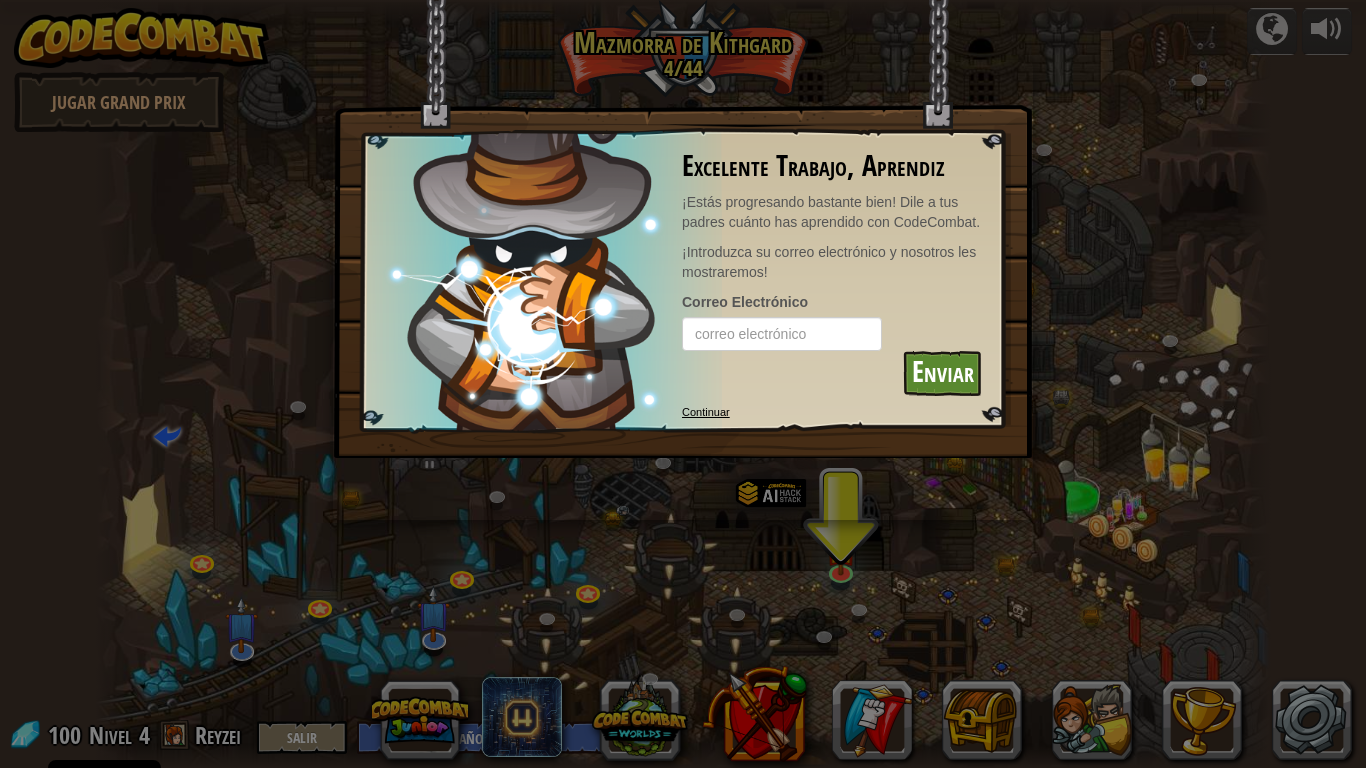 click on "Continuar" at bounding box center (706, 411) 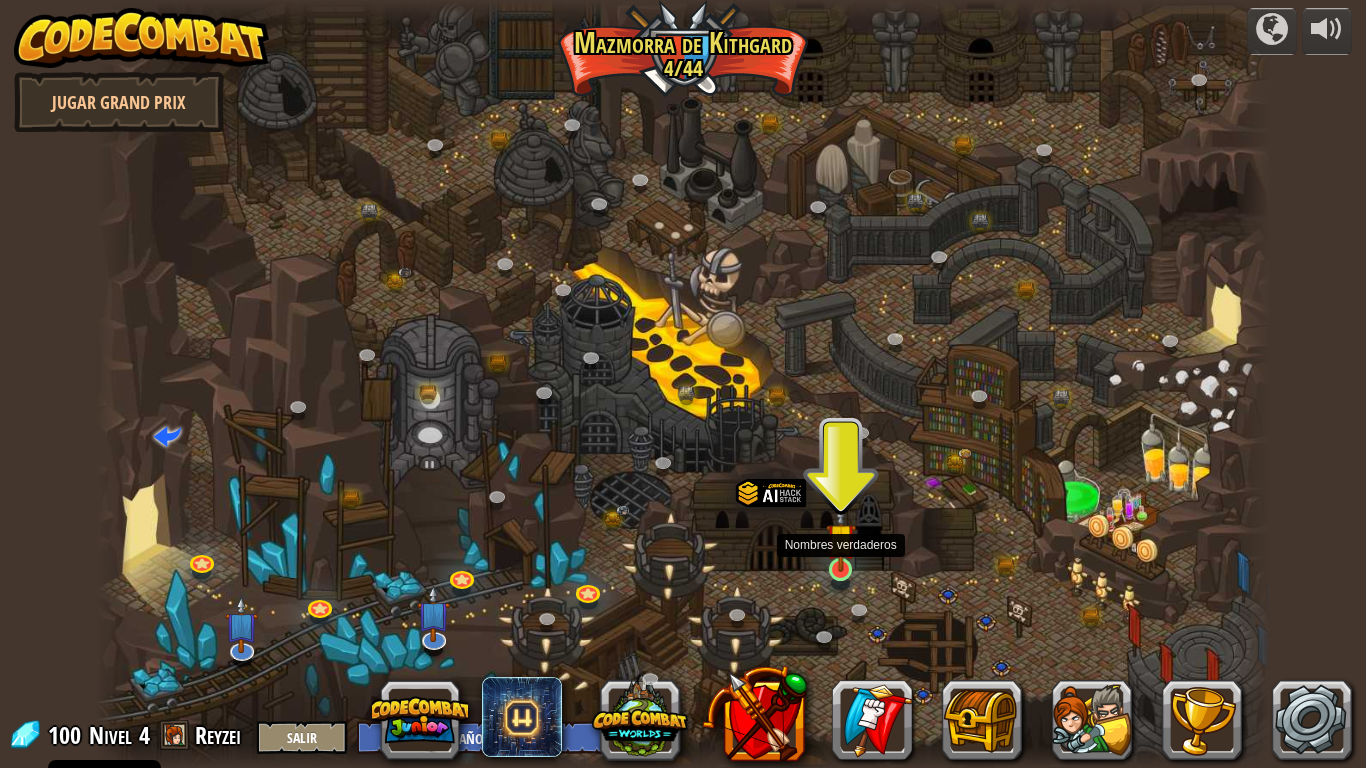 click at bounding box center [841, 538] 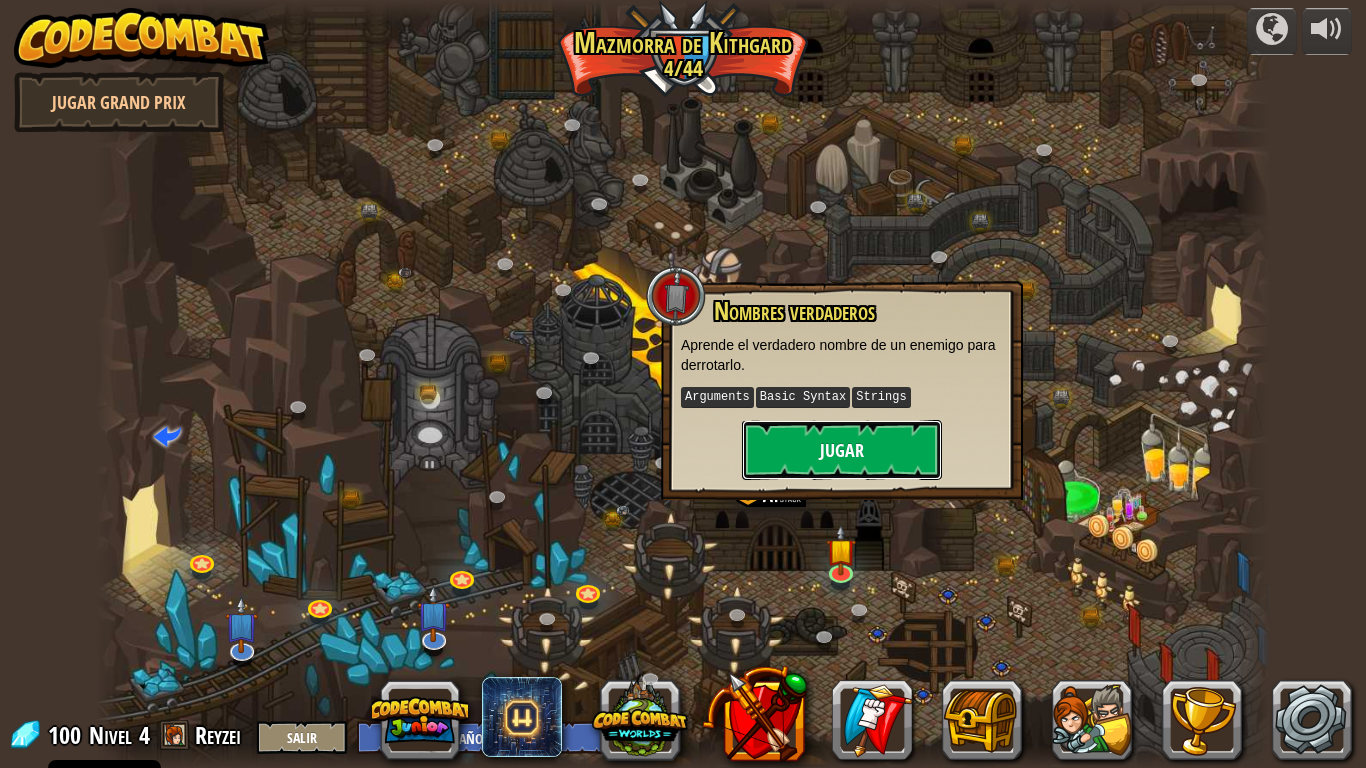 click on "Jugar" at bounding box center [842, 450] 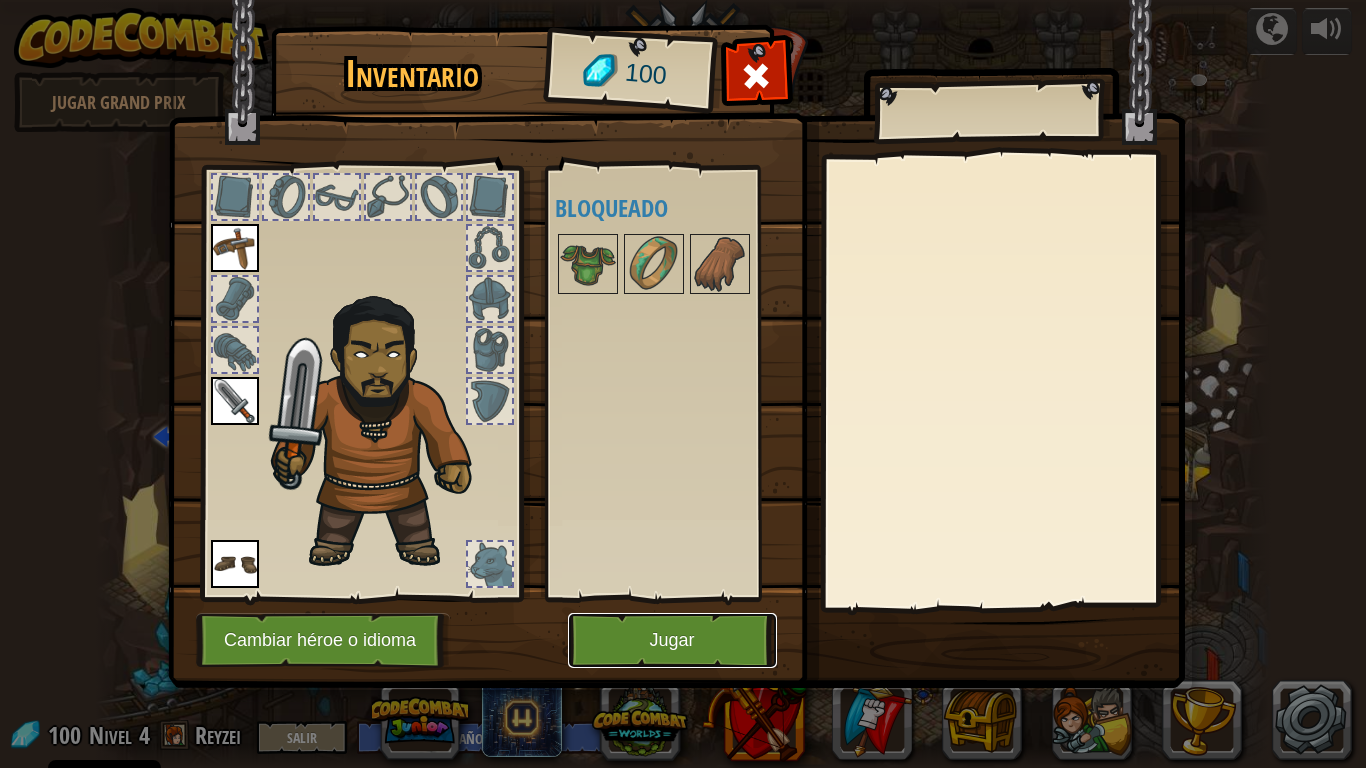 click on "Jugar" at bounding box center (672, 640) 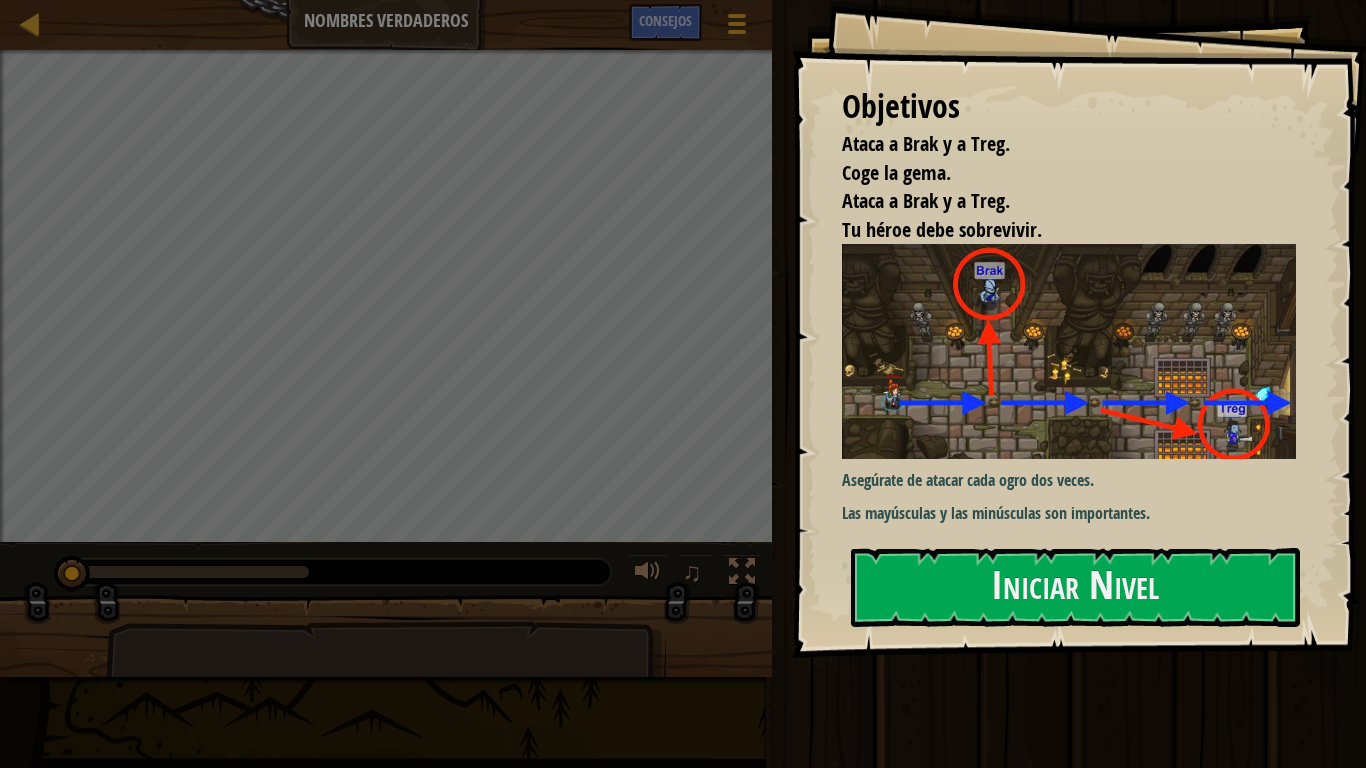 click on "Objetivos Ataca a Brak y a Treg. Coge la gema. Ataca a Brak y a Treg. Tu héroe debe sobrevivir.
Asegúrate de atacar cada ogro dos veces.
Las mayúsculas y las minúsculas son importantes.
Iniciar Nivel Error al cargar desde el servidor. Intenta refrescar la página. Necesitas una suscripción para jugar este nivel. Suscríbete Necesitarás unirte a un curso para jugar este nivel. [PERSON_NAME] a mis cursos Pide a tu profesor que te asigne una licencia para que puedas seguir jugando a CodeCombat. Volver a mis cursos Este nivel está bloqueado. Volver a mis cursos" at bounding box center (1079, 329) 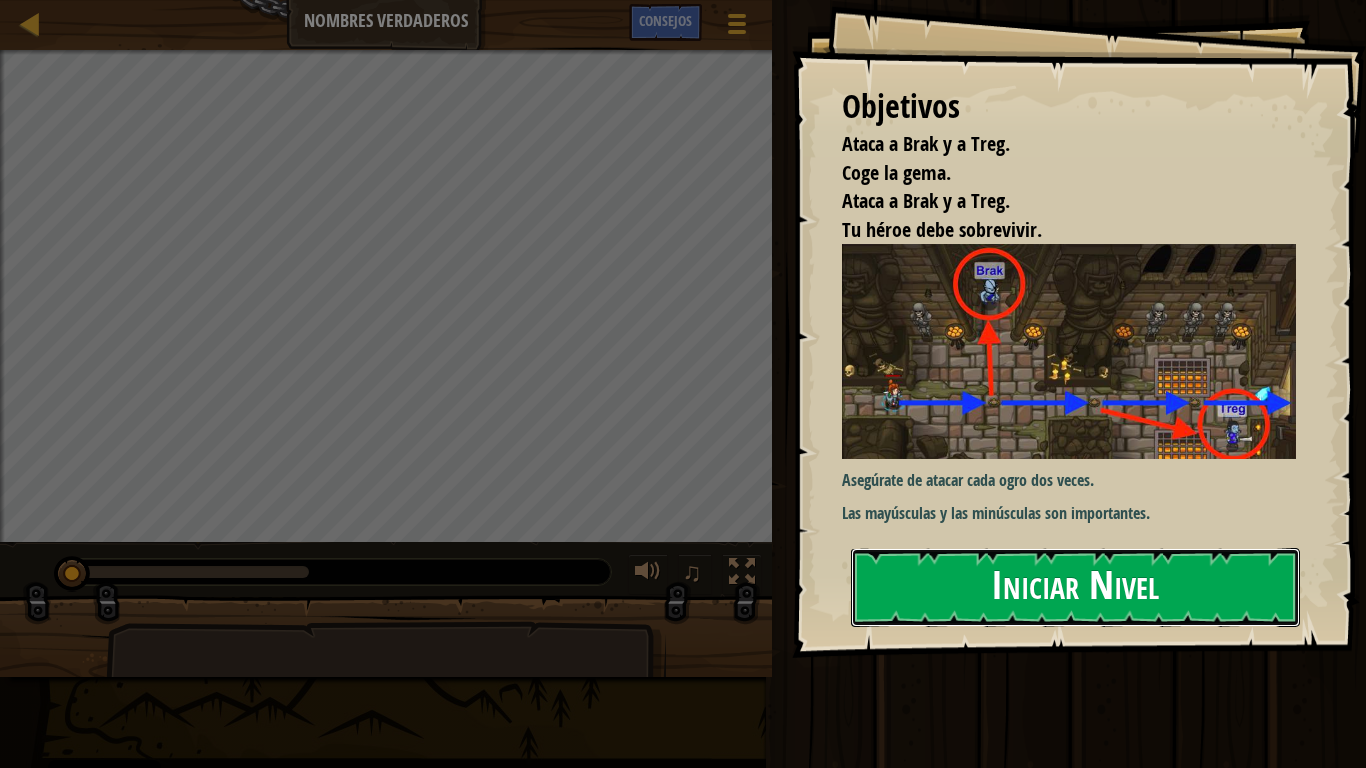click on "Iniciar Nivel" at bounding box center (1075, 587) 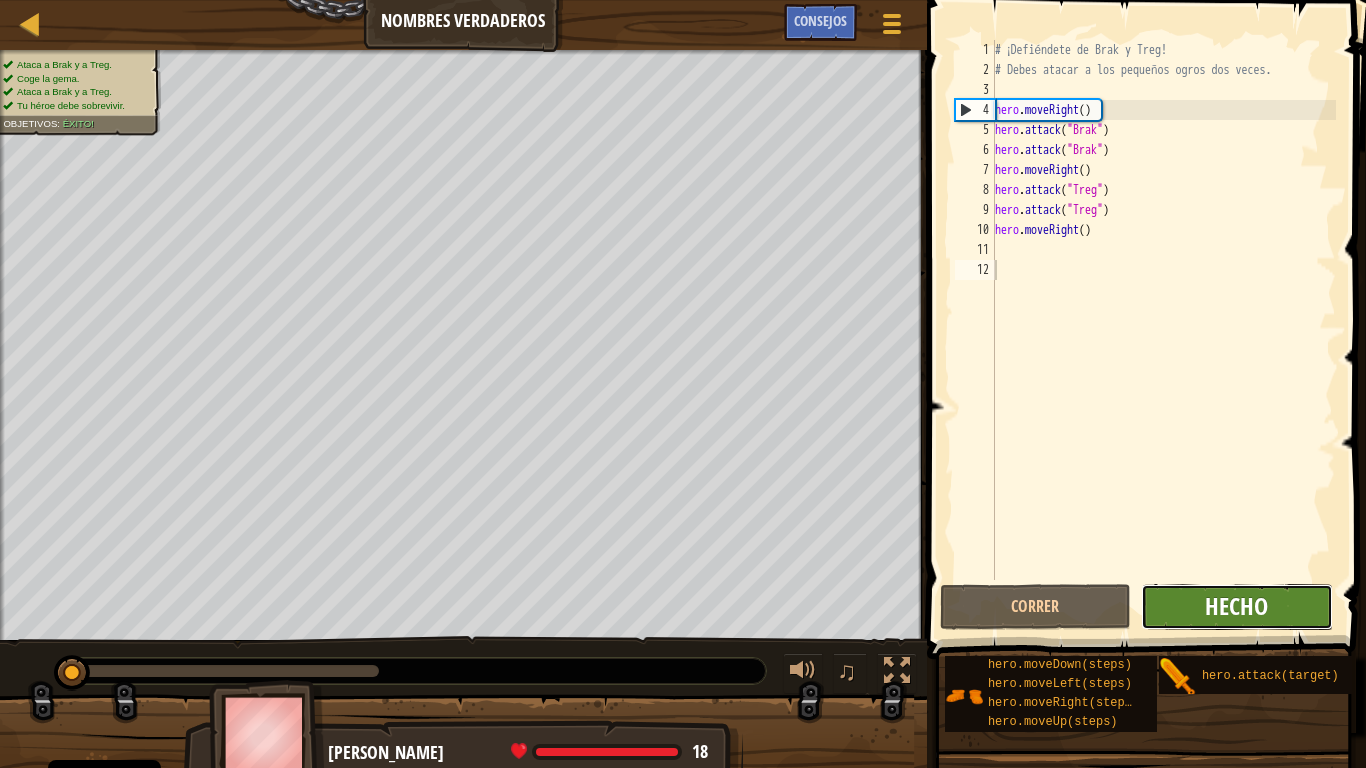 click on "1 2 3 4 5 6 7 8 9 10 11 12 # ¡Defiéndete de Brak y Treg! # Debes atacar a los pequeños ogros dos veces. hero . moveRight ( ) hero . attack ( "Brak" ) hero . attack ( "Brak" ) hero . moveRight ( ) hero . attack ( "Treg" ) hero . attack ( "Treg" ) hero . moveRight ( )     הההההההההההההההההההההההההההההההההההההההההההההההההההההההההההההההההההההההההההההההההההההההההההההההההההההההההההההההההההההההההההההההההההההההההההההההההההההההההההההההההההההההההההההההההההההההההההההההההההההההההההההההההההההההההההההההההההההההההההההההההההההההההההההההה código Salvado Lenguaje de programación : Python Correr Mandar Hecho Statement   /  Call   /" at bounding box center (1143, 369) 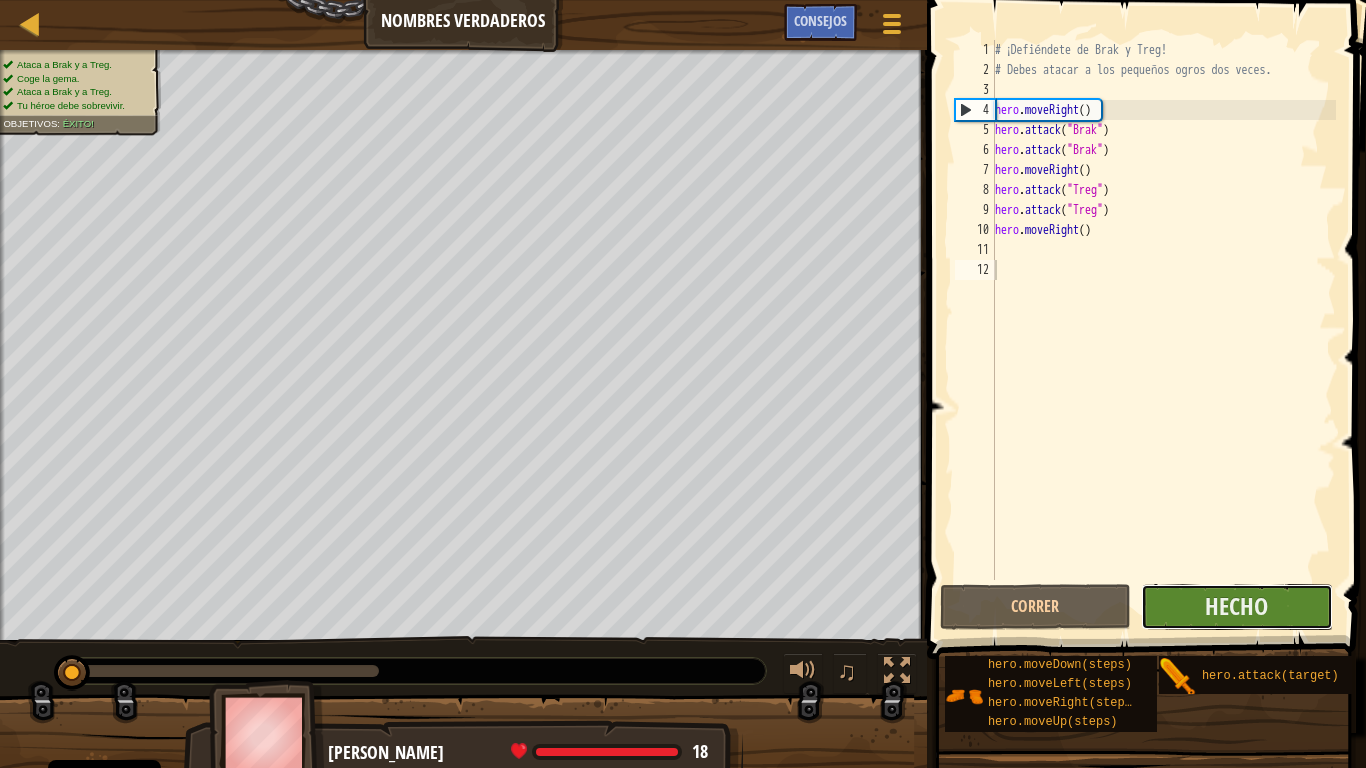 click on "Hecho" at bounding box center (1236, 607) 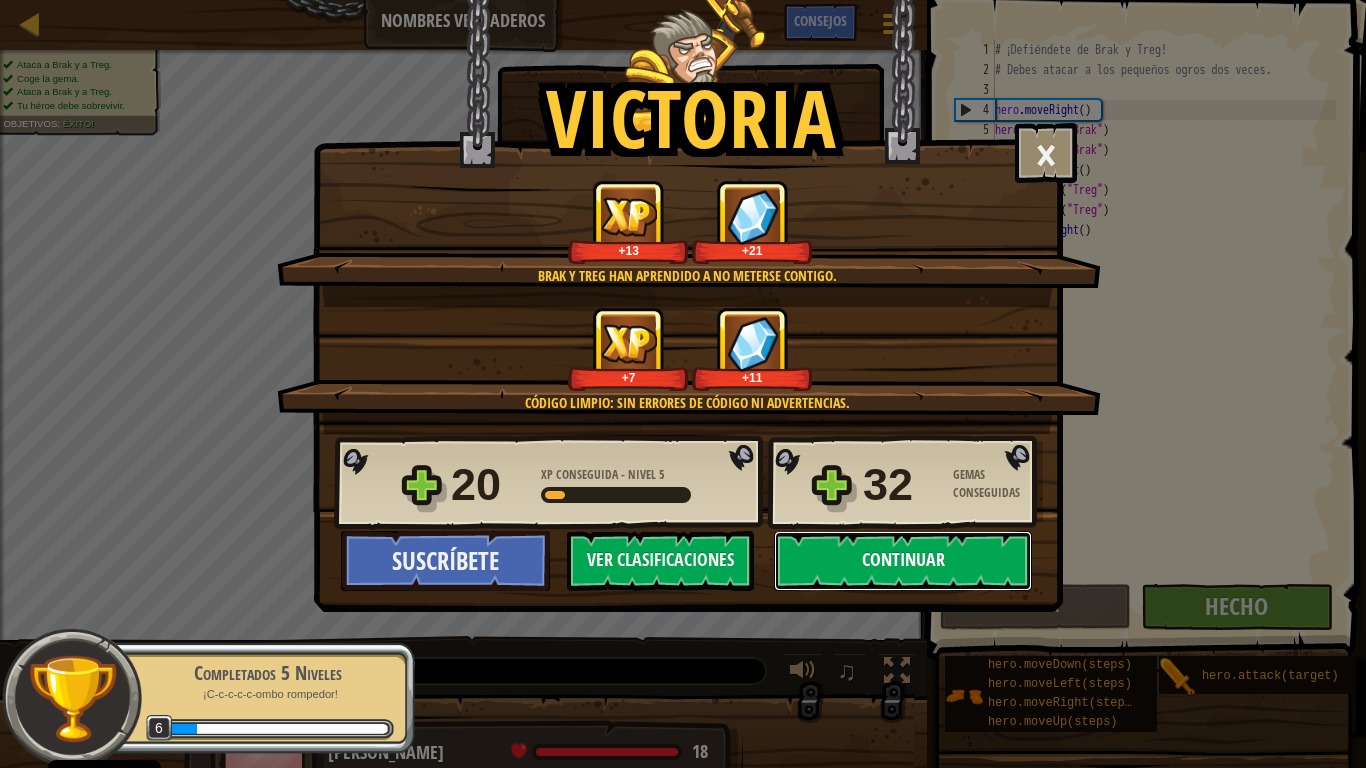 click on "Continuar" at bounding box center [903, 561] 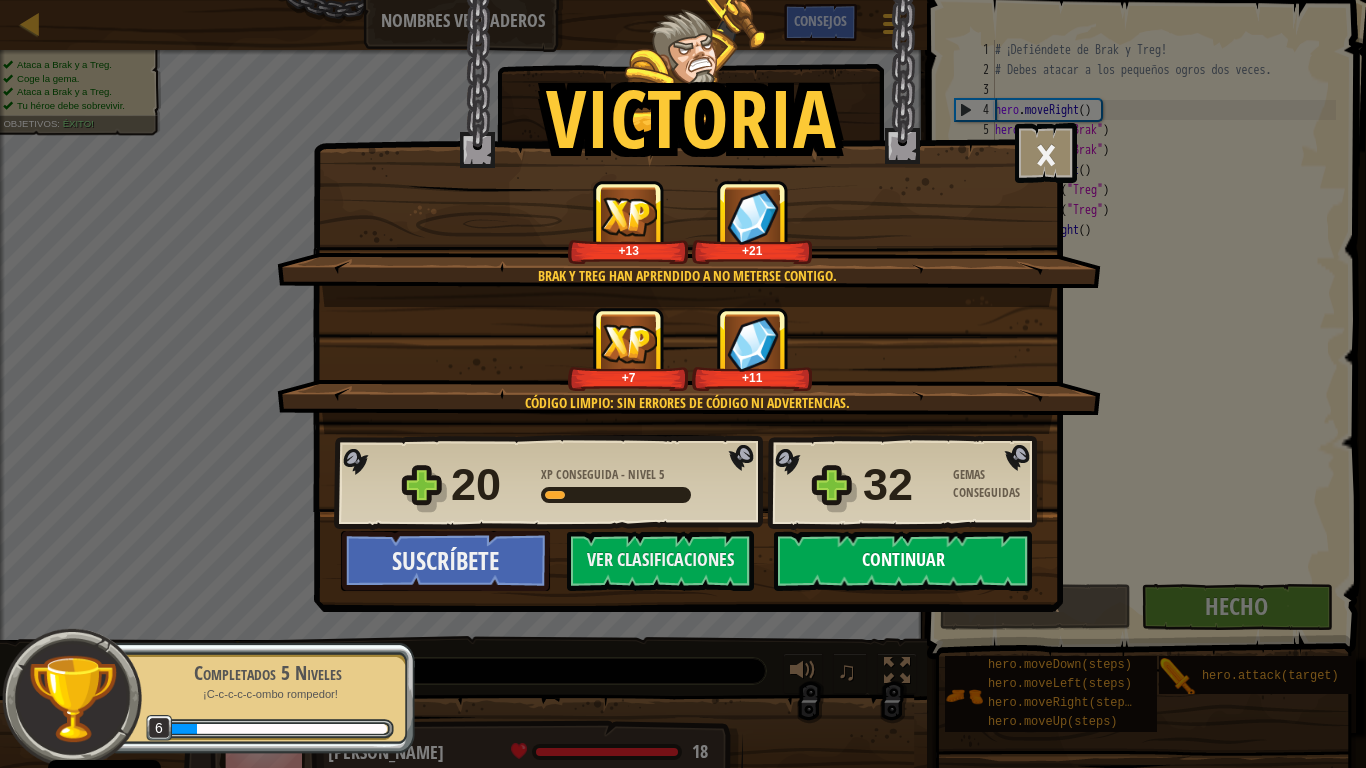 select on "es-ES" 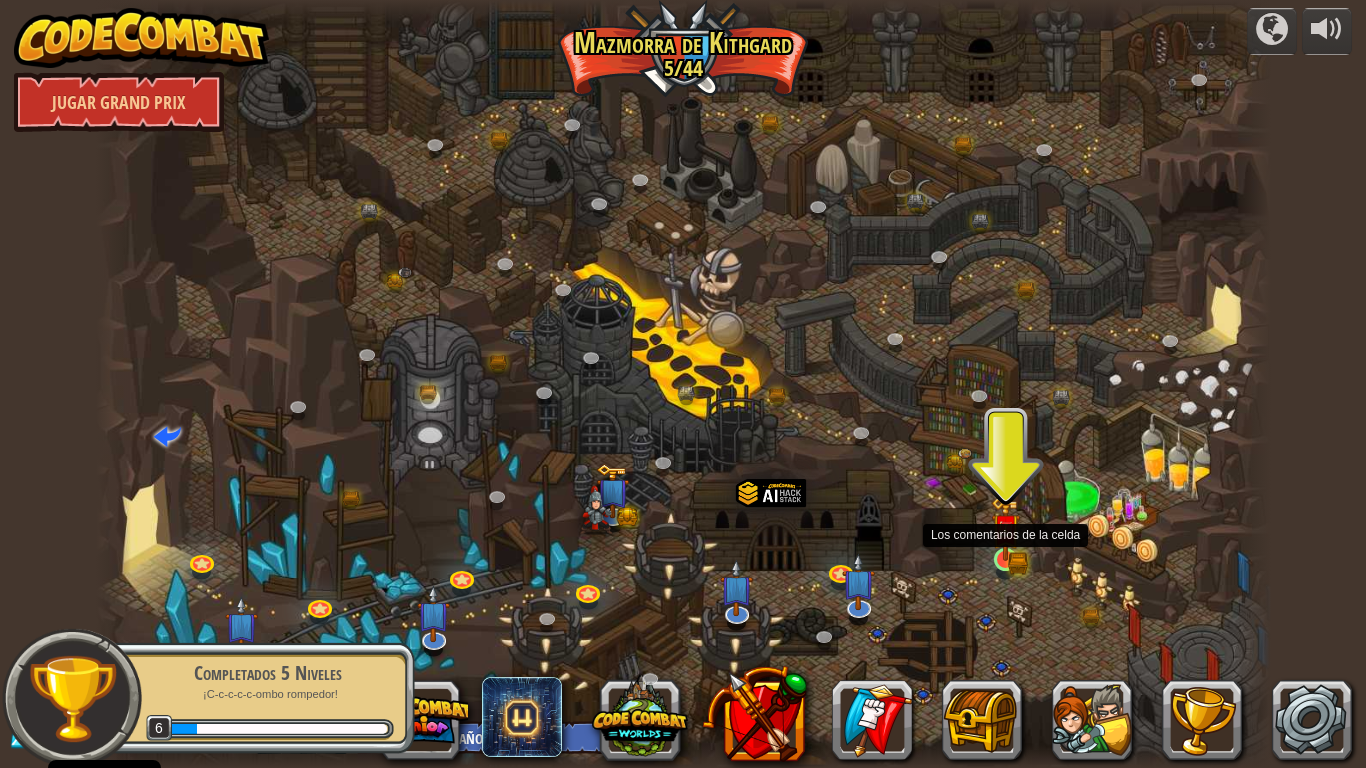 click at bounding box center [1006, 528] 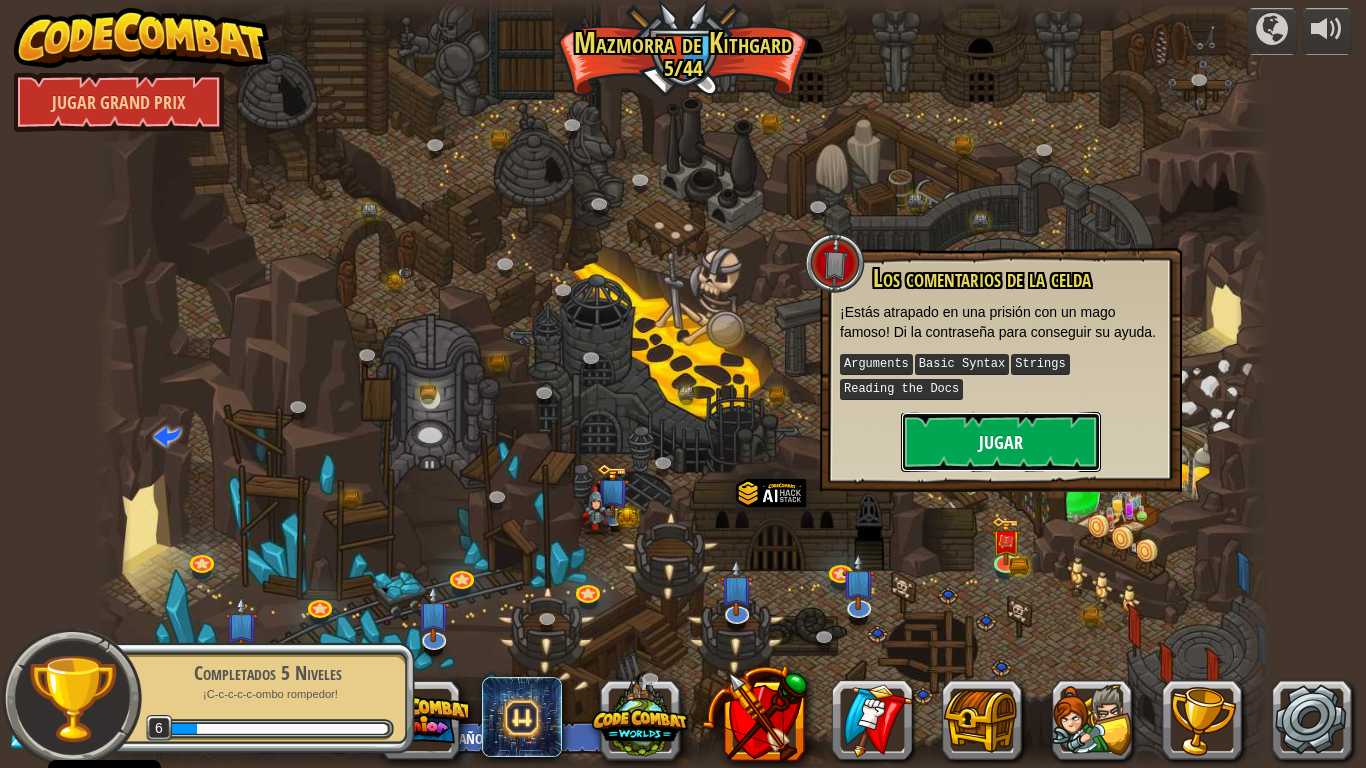 click on "Jugar" at bounding box center [1001, 442] 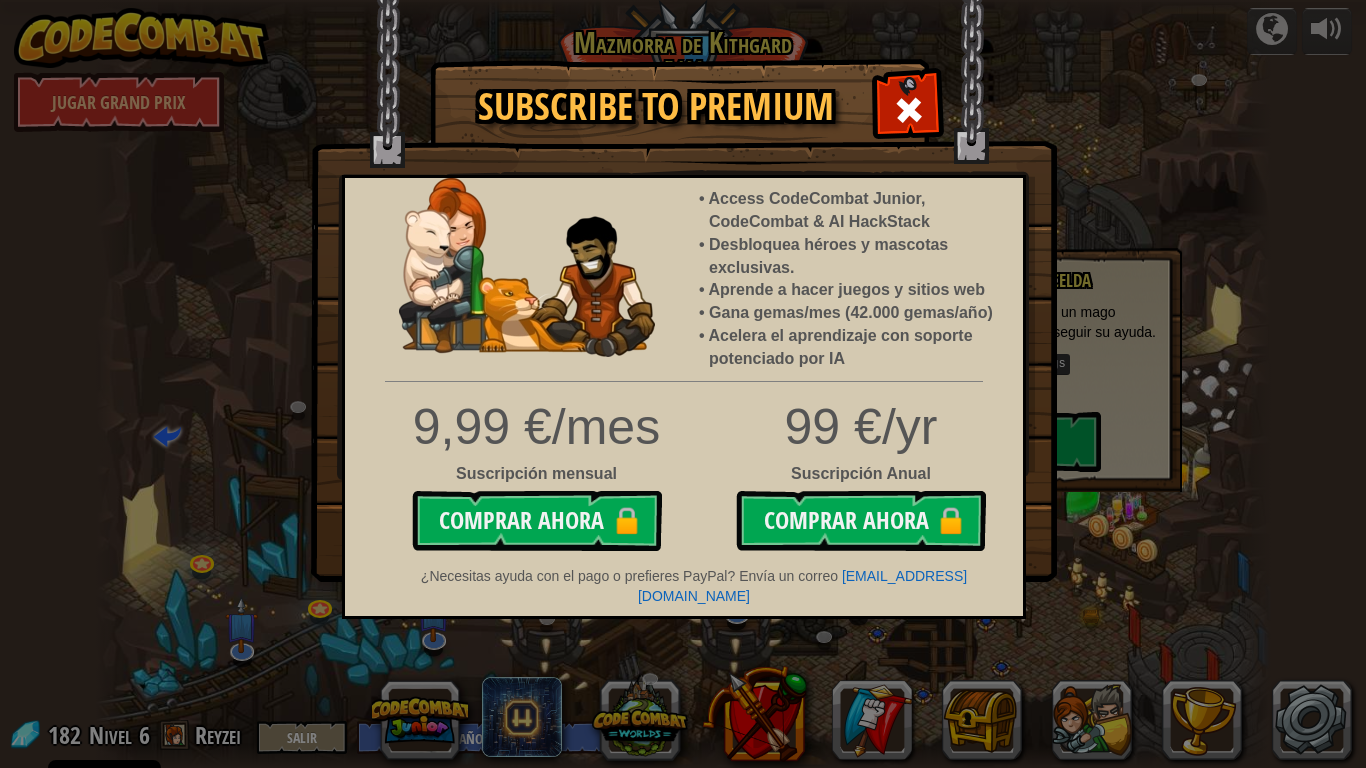 click at bounding box center [908, 107] 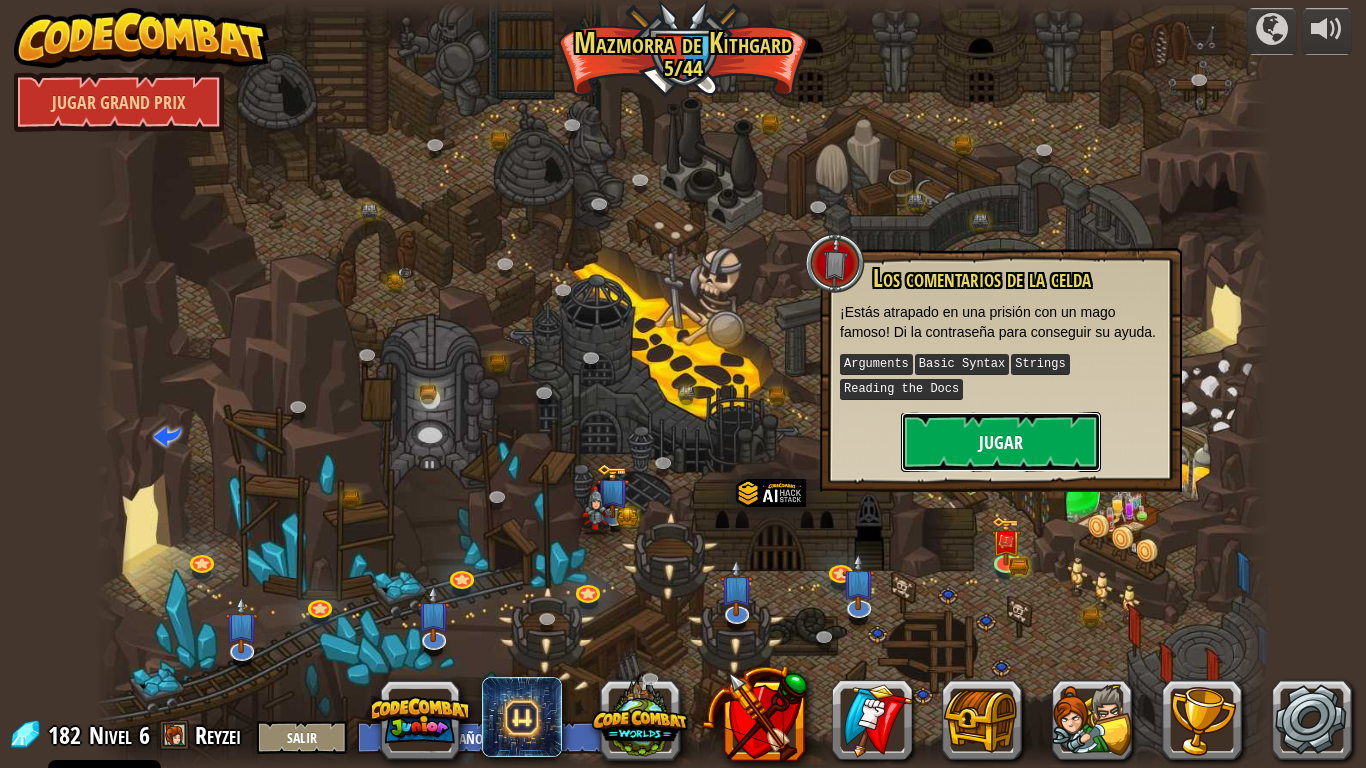 click on "Jugar" at bounding box center [1001, 442] 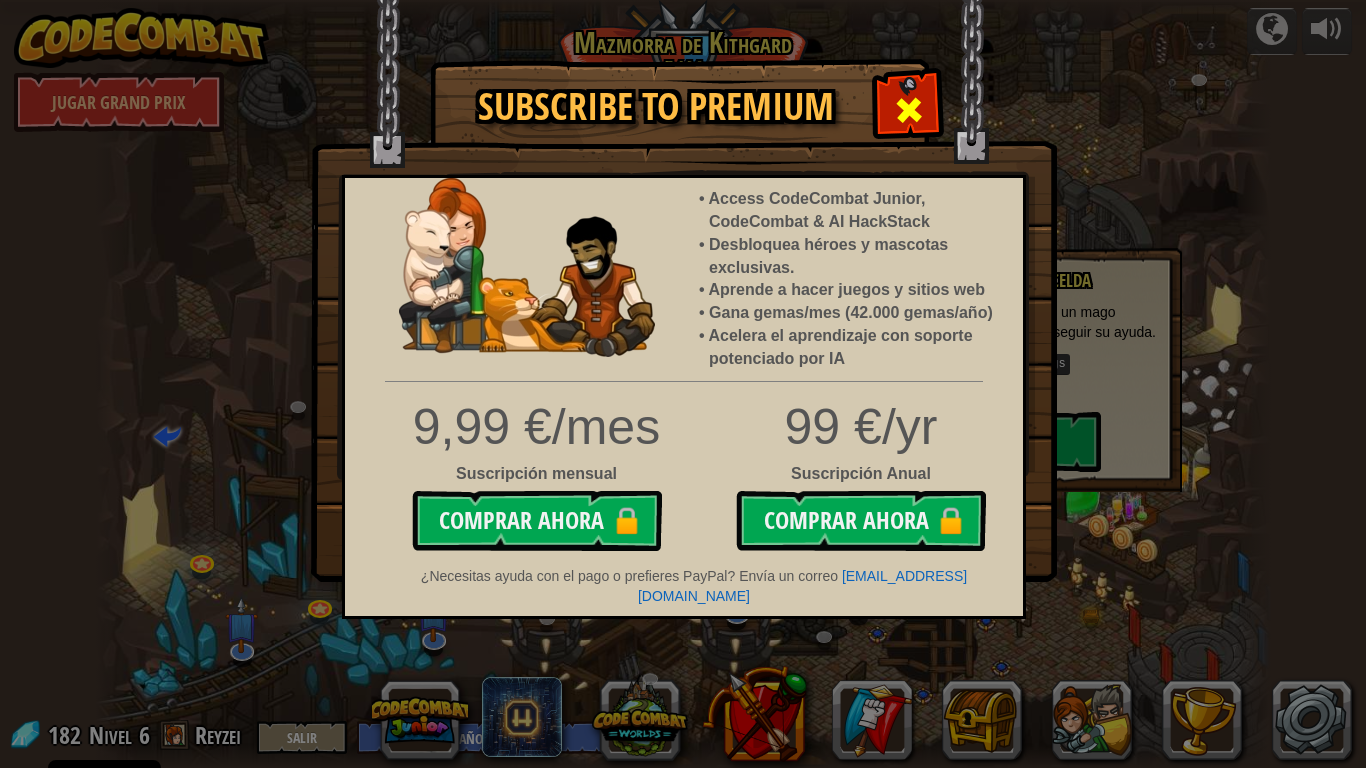 click at bounding box center (909, 110) 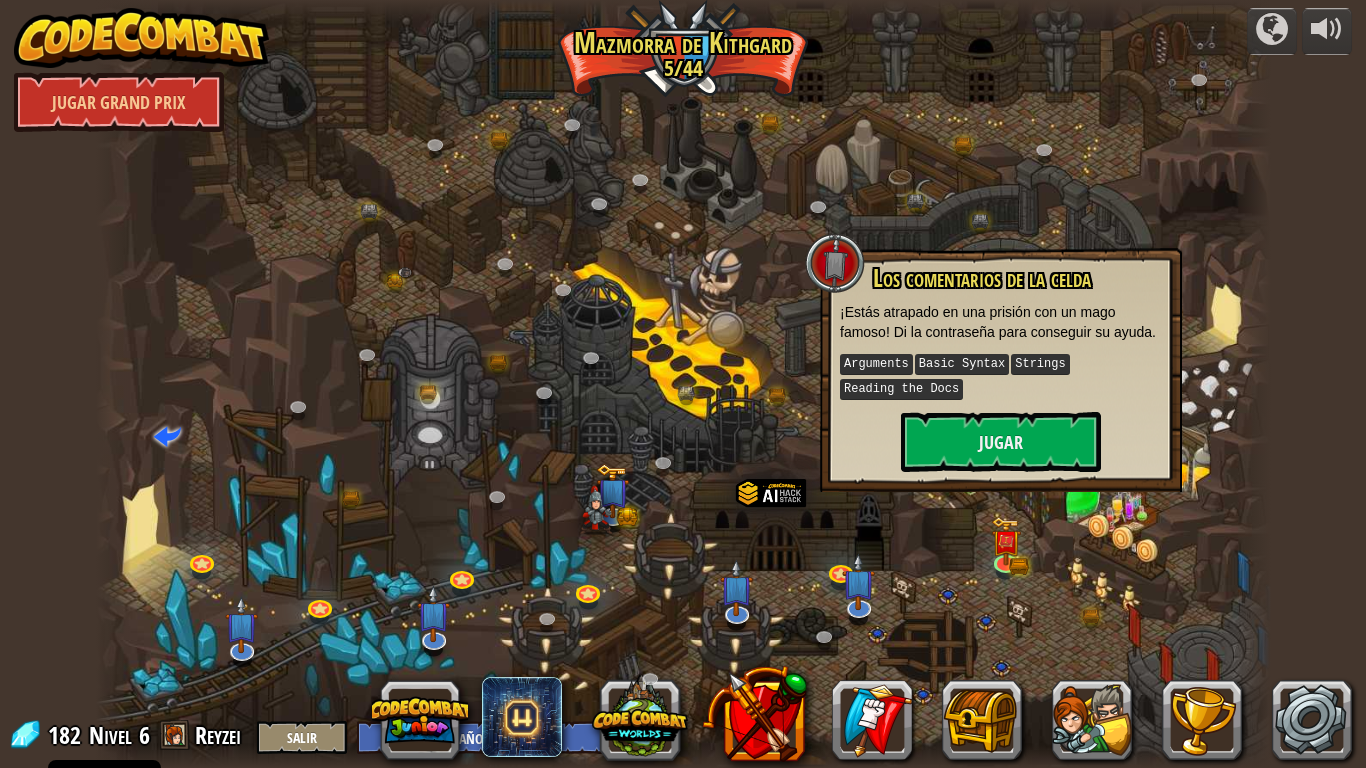 click at bounding box center (683, 384) 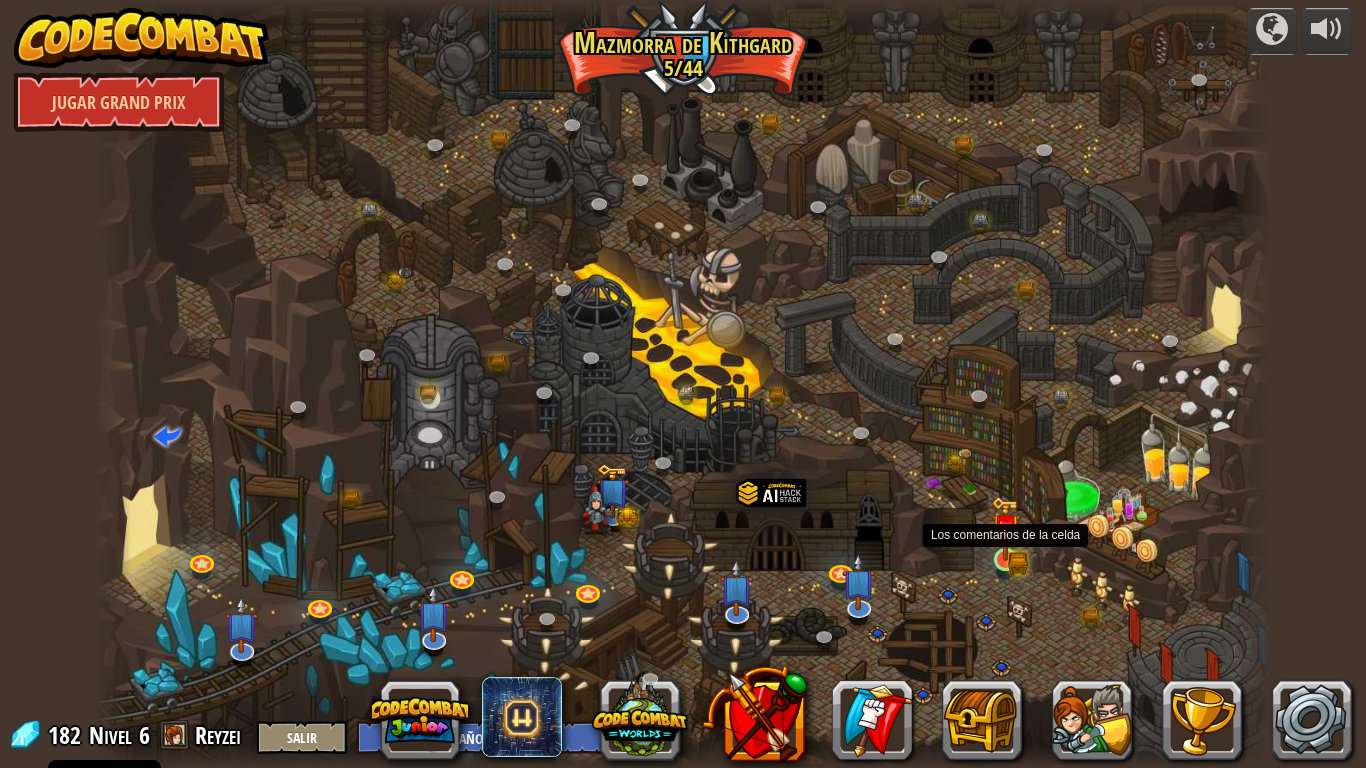 click at bounding box center [1006, 530] 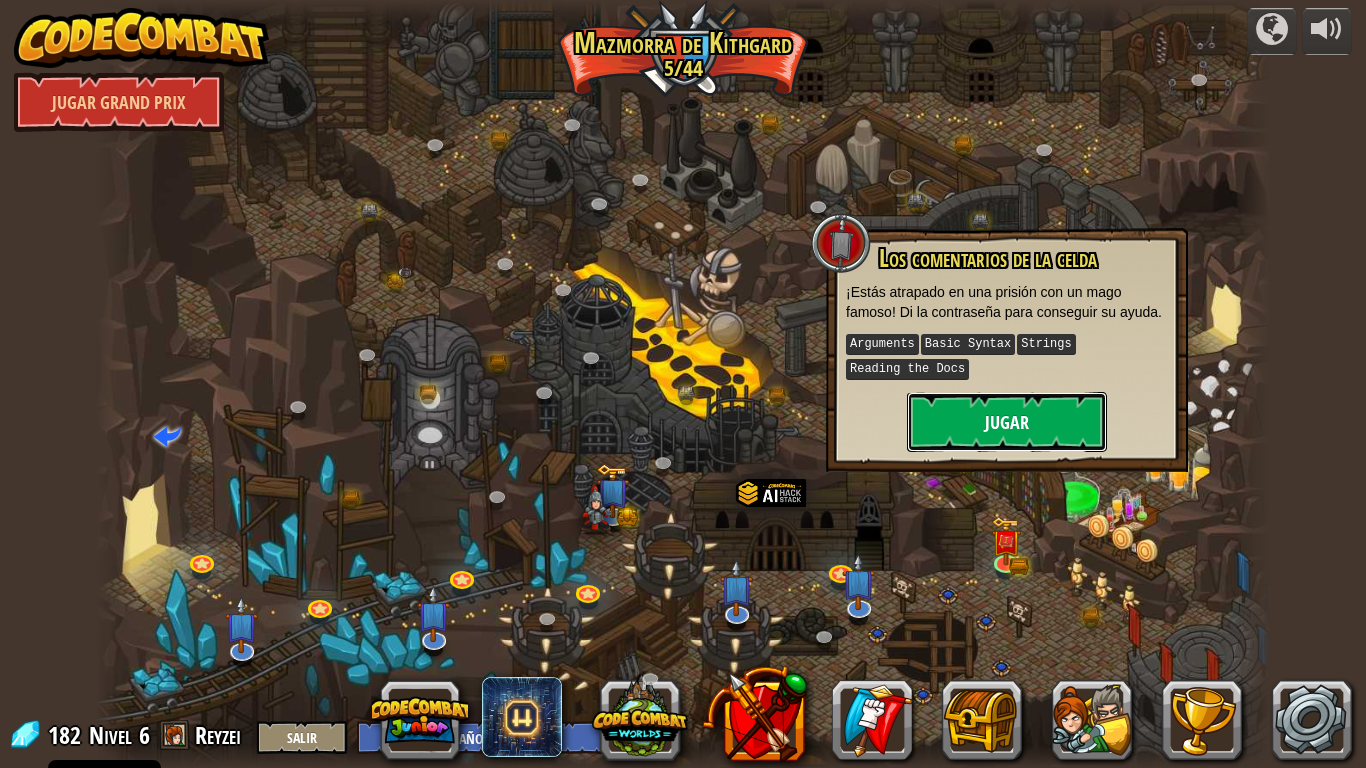 click on "Jugar" at bounding box center [1007, 422] 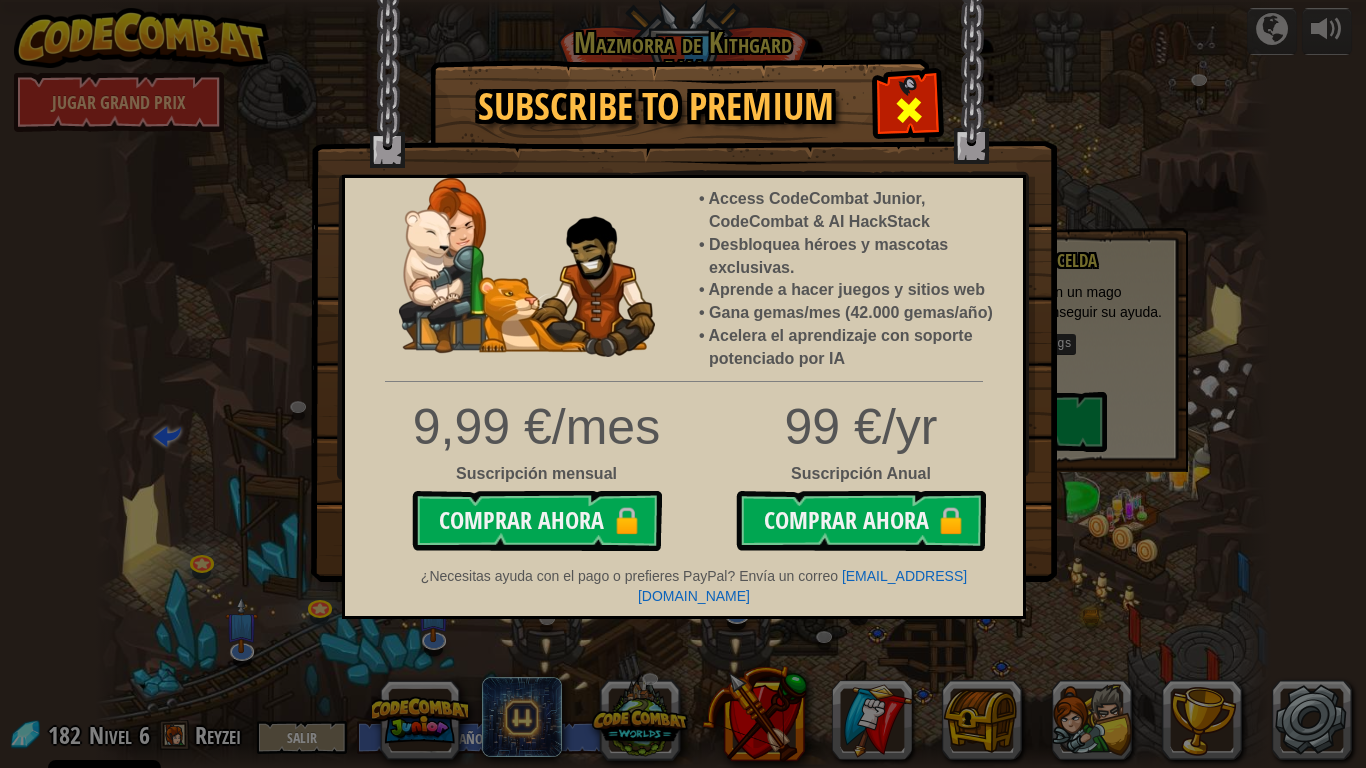 click at bounding box center [909, 110] 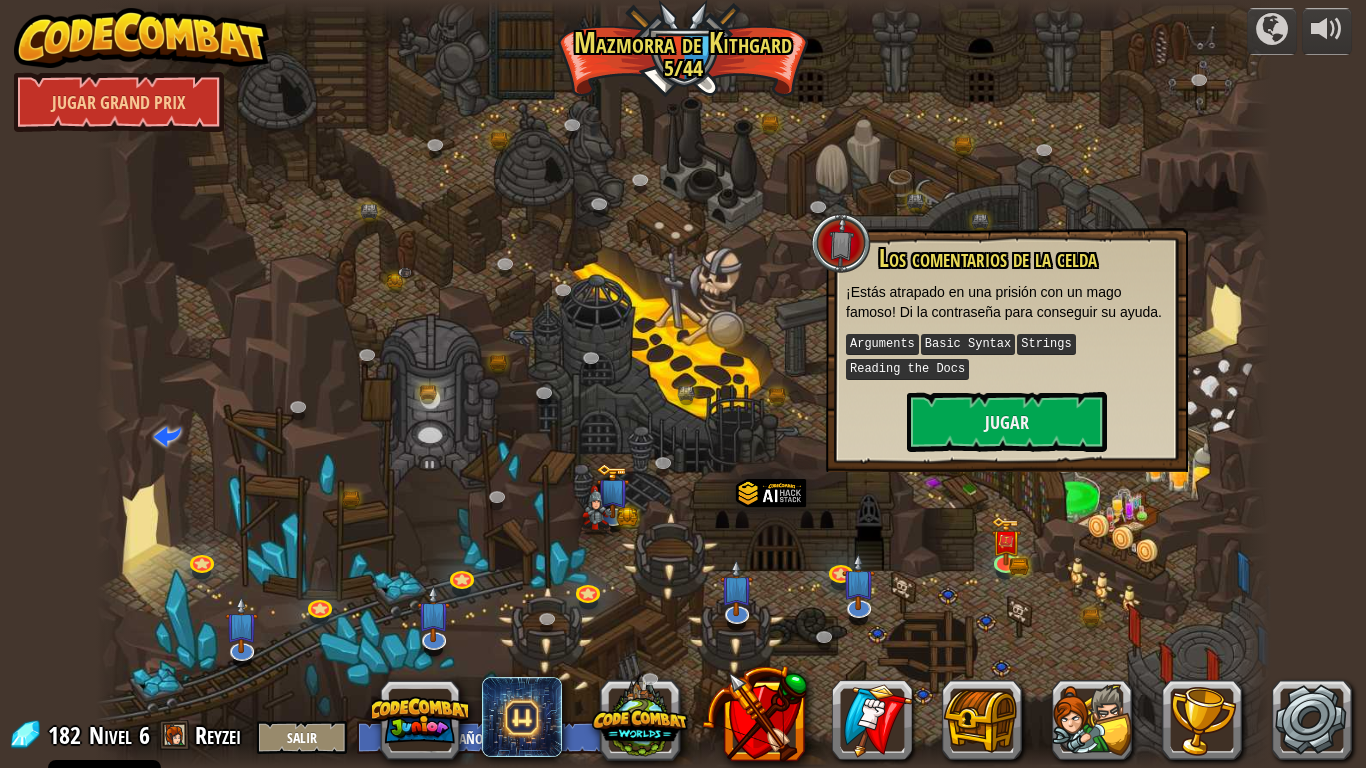 click at bounding box center [683, 384] 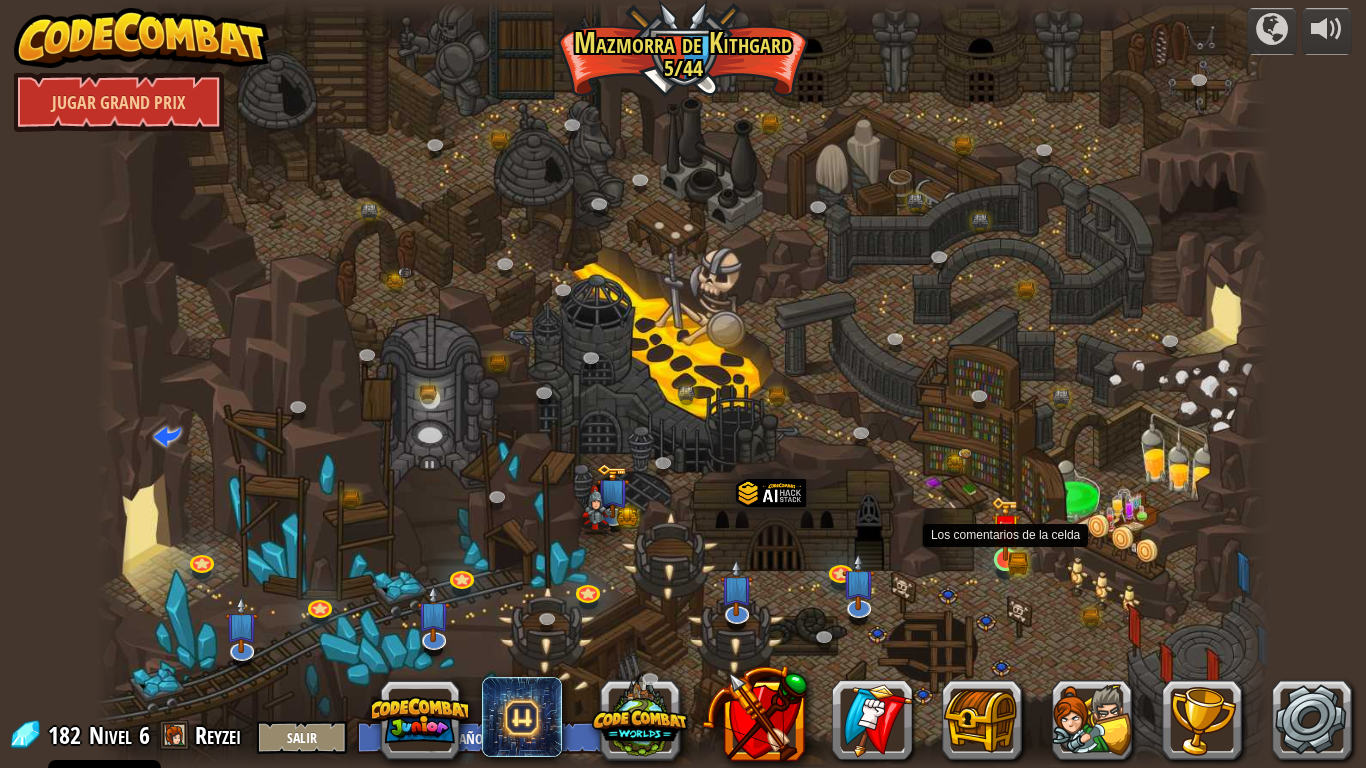 click at bounding box center [1006, 528] 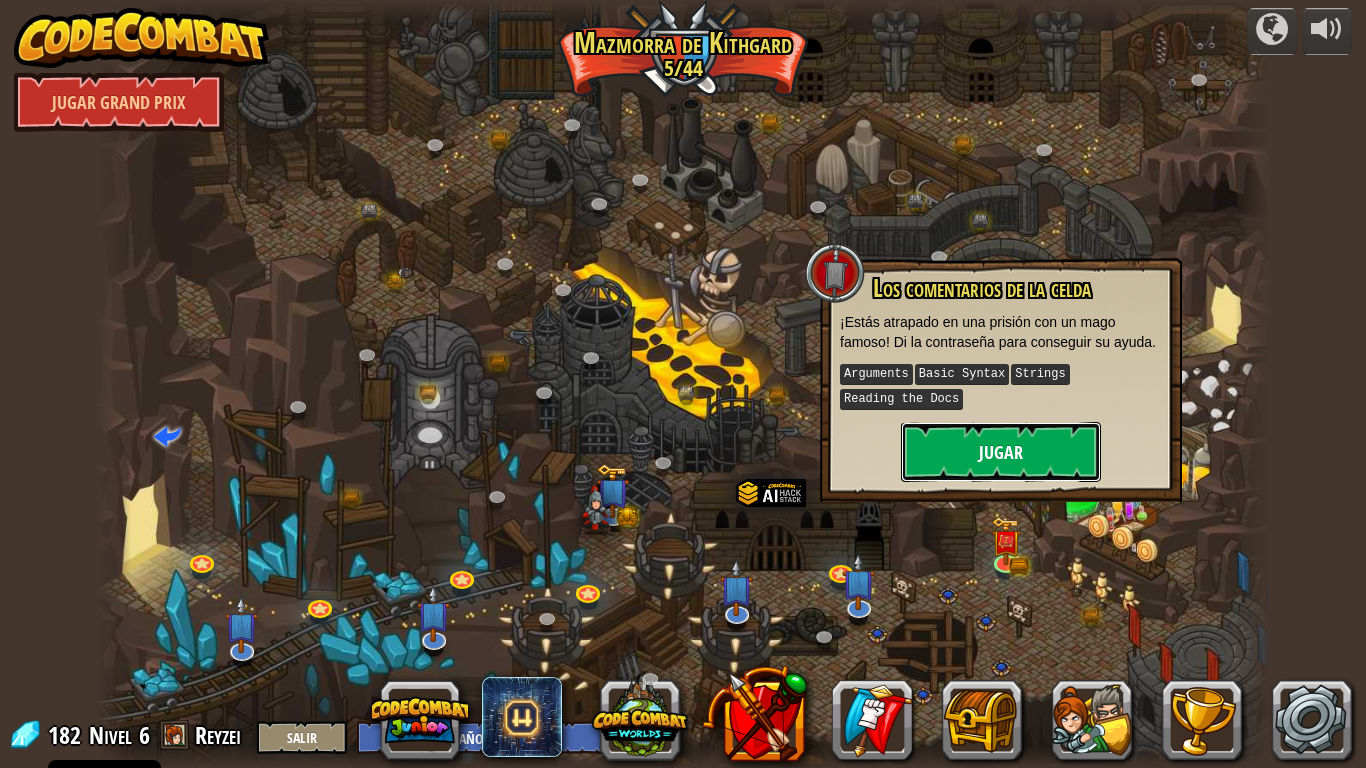 click on "Jugar" at bounding box center (1001, 452) 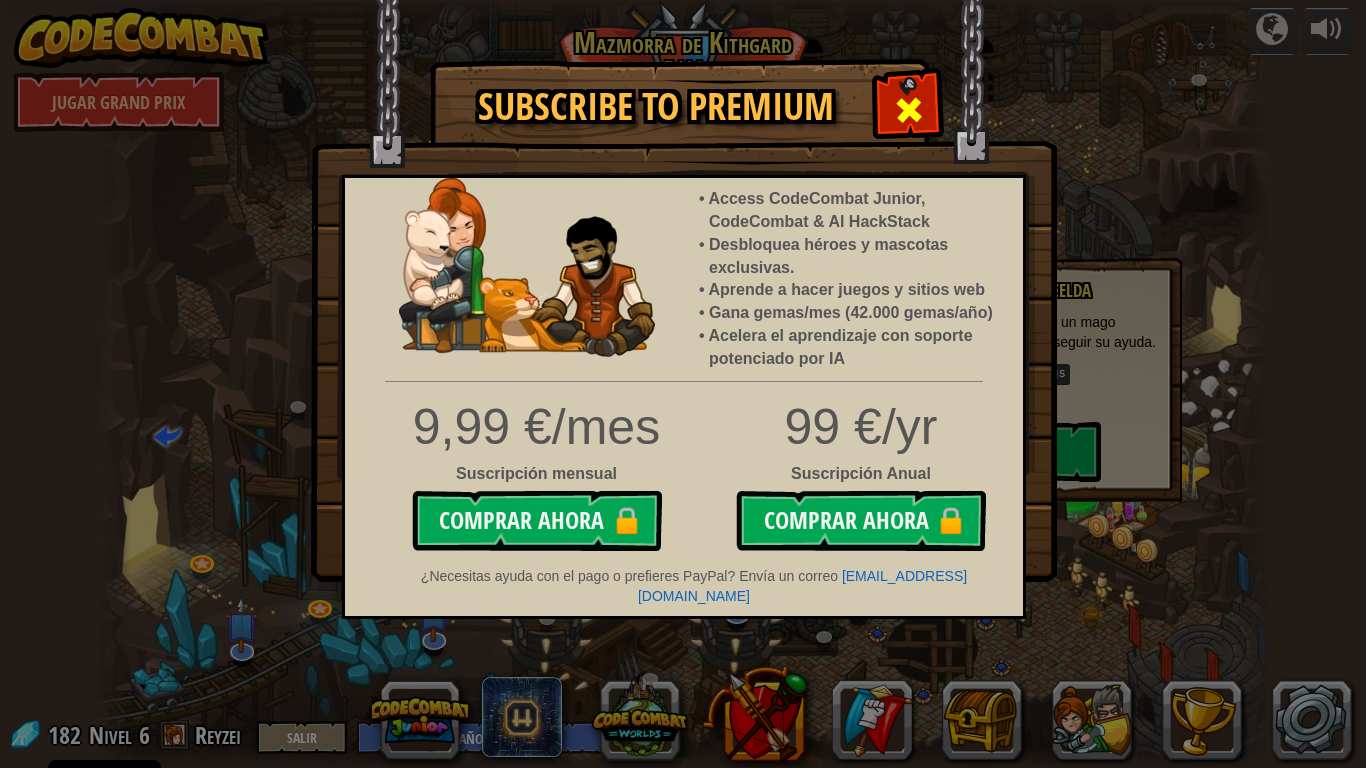 click at bounding box center (909, 110) 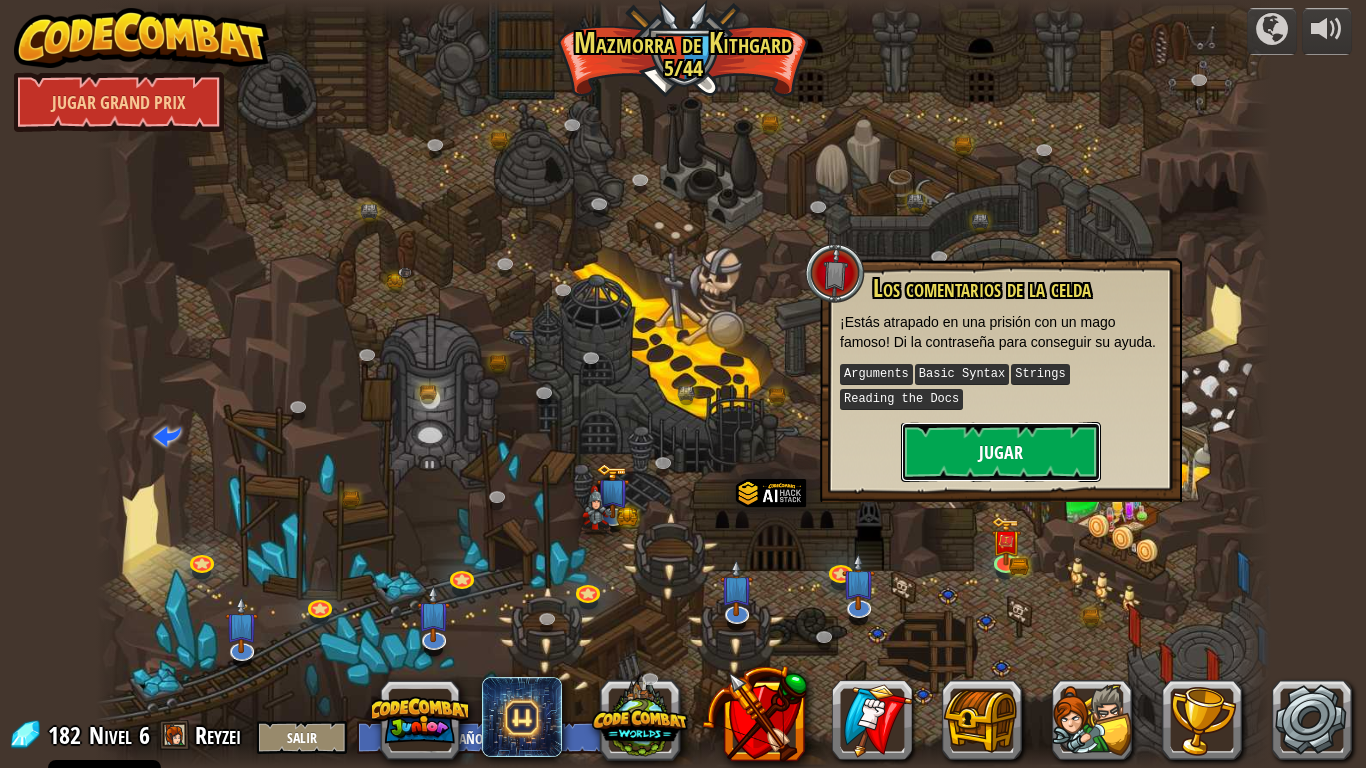 click on "Jugar" at bounding box center (1001, 452) 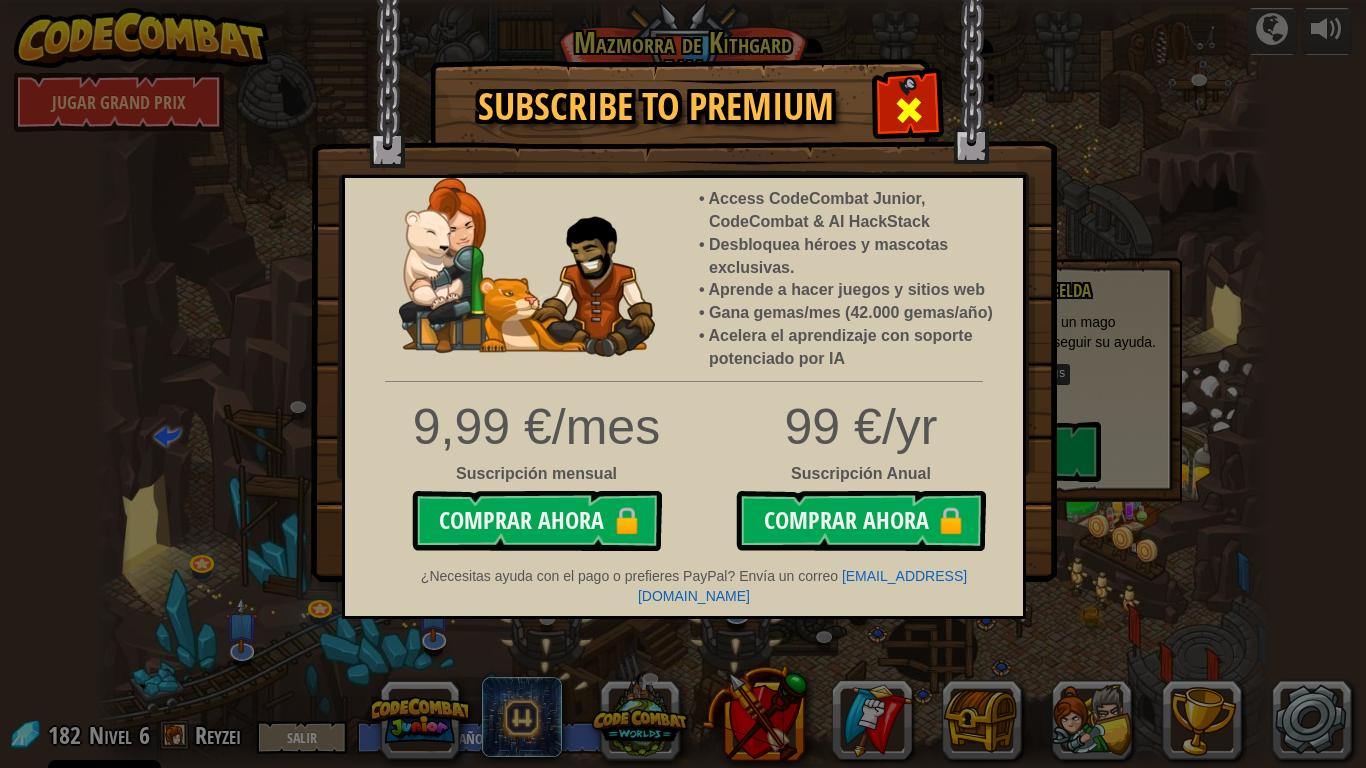 drag, startPoint x: 906, startPoint y: 109, endPoint x: 907, endPoint y: 97, distance: 12.0415945 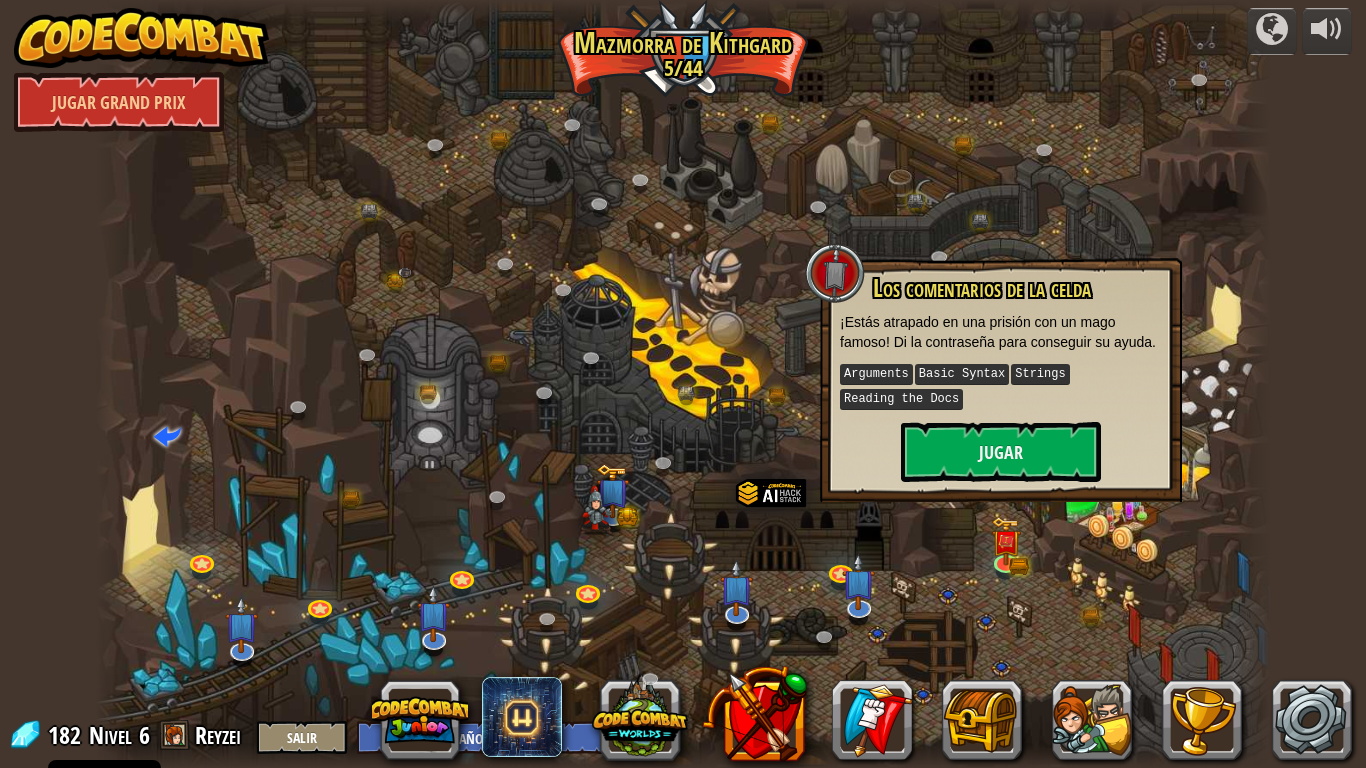 click at bounding box center [683, 384] 